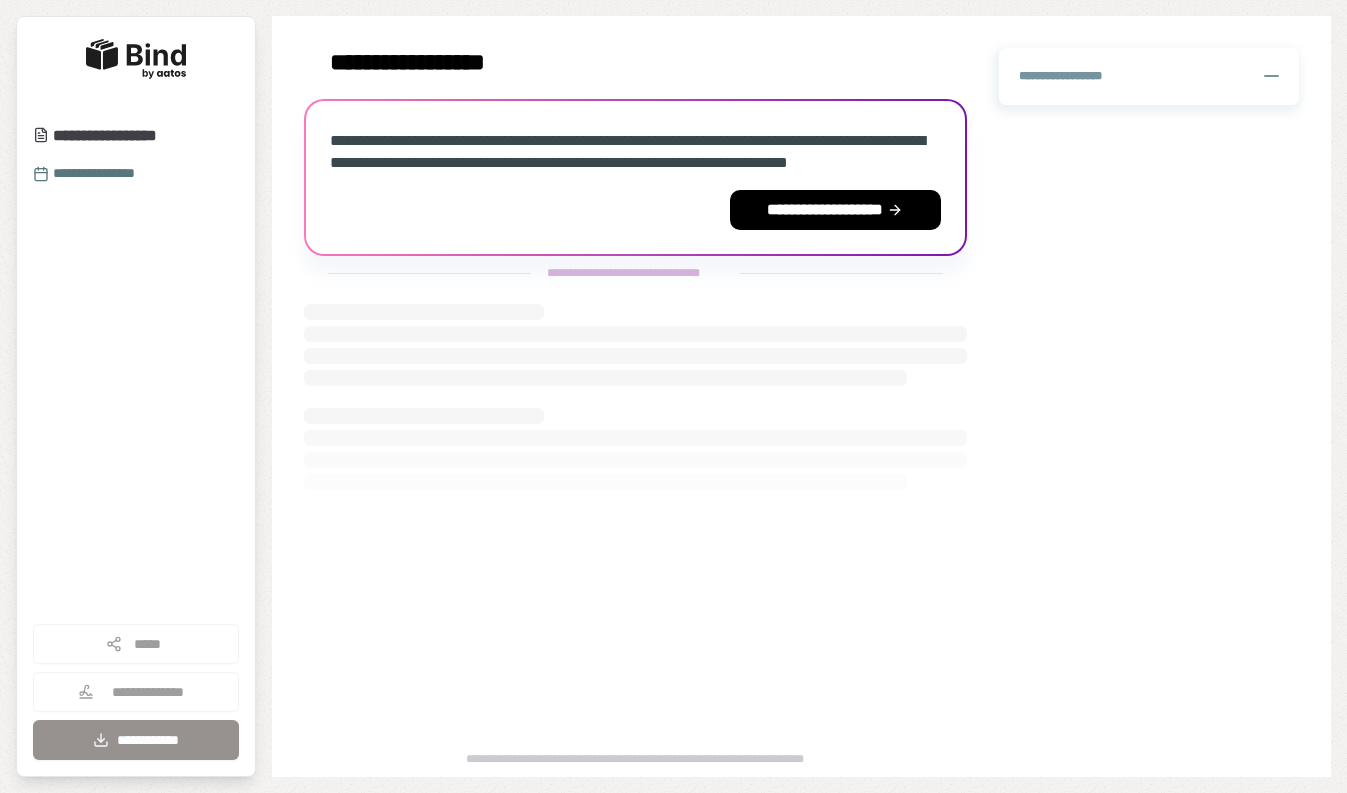 scroll, scrollTop: 0, scrollLeft: 0, axis: both 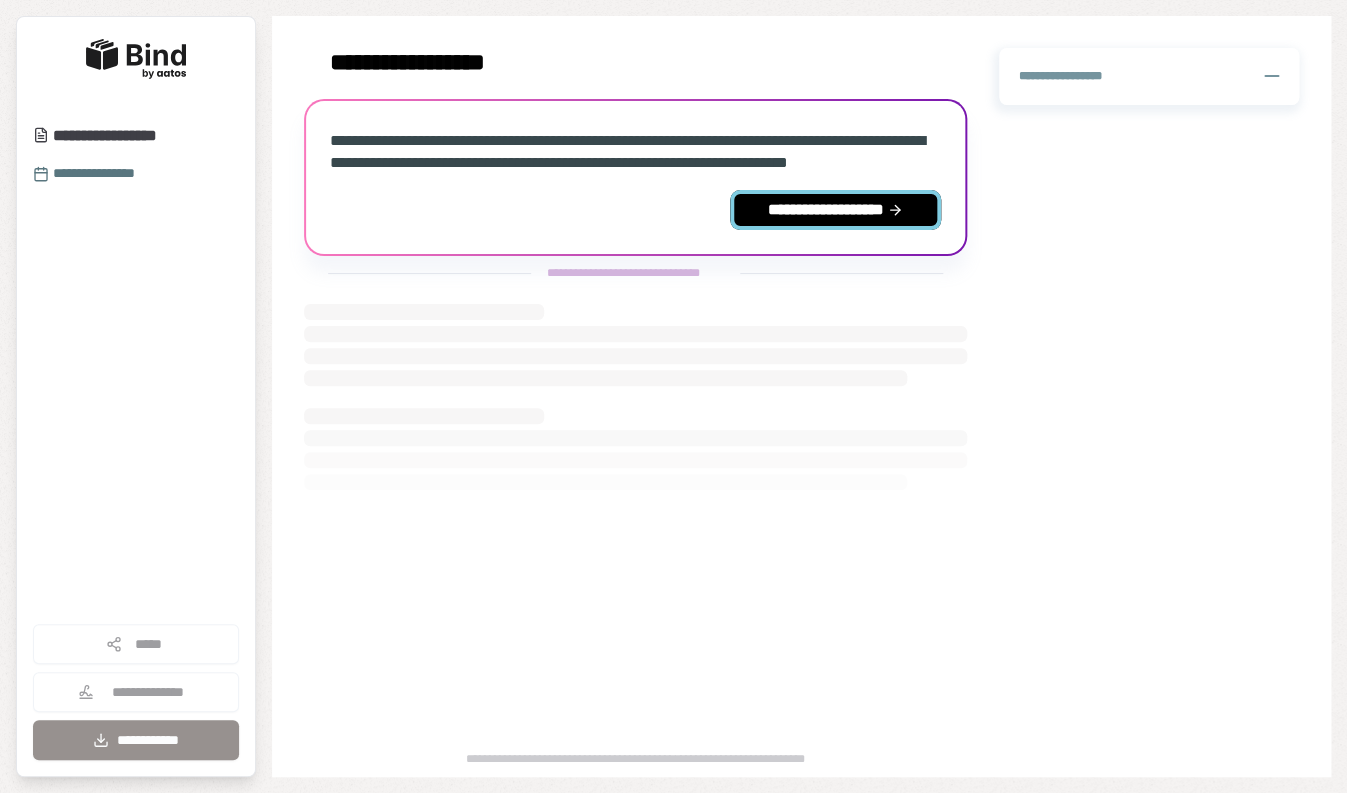 click on "**********" at bounding box center [835, 210] 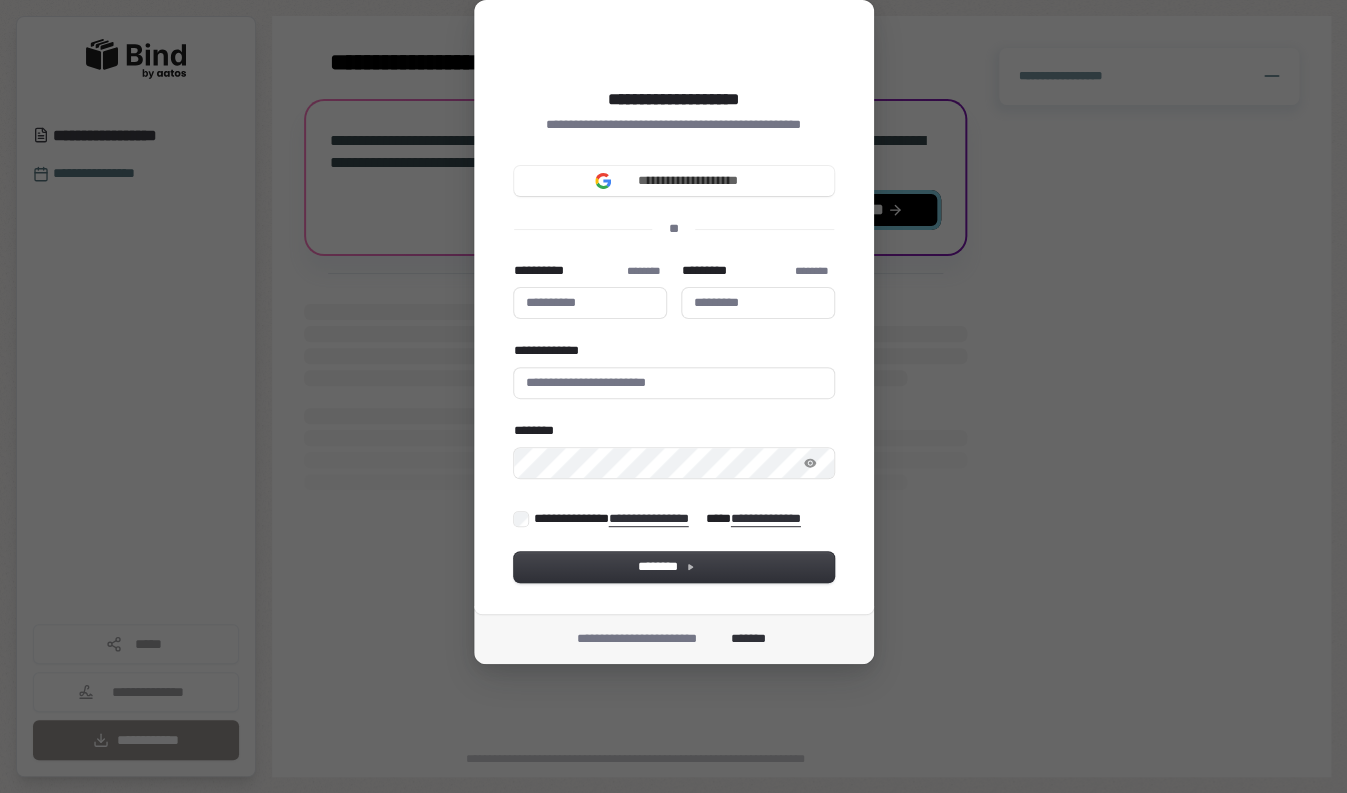 type 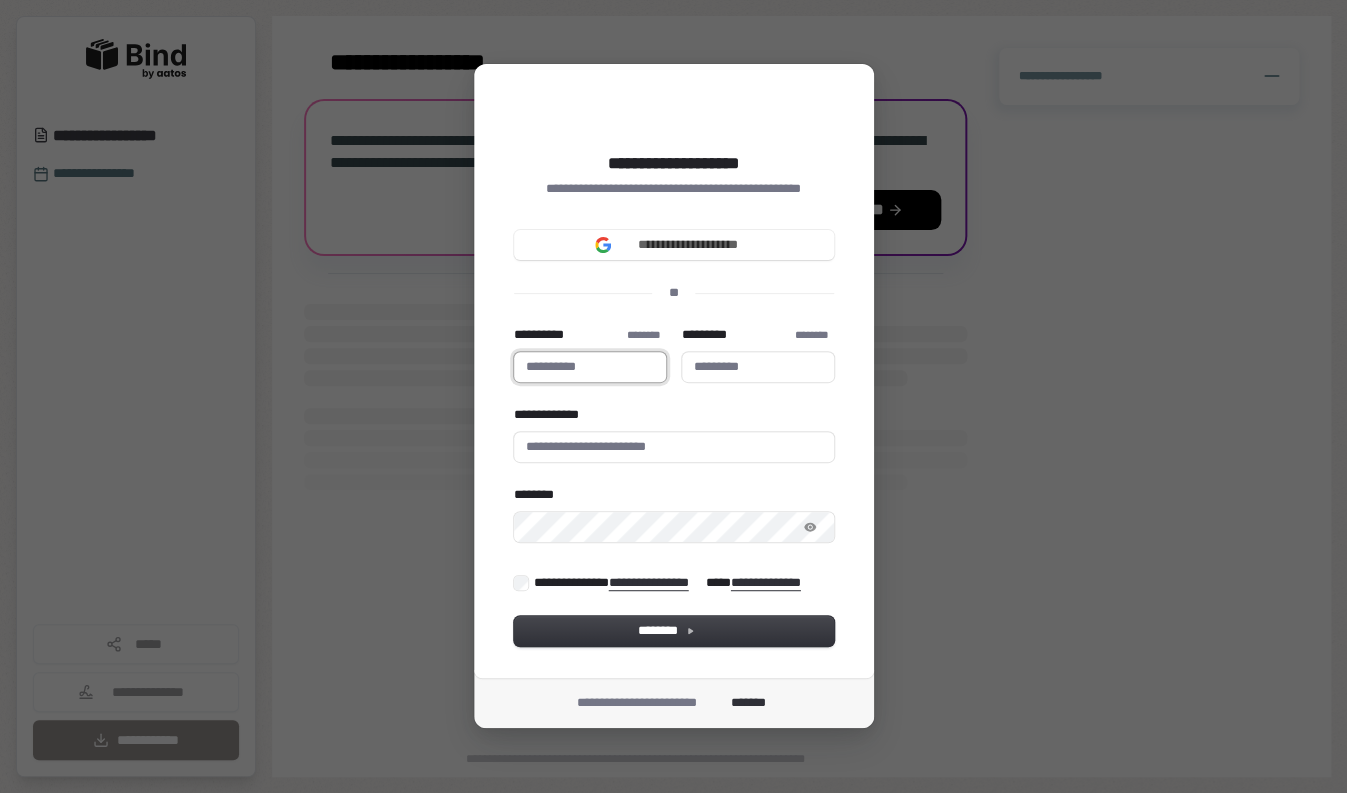 click on "**********" at bounding box center (590, 367) 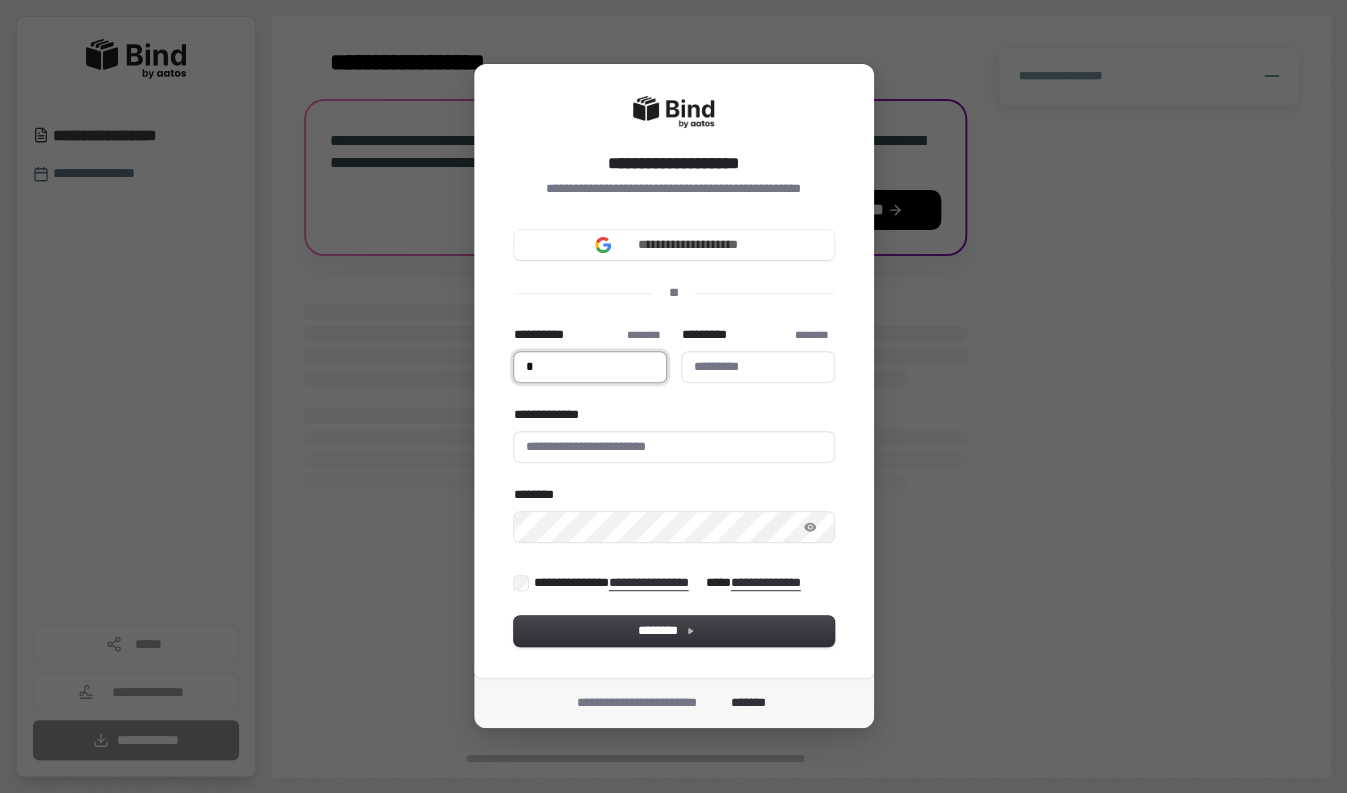 type on "*" 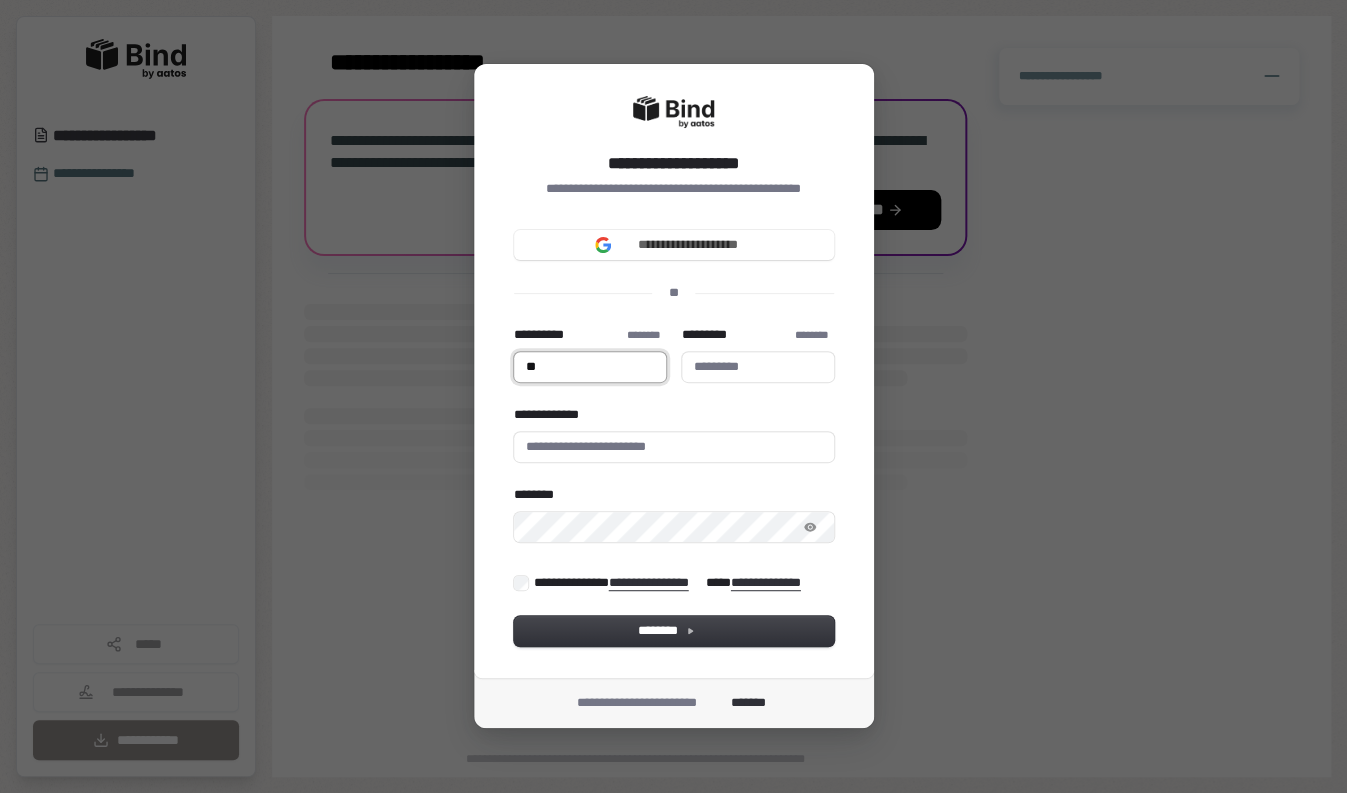 type on "***" 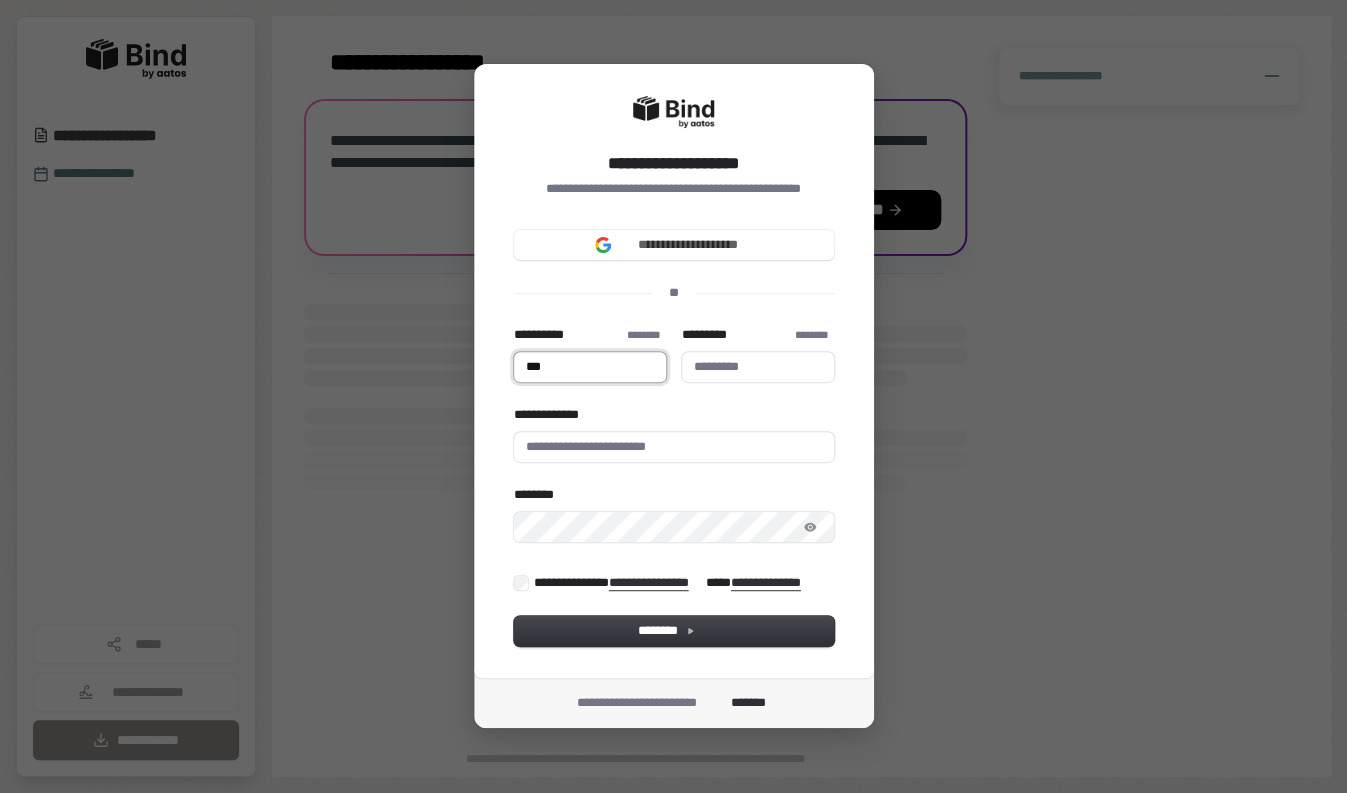 type on "****" 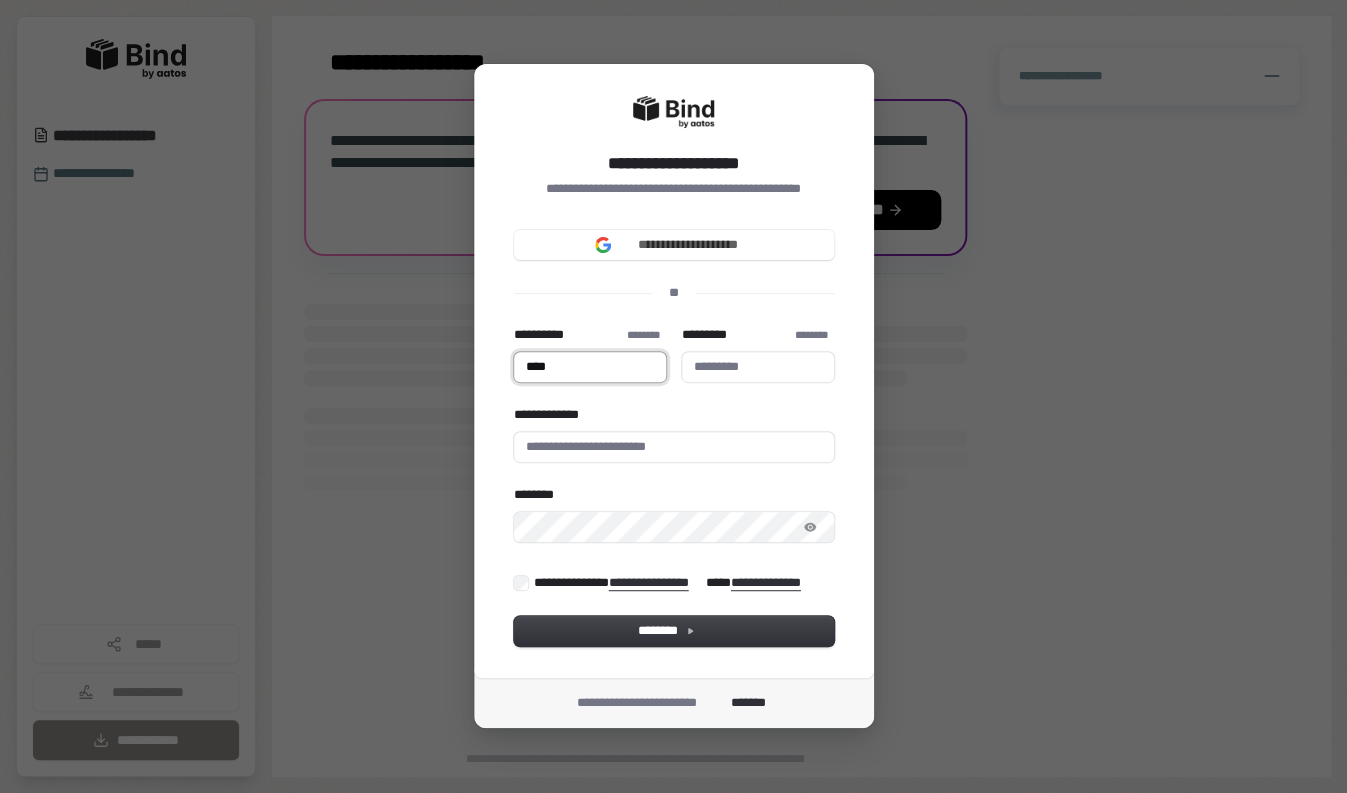 type on "*****" 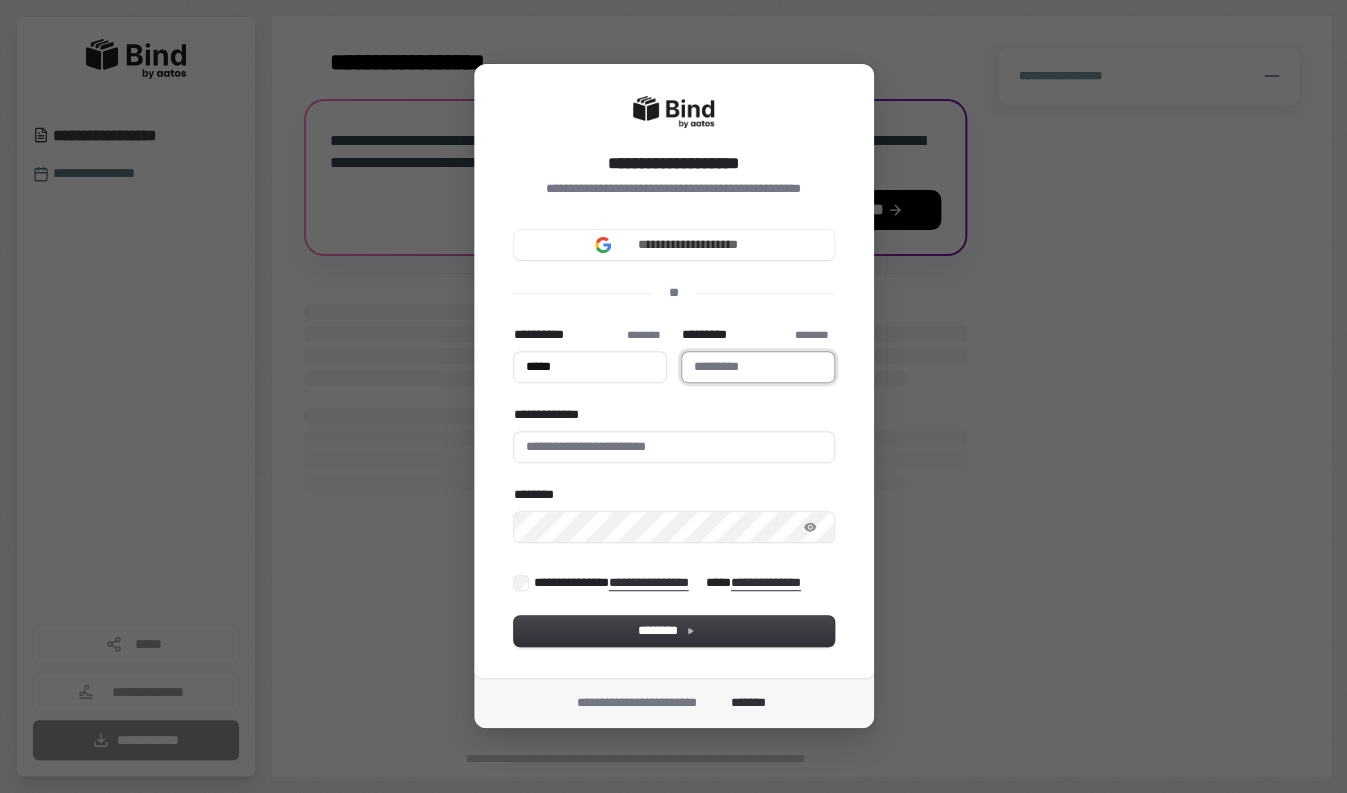 click on "*********" at bounding box center (758, 367) 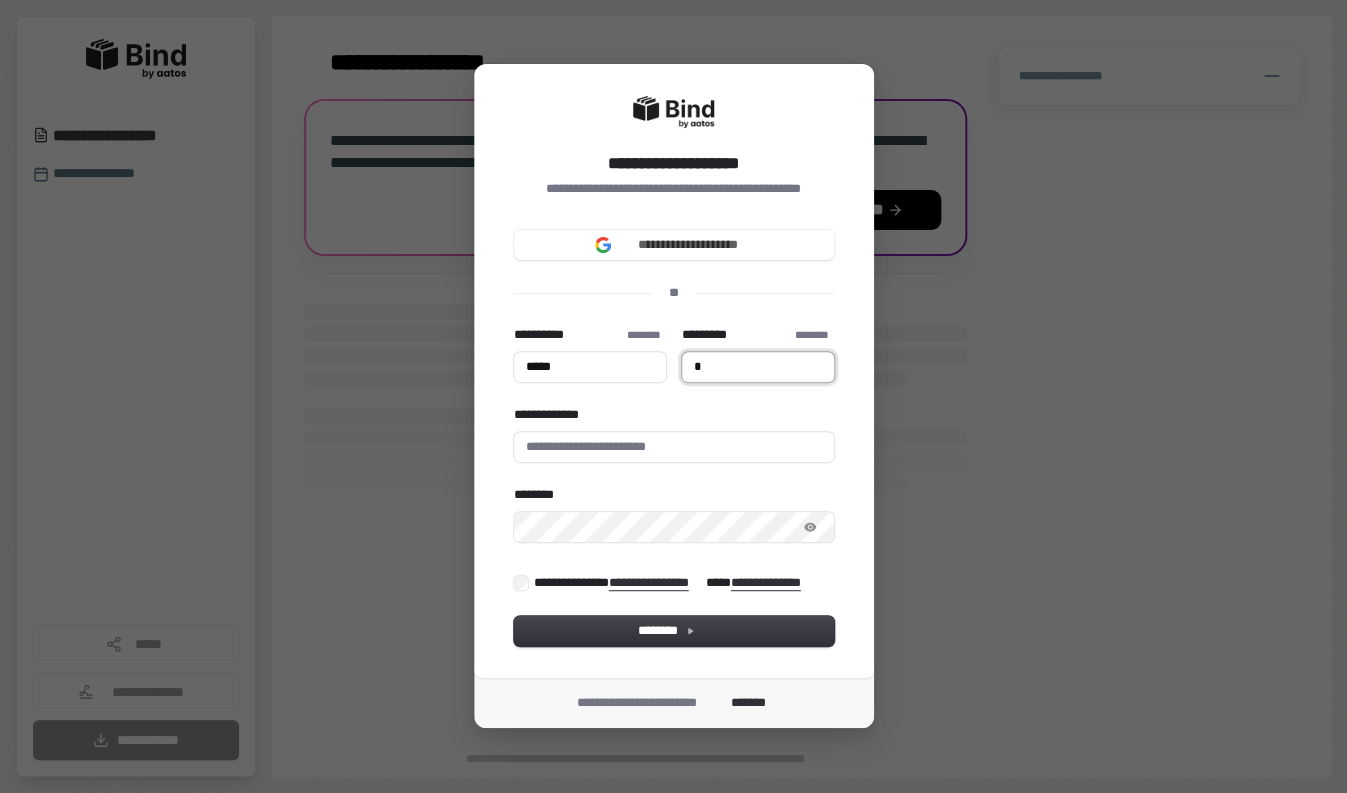 type on "*****" 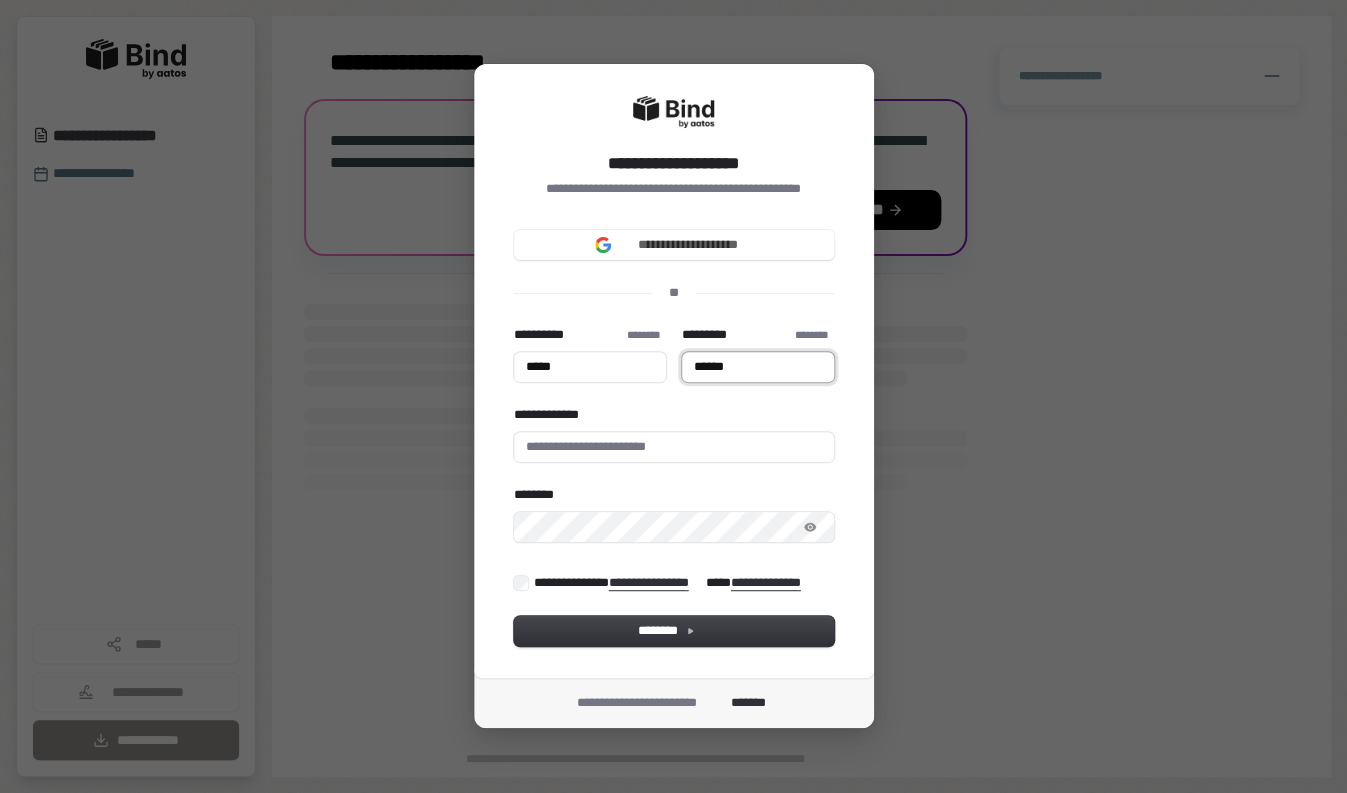 click on "******" at bounding box center [758, 367] 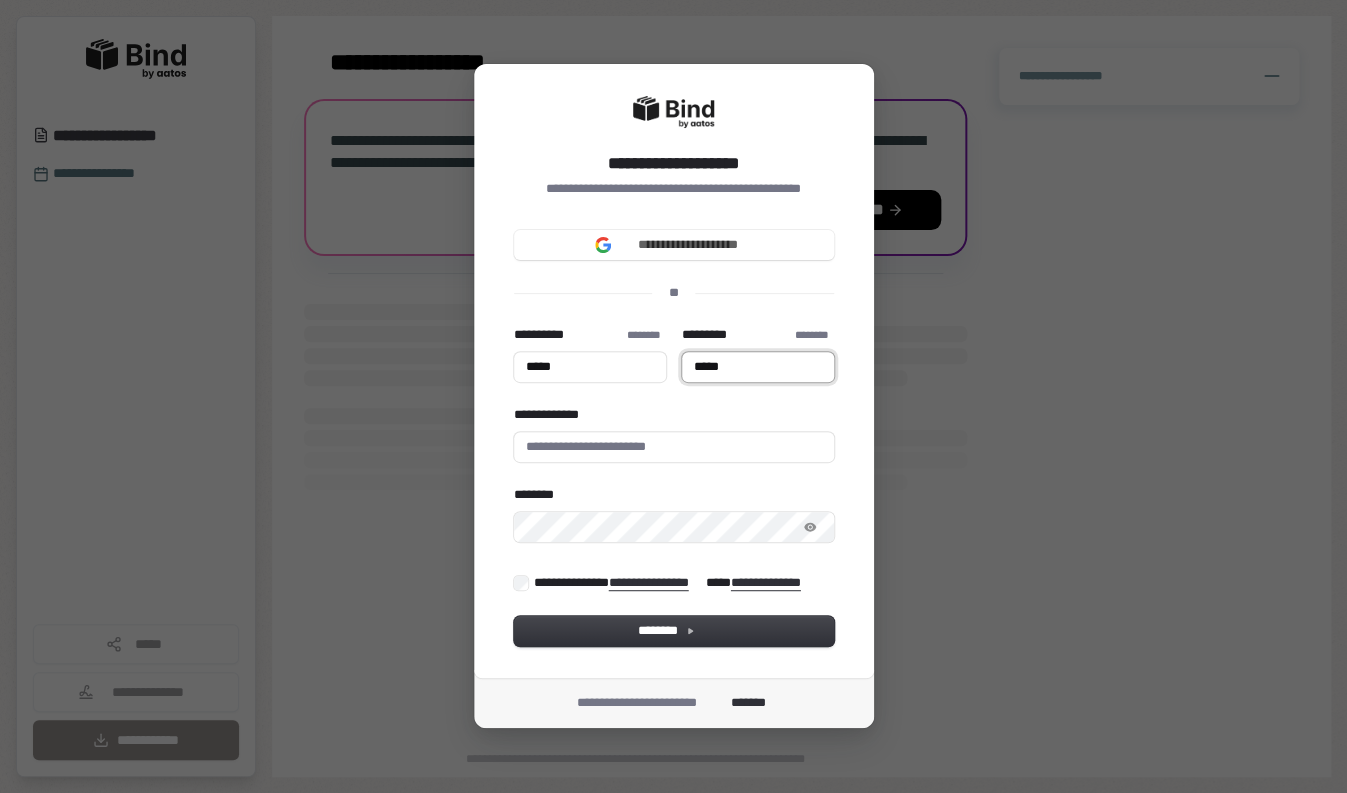 type on "*****" 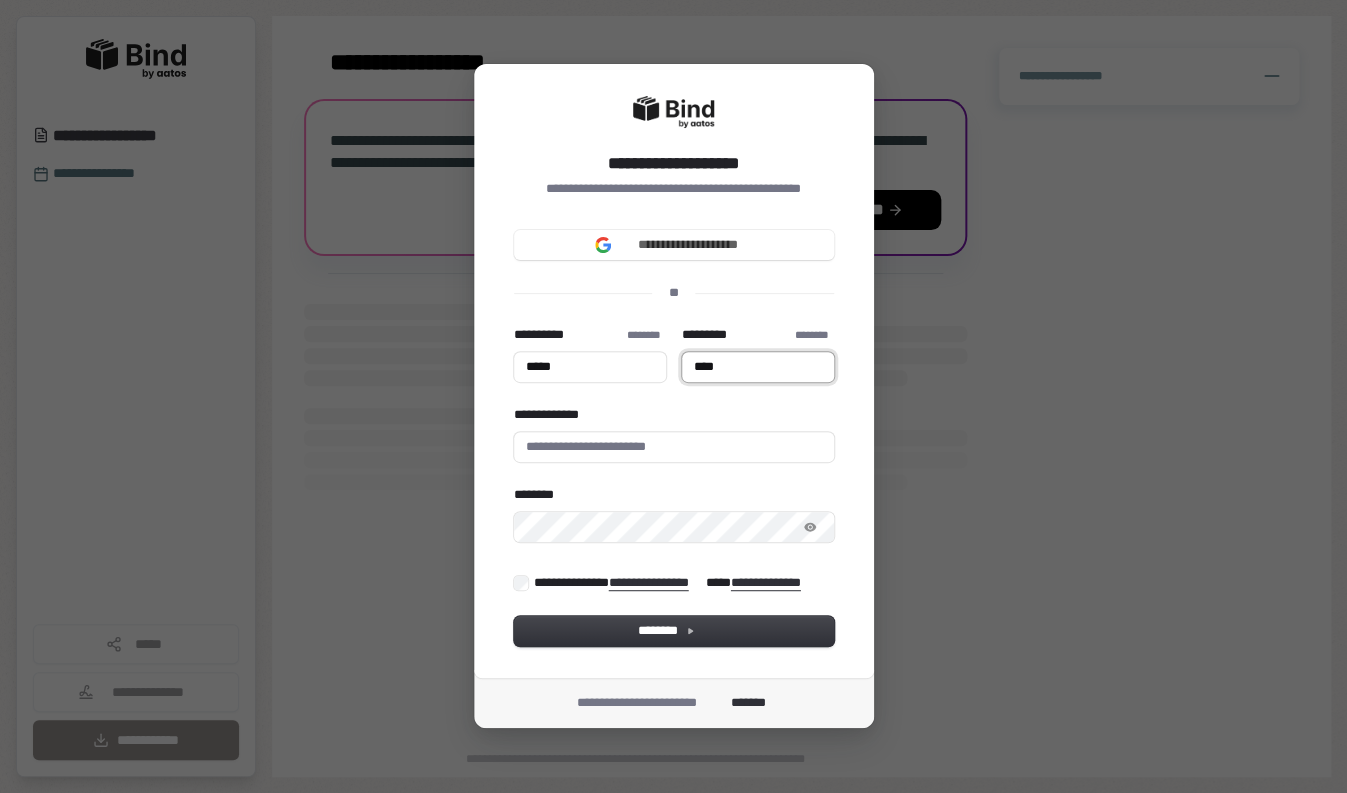 type on "*****" 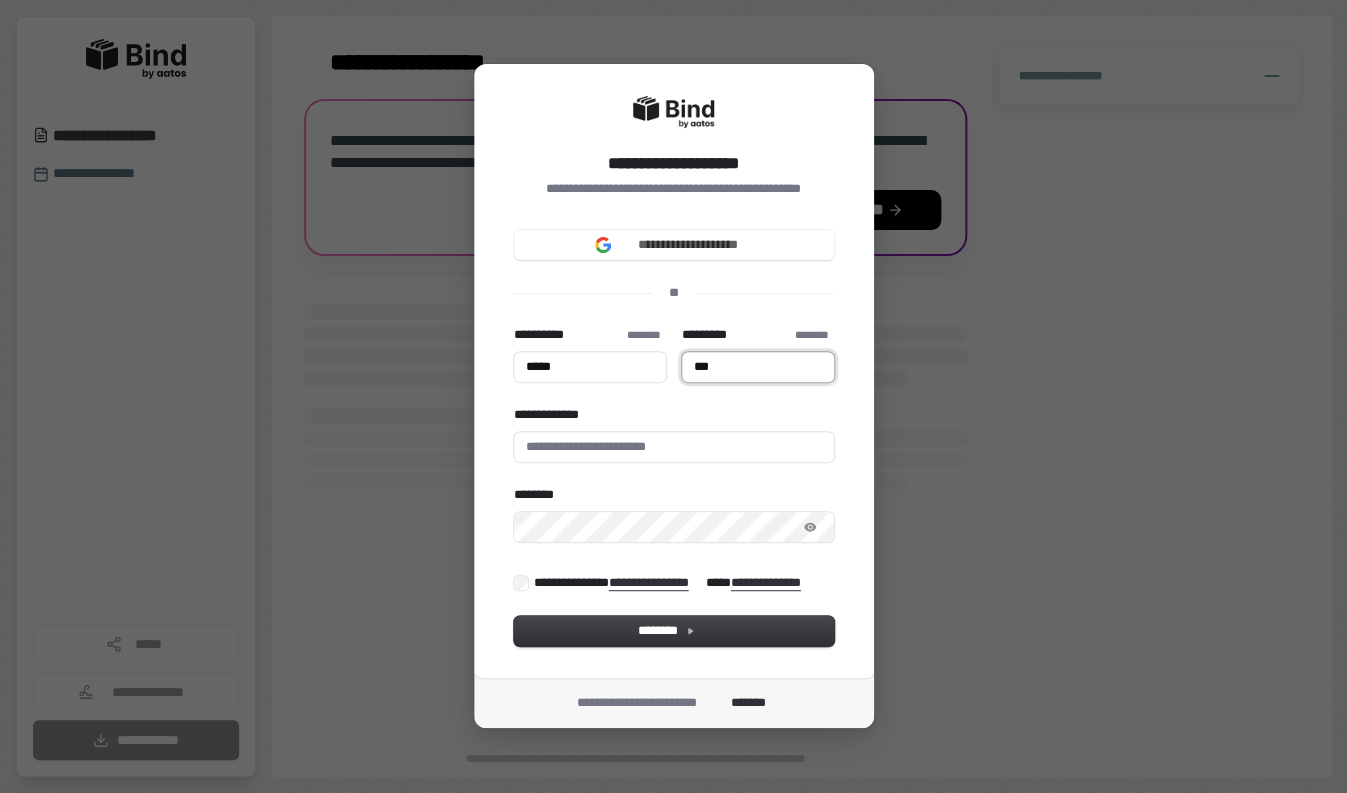 type on "*****" 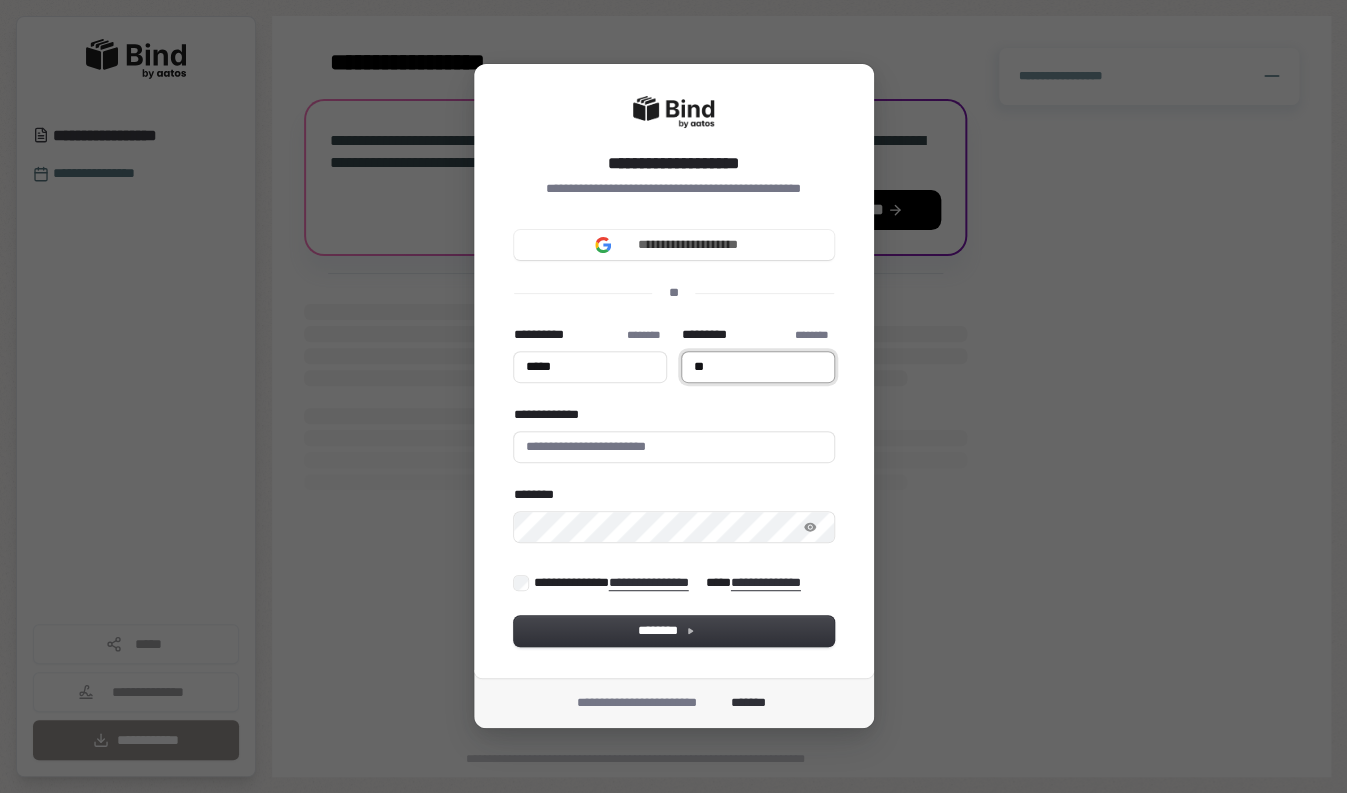 type on "*****" 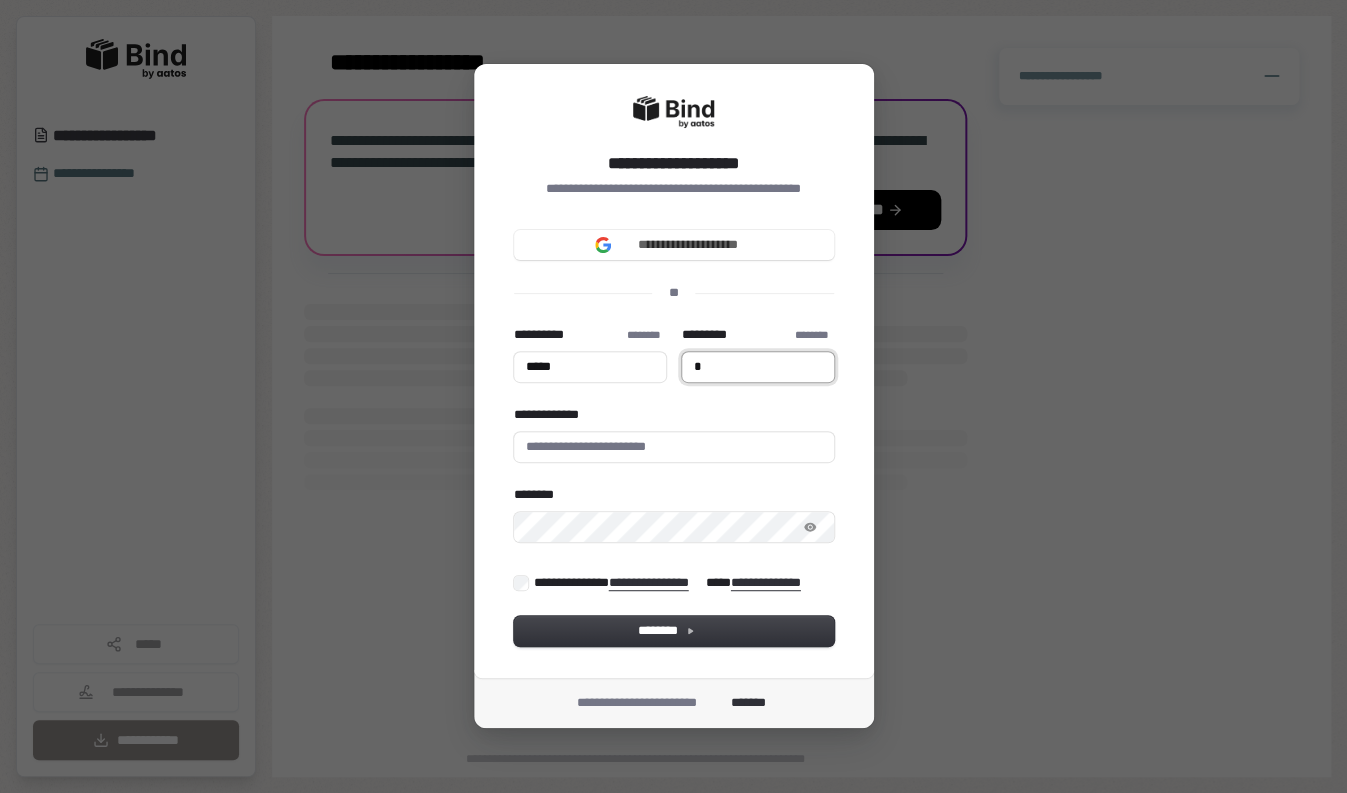 type on "*****" 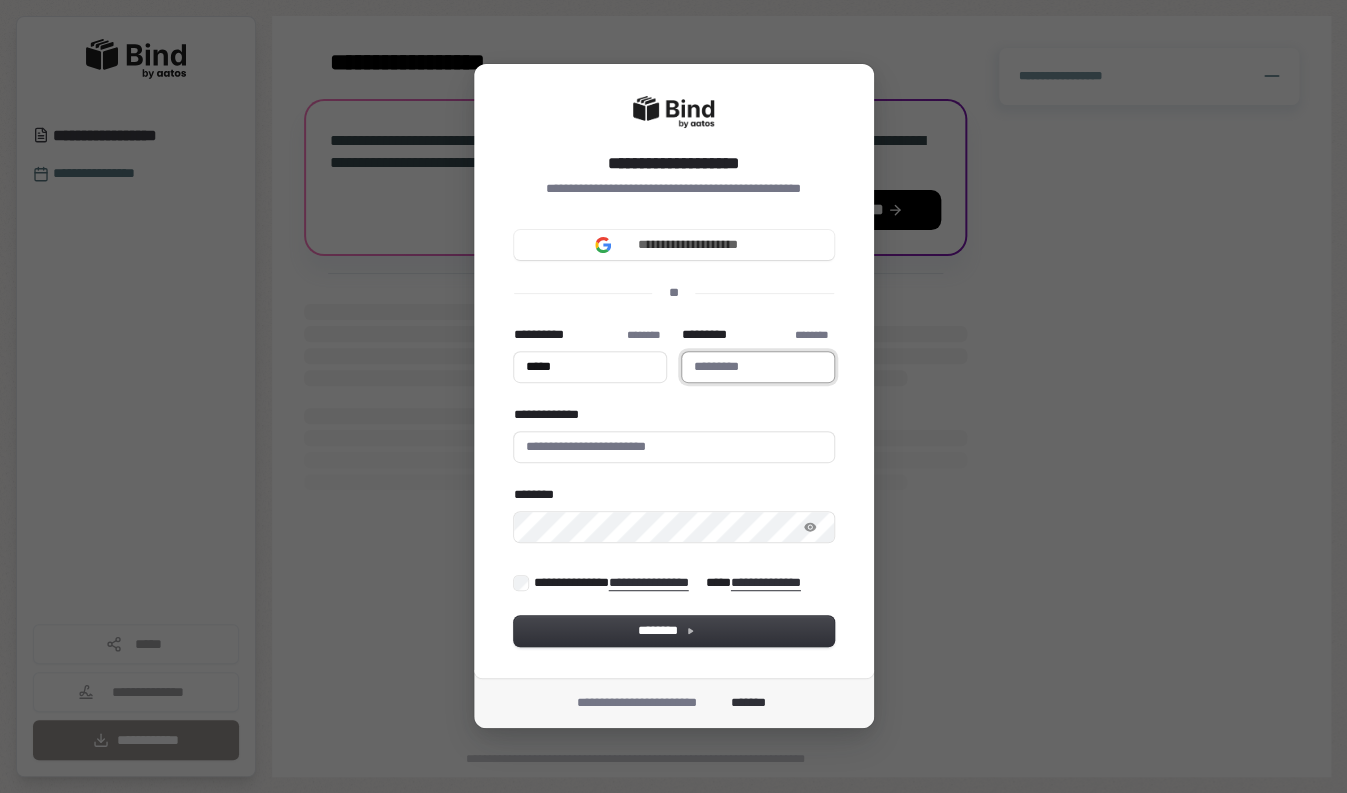 type on "*****" 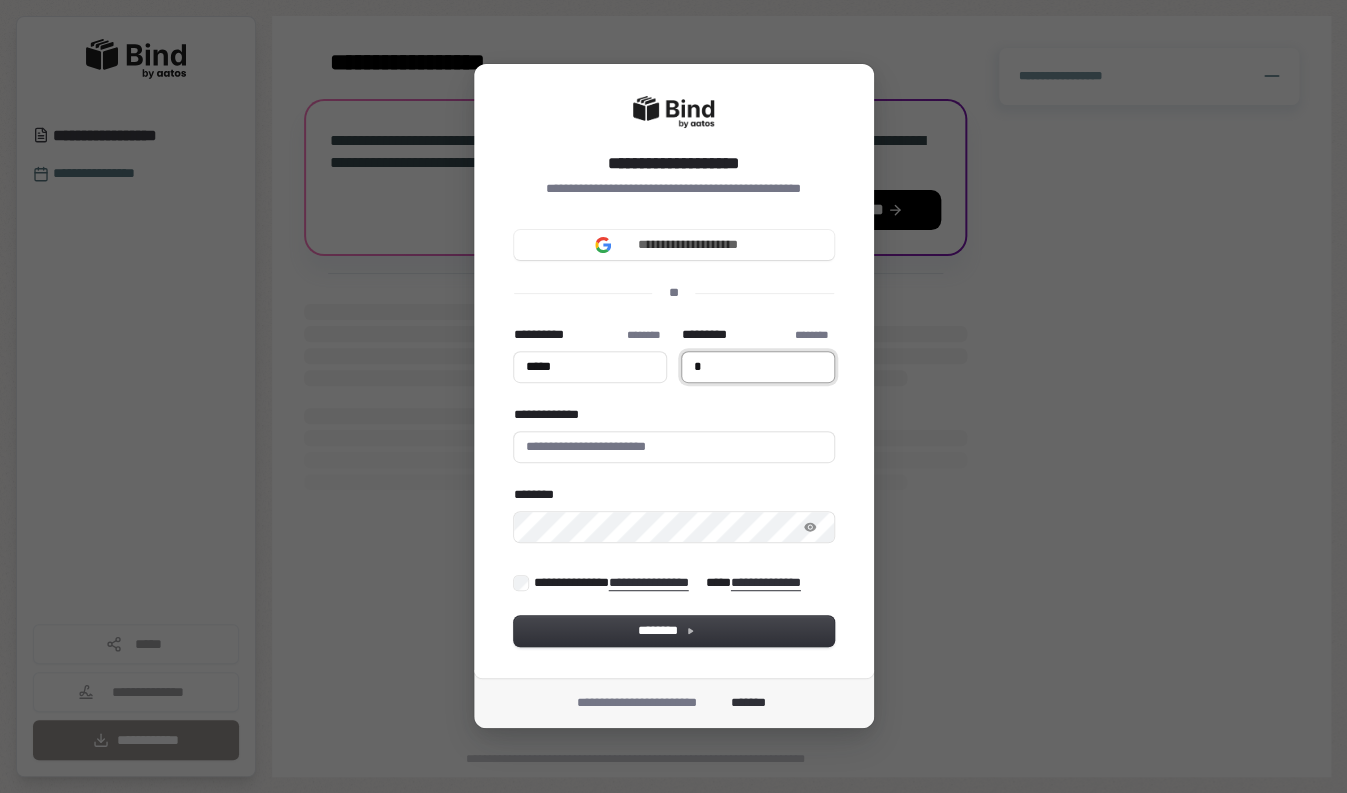 type on "*****" 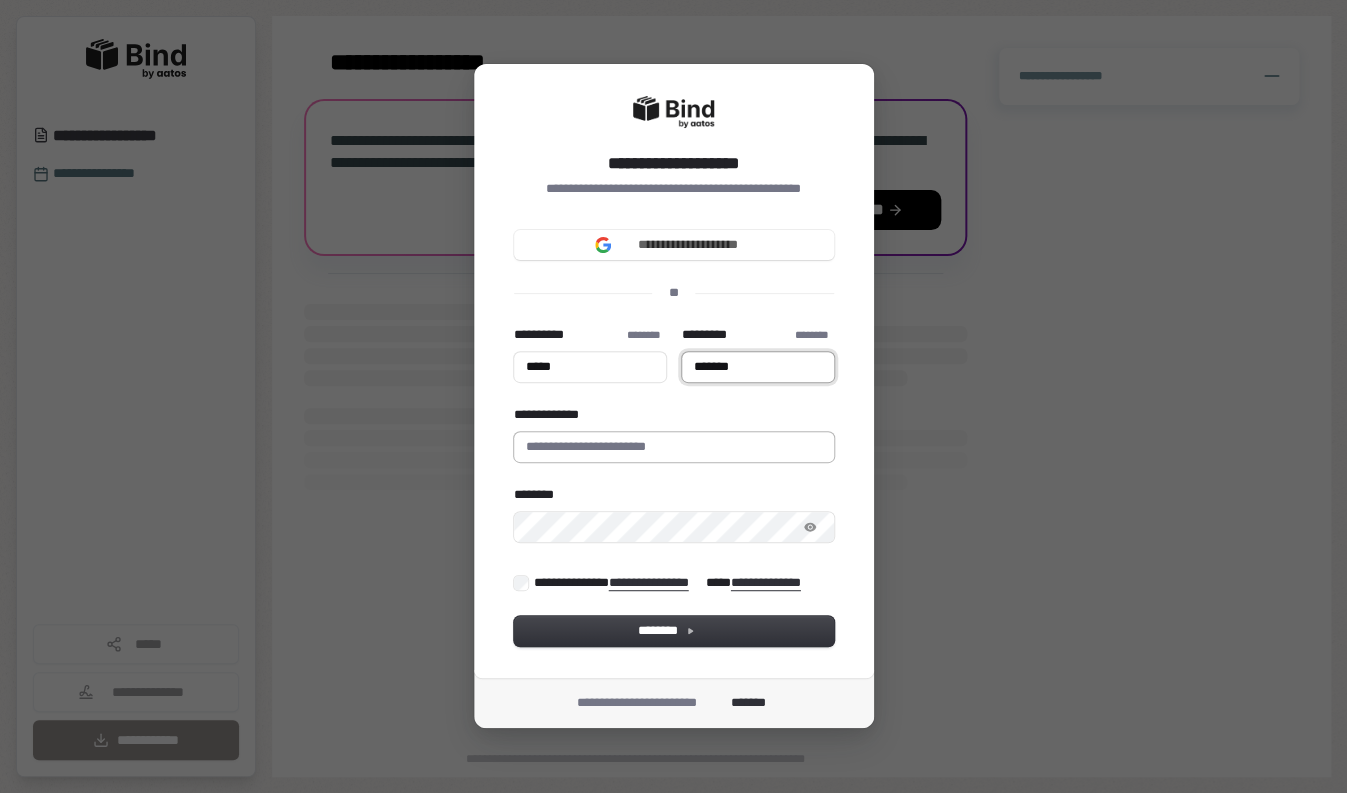 type on "*******" 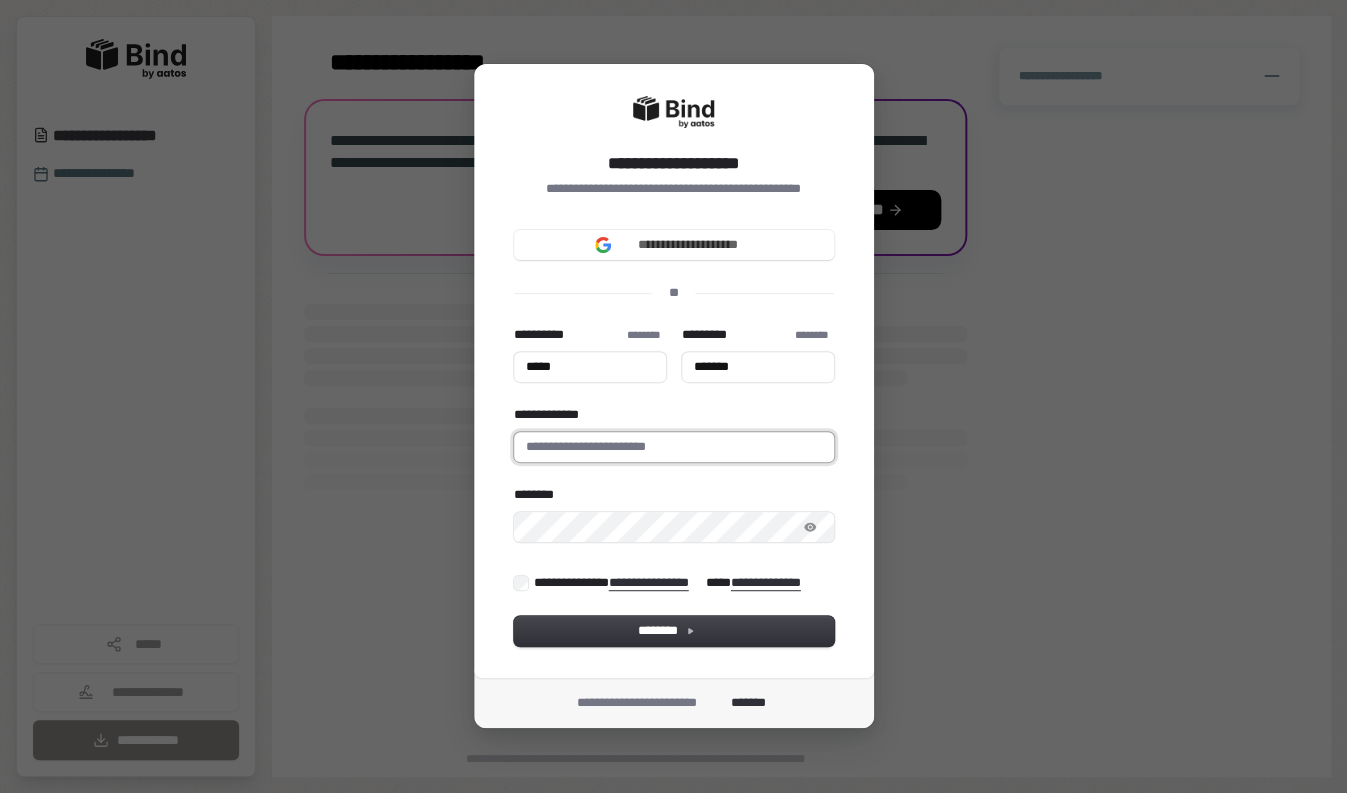 click on "**********" at bounding box center (674, 447) 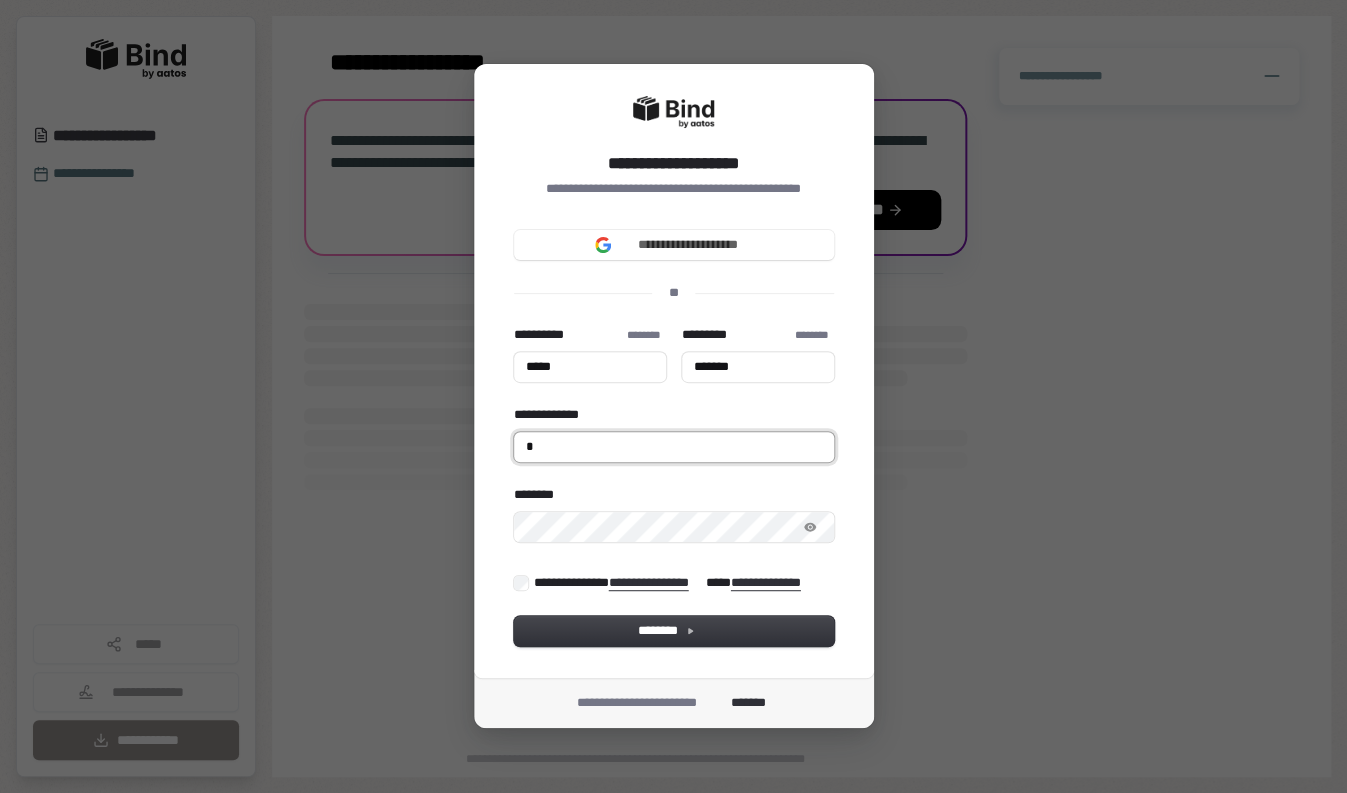 type on "*****" 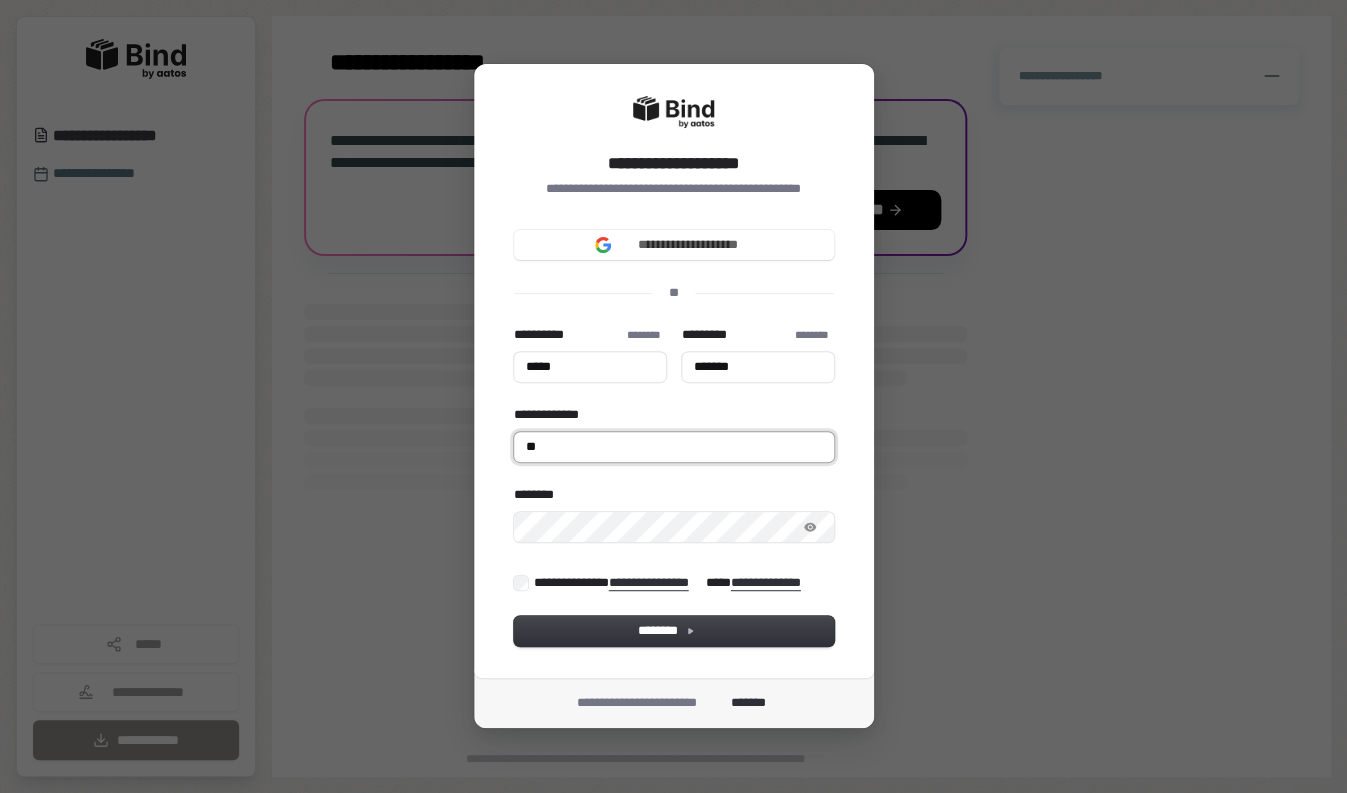 type on "*****" 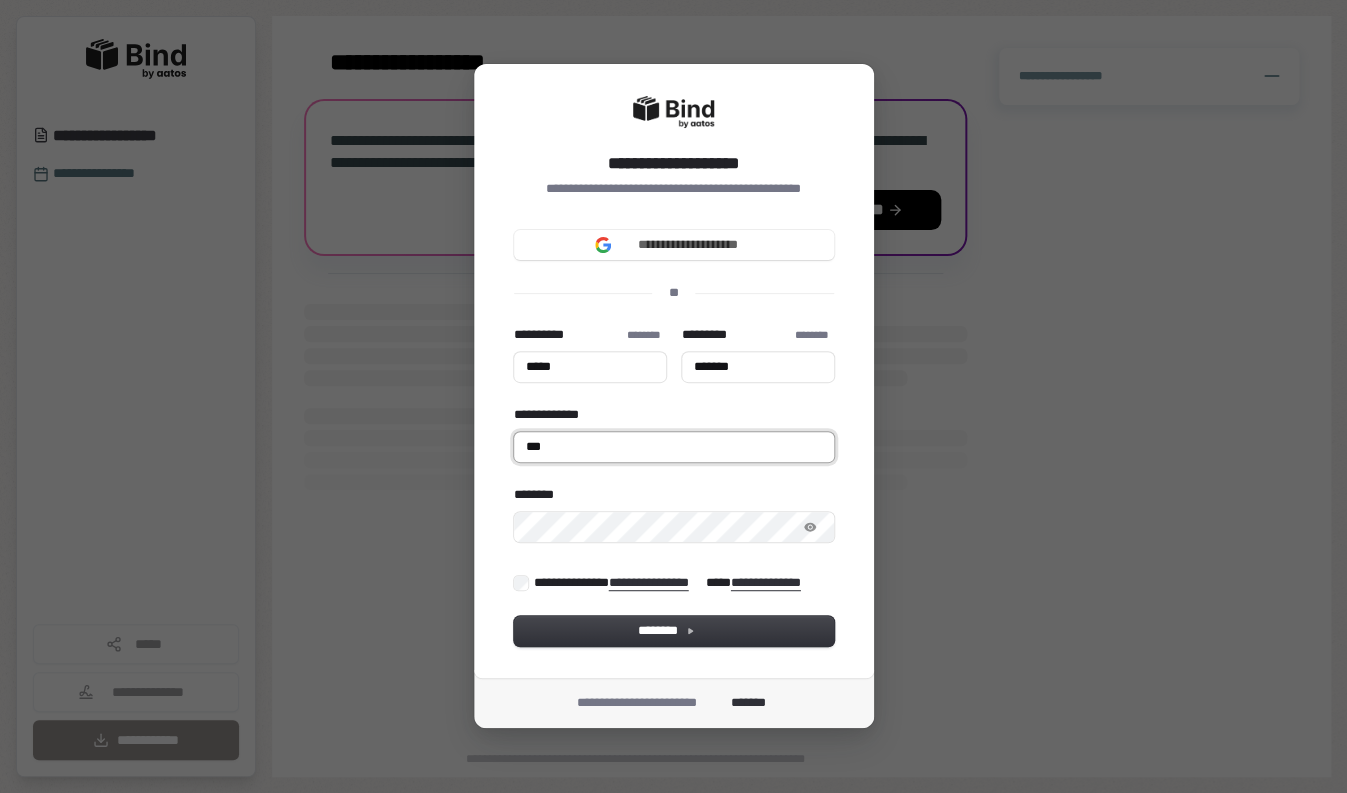 type on "*****" 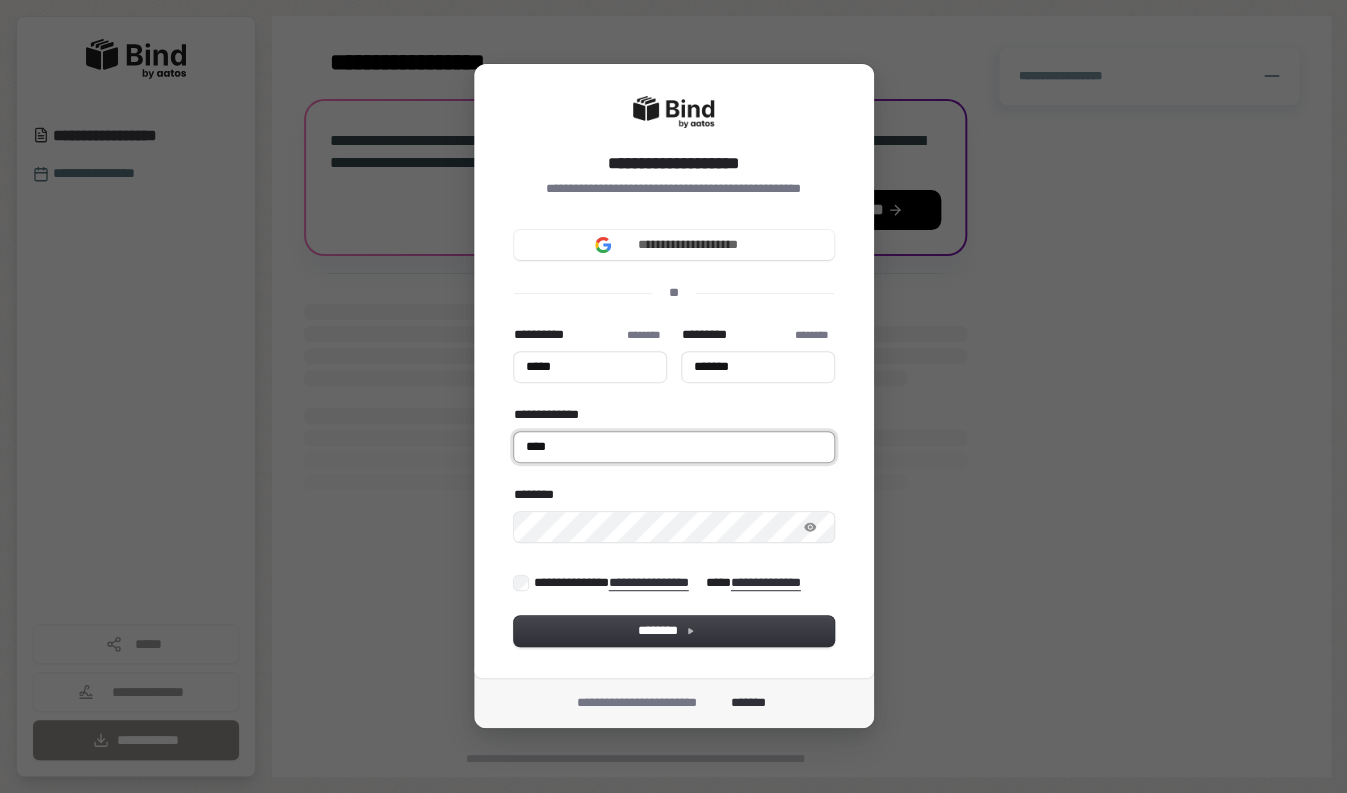 type on "*****" 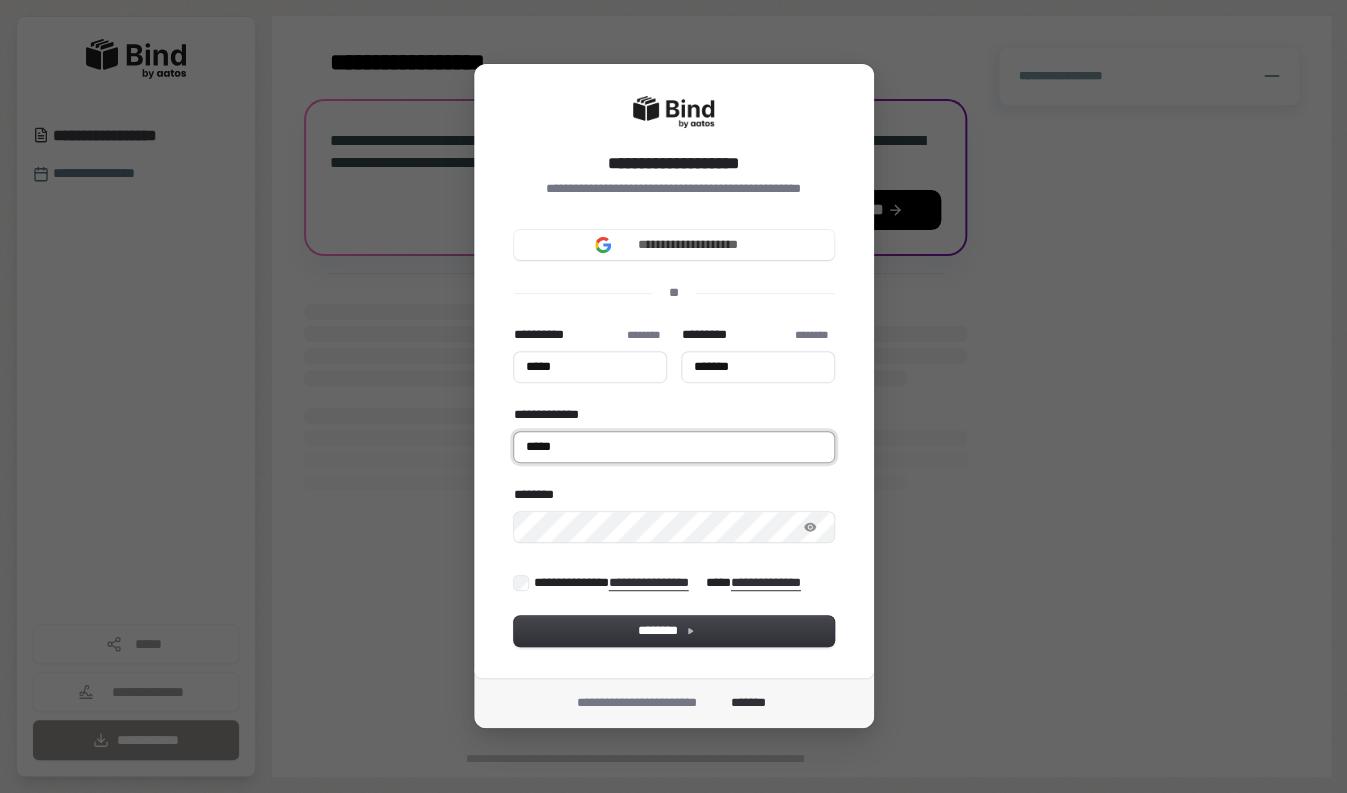 type on "*****" 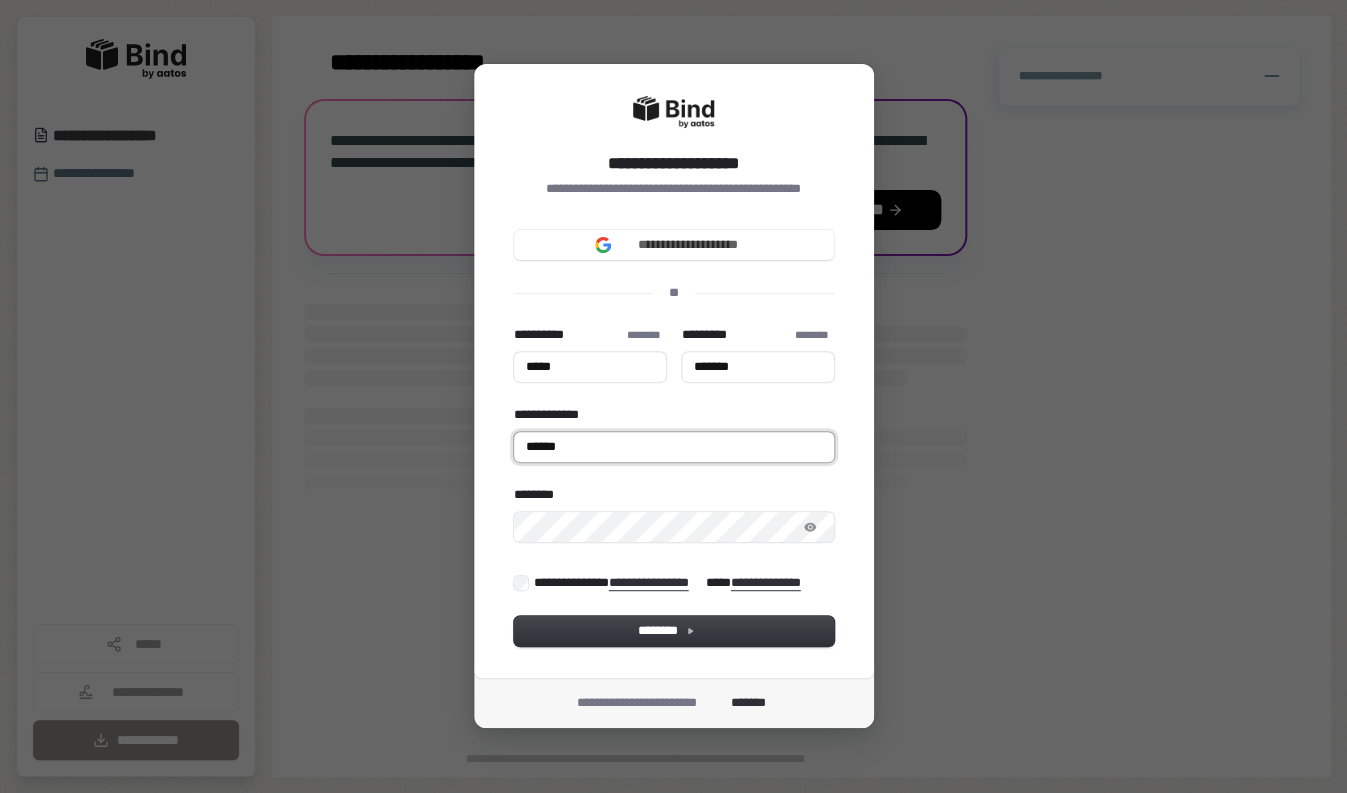 type on "*******" 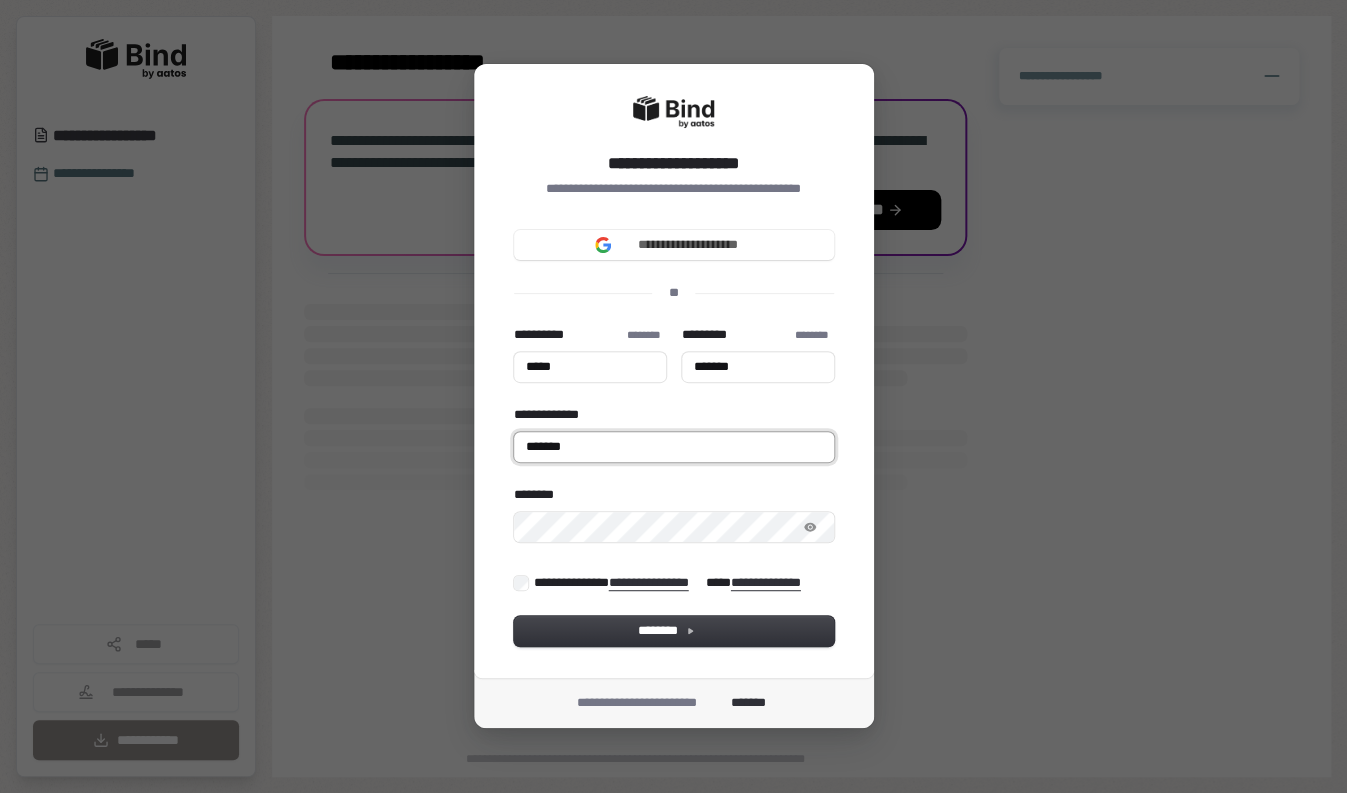 type on "*****" 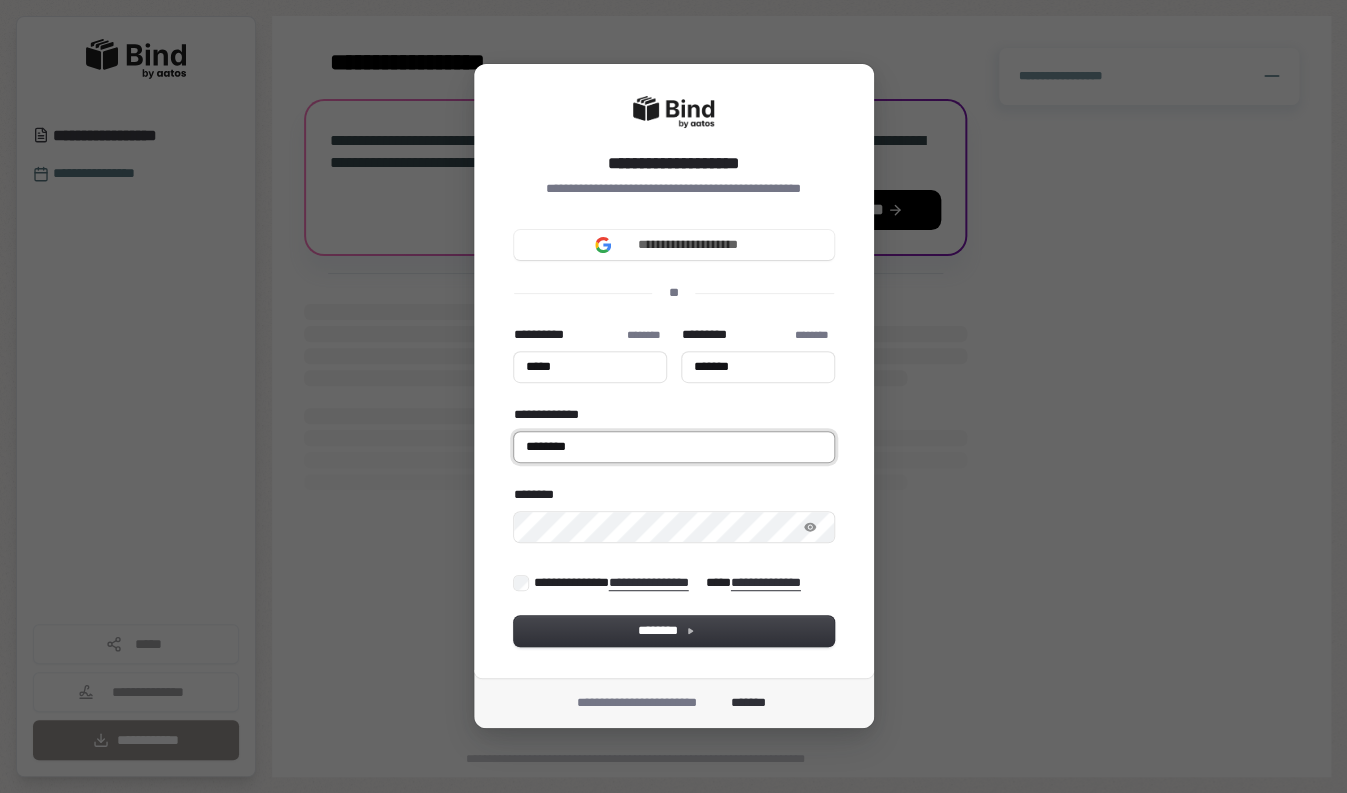 type on "*****" 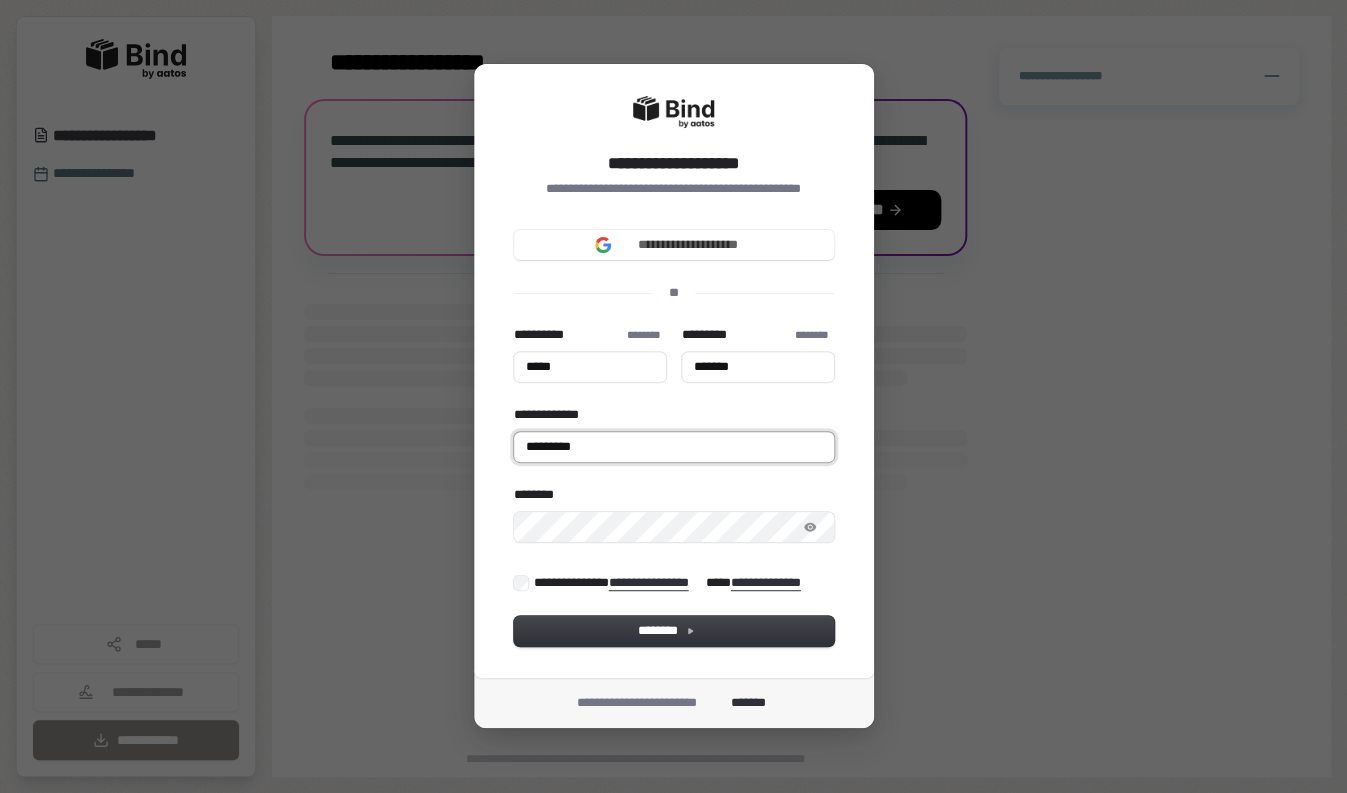 type on "*****" 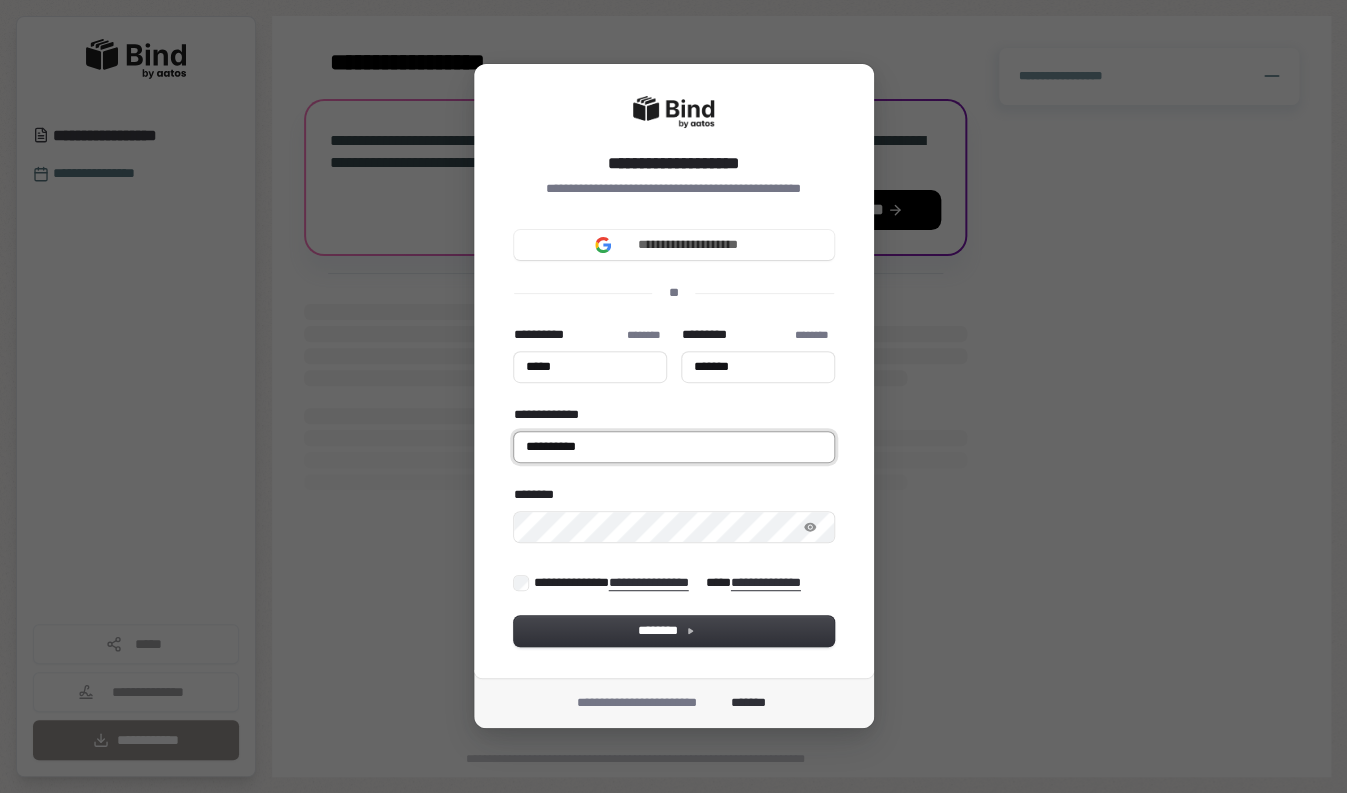 type on "*****" 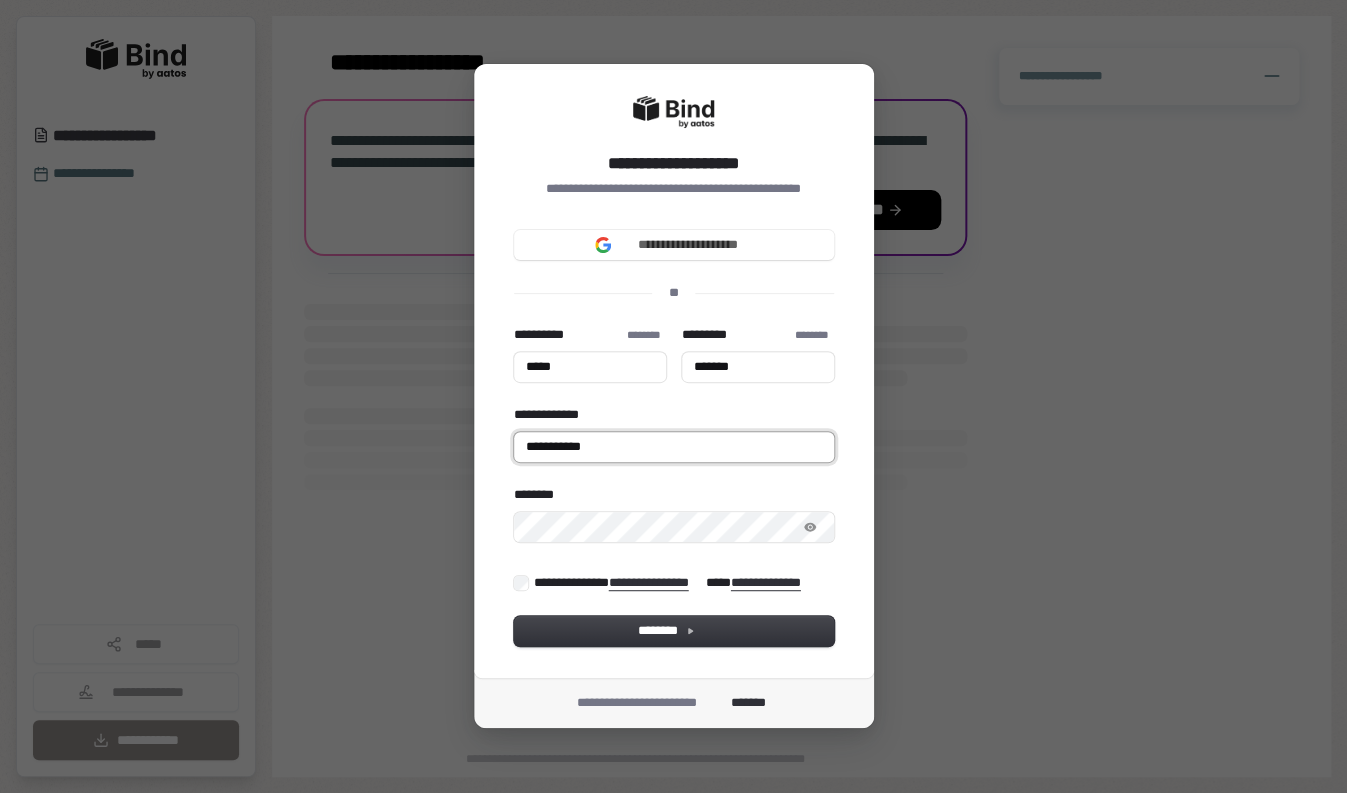 type on "*****" 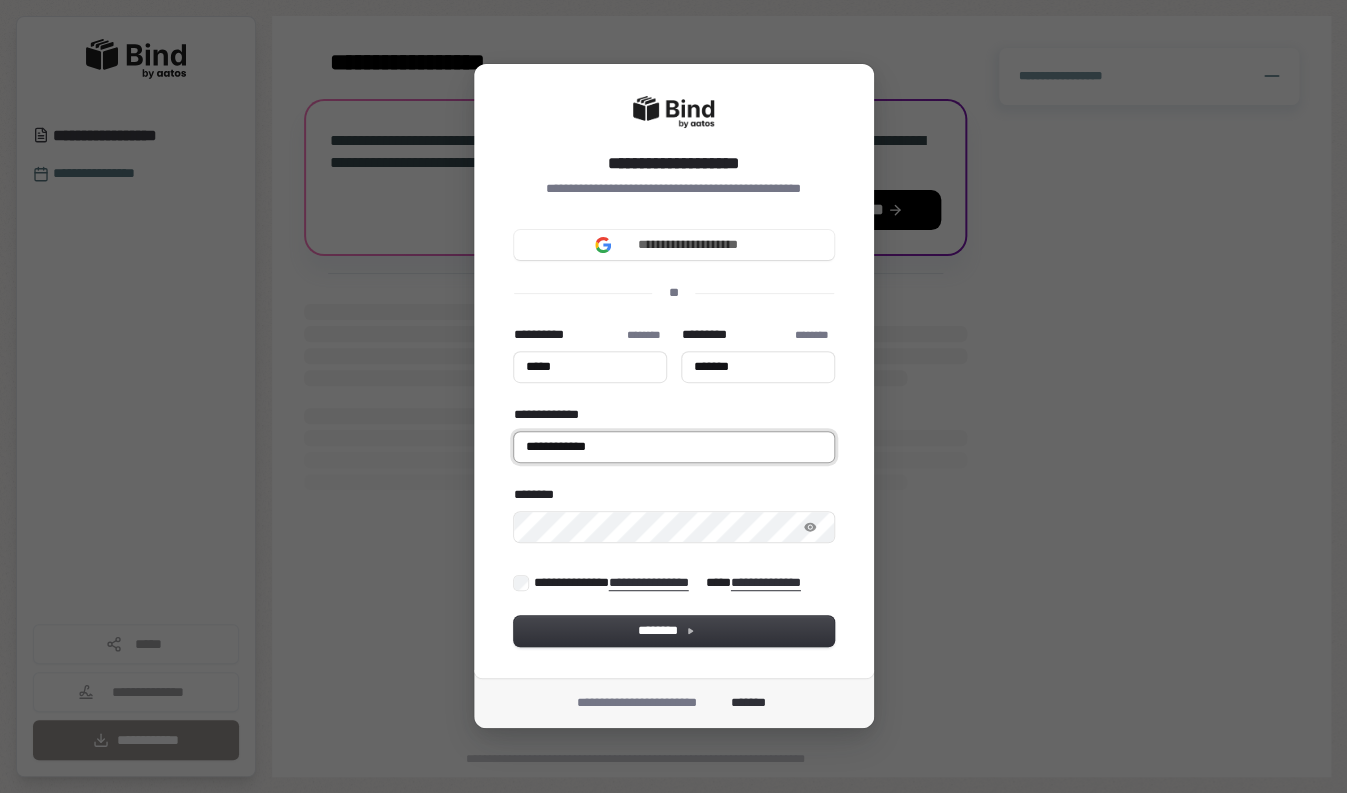 type on "*****" 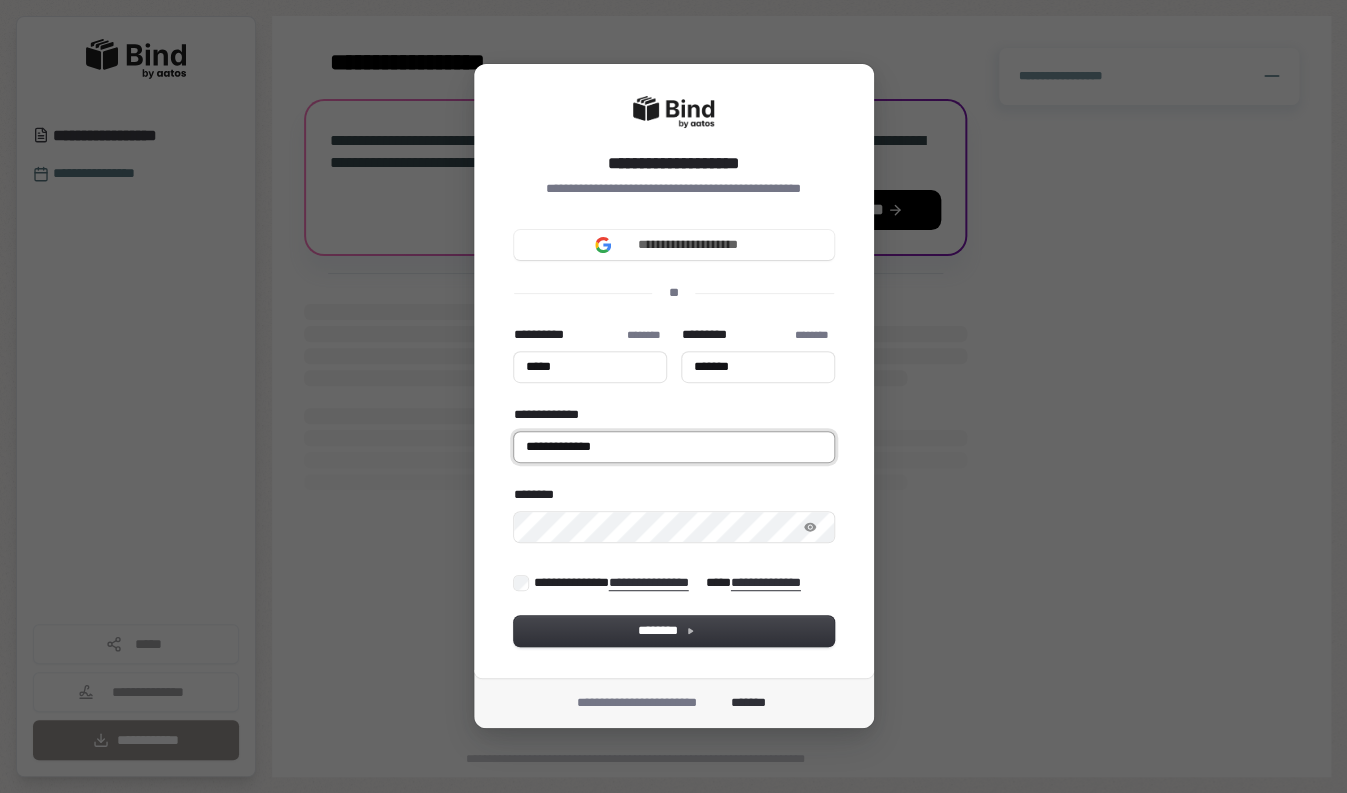 type on "*****" 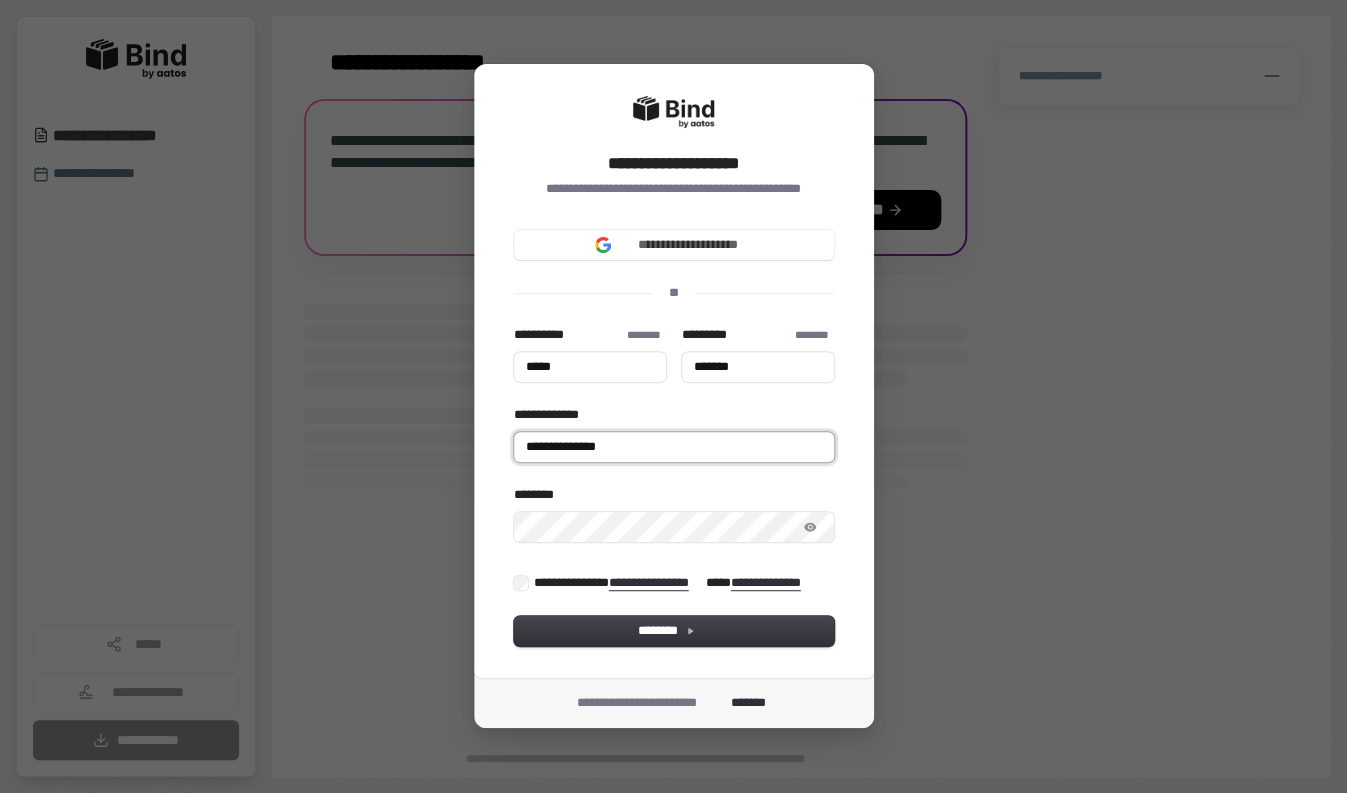 type on "*****" 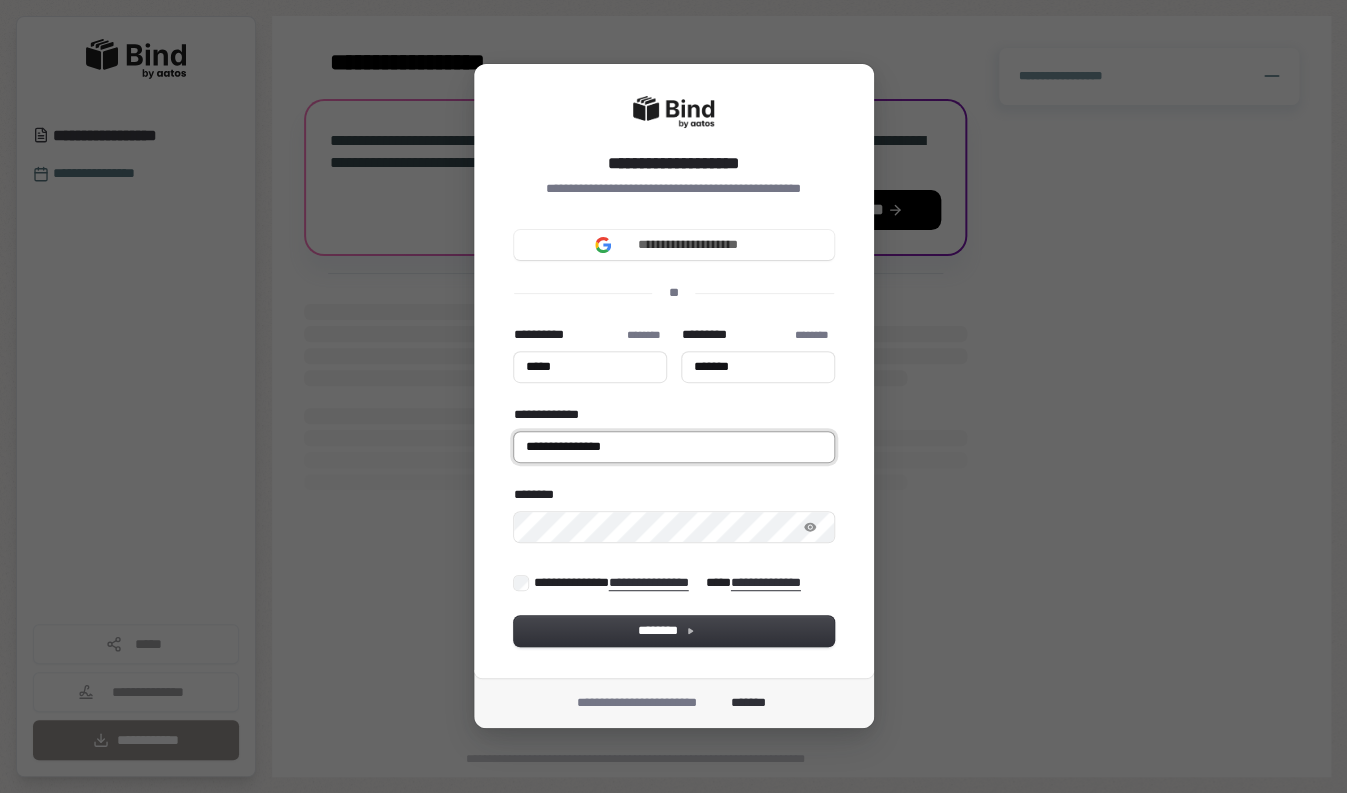 type on "*****" 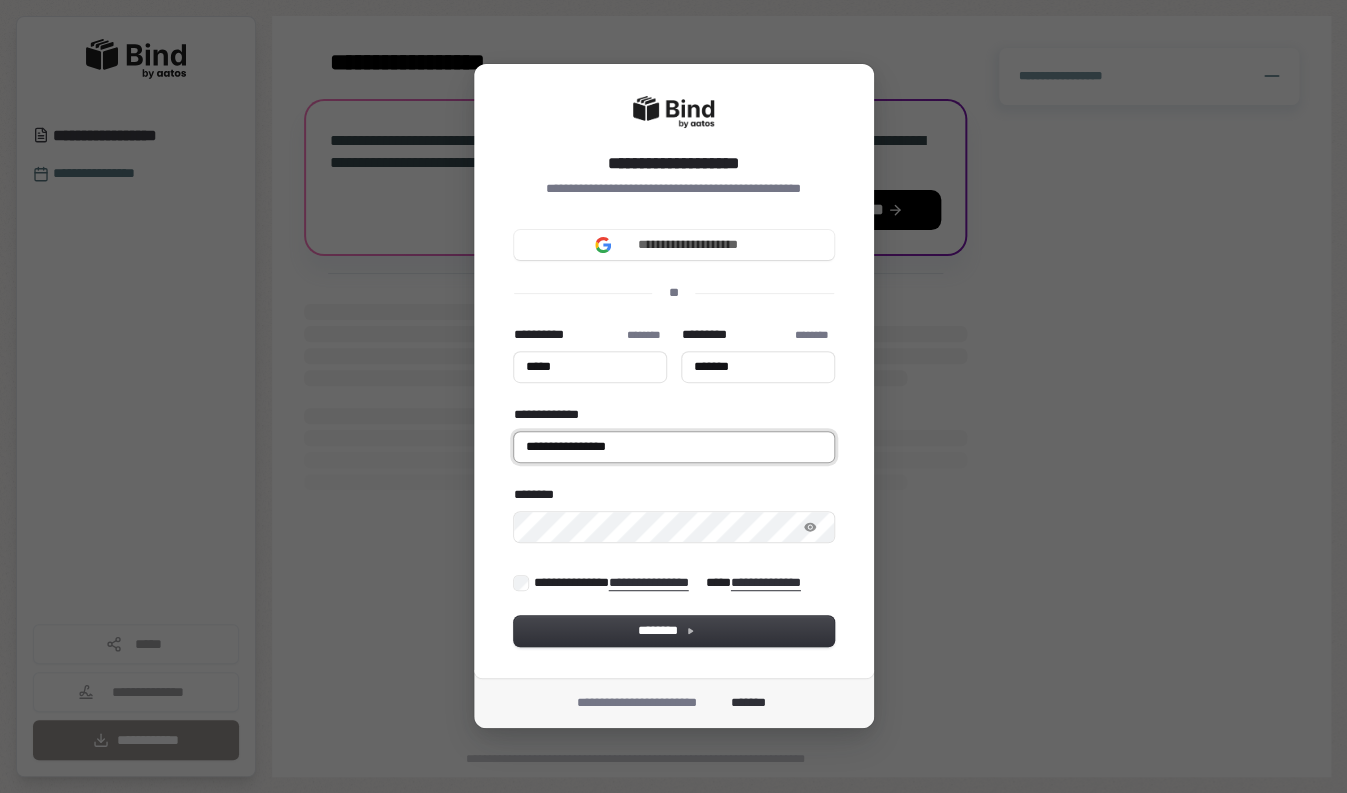 type on "*****" 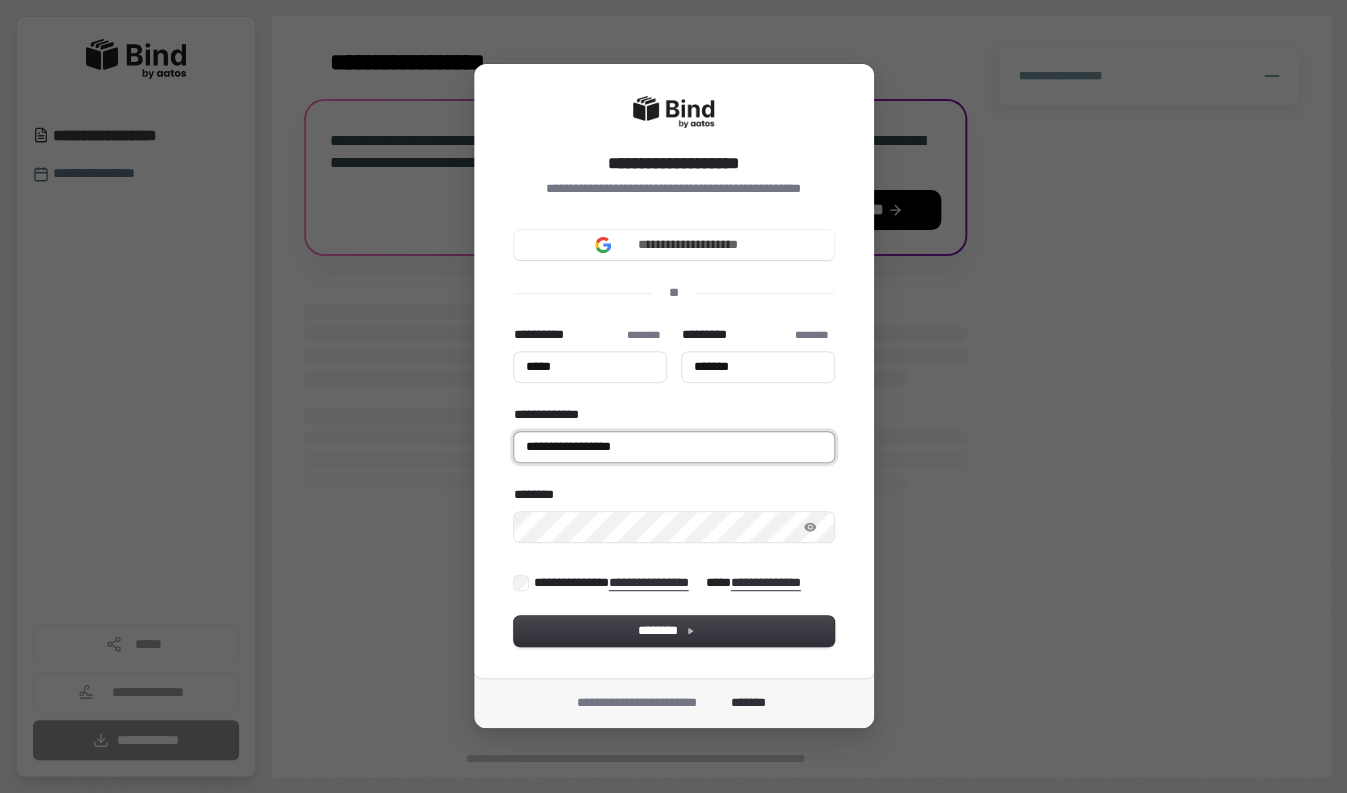 type on "*****" 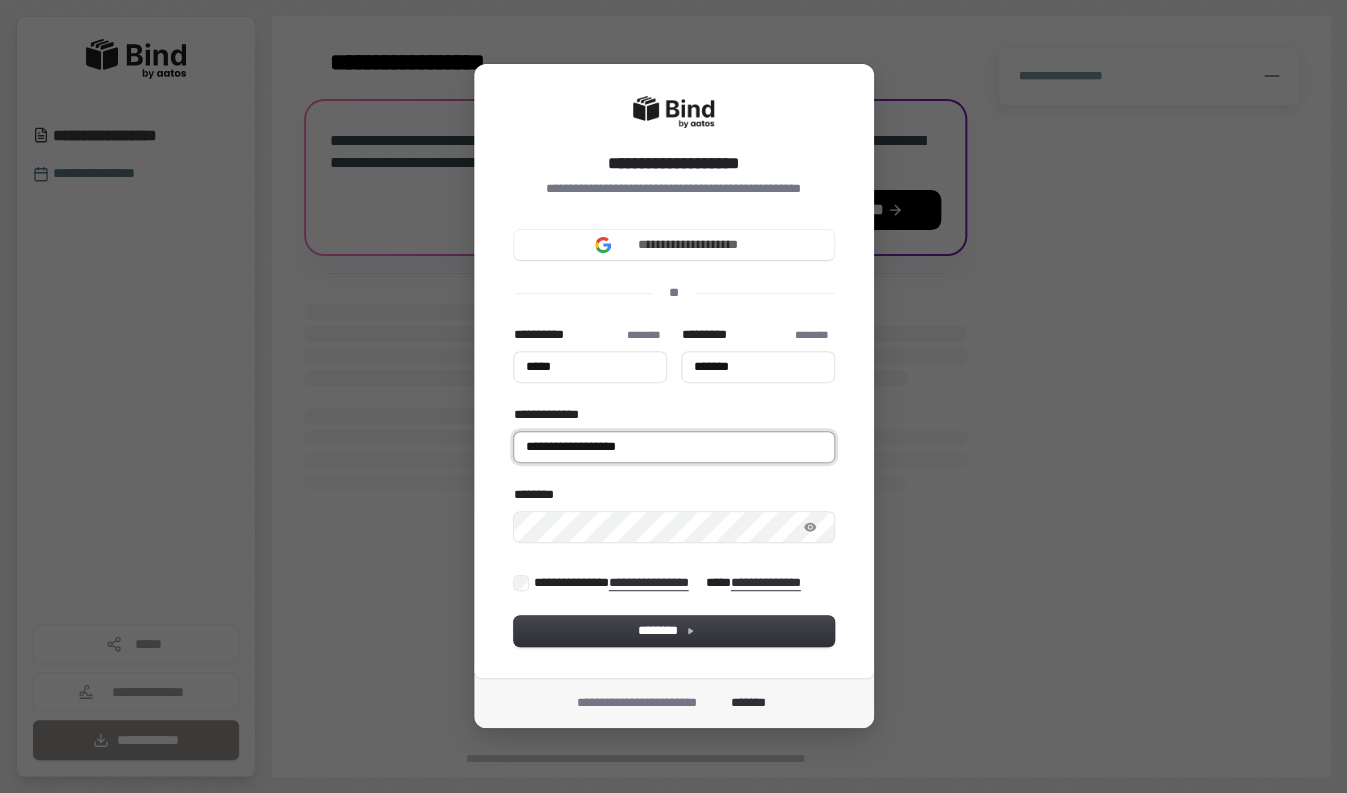 type on "*****" 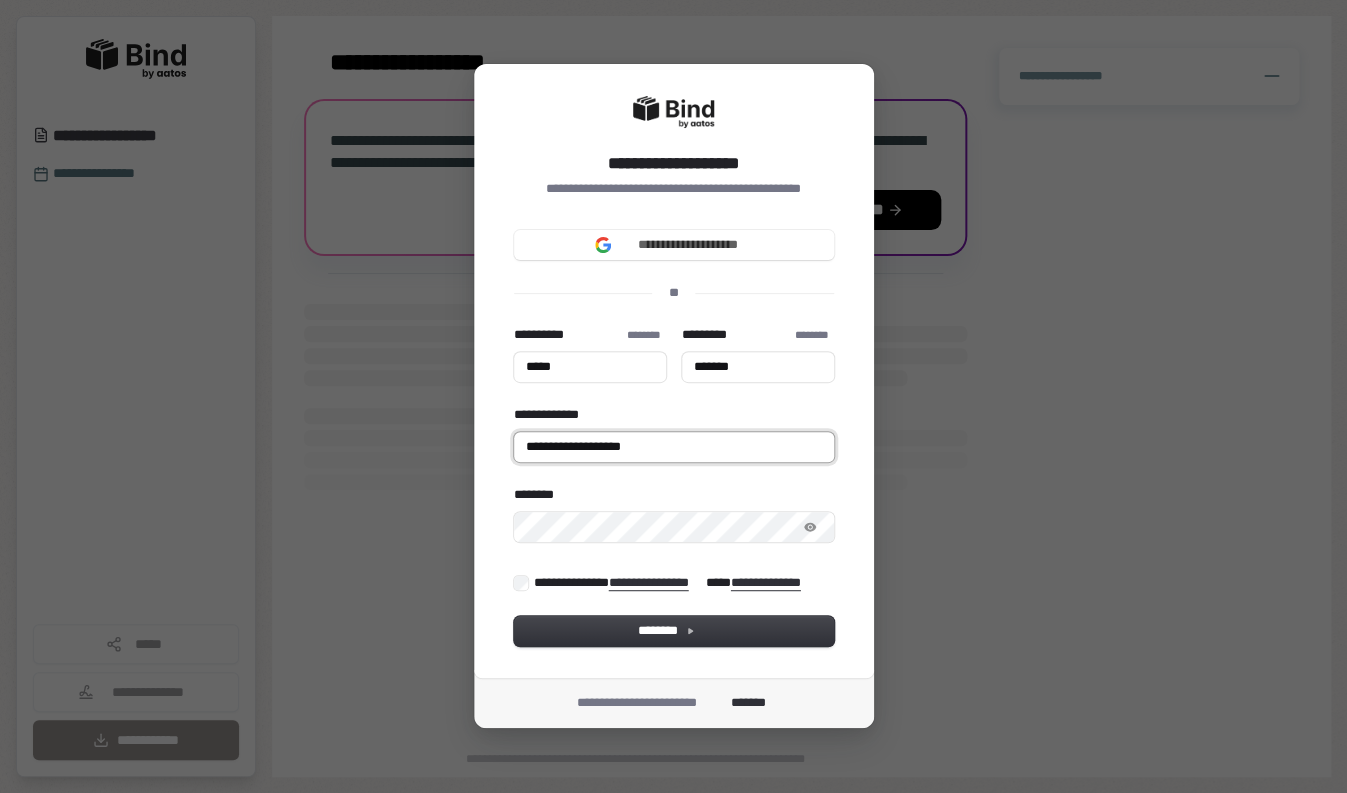type on "*****" 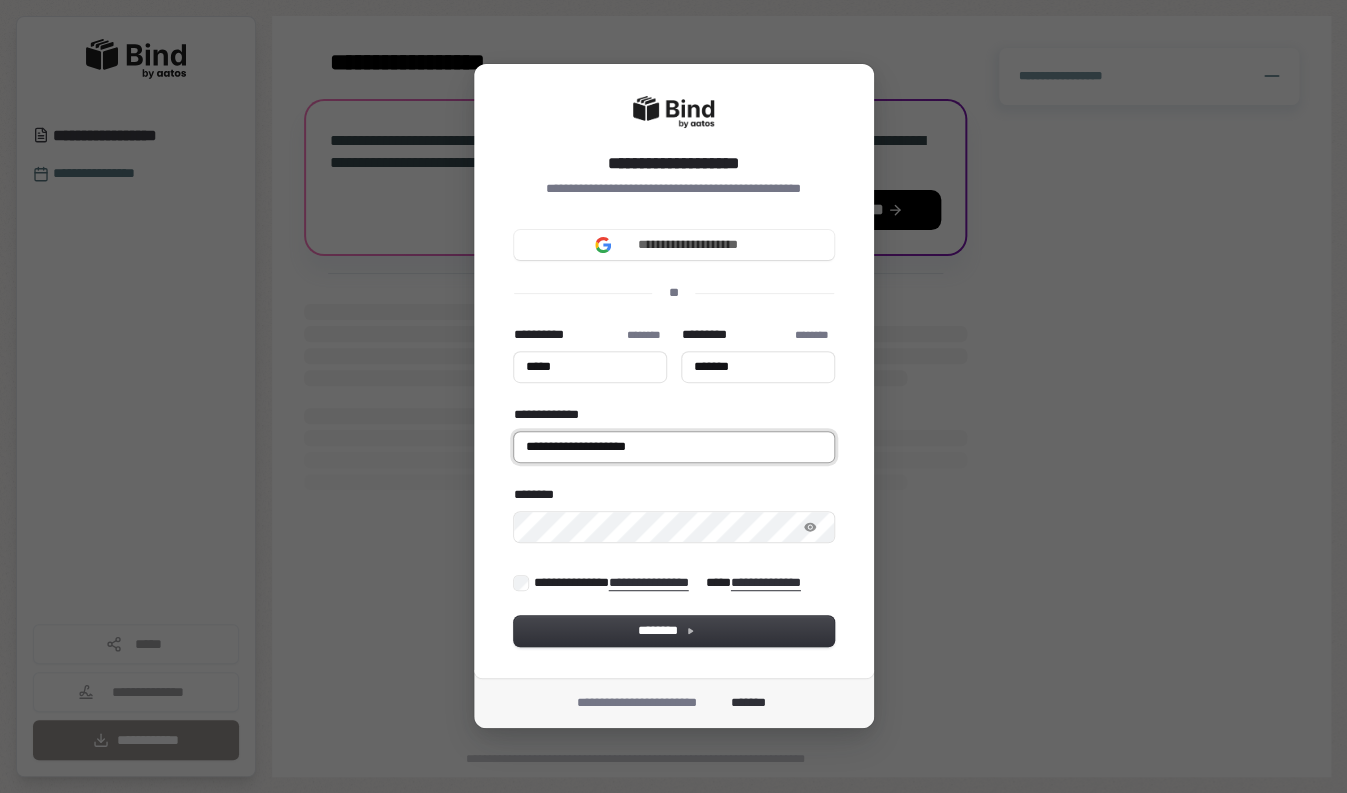 type on "*****" 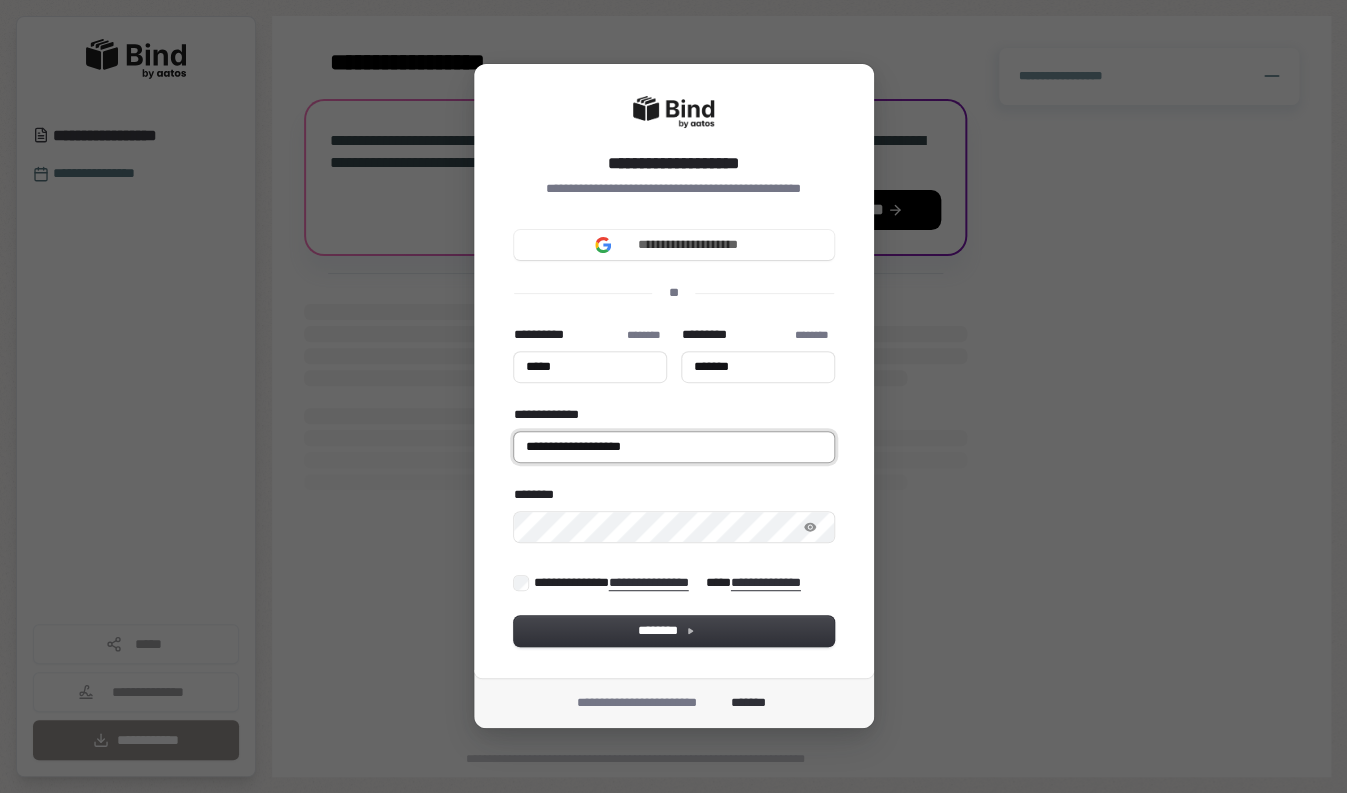type on "*****" 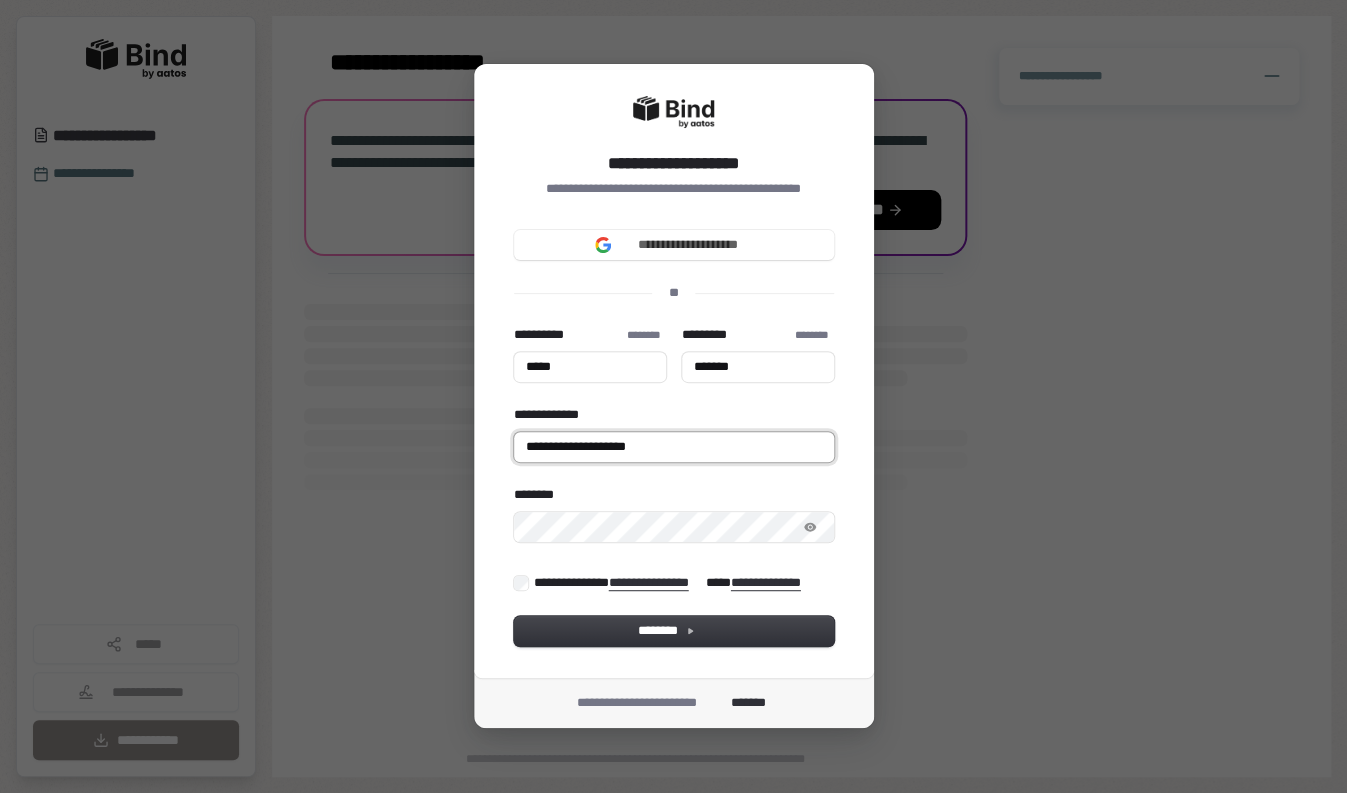 type on "*****" 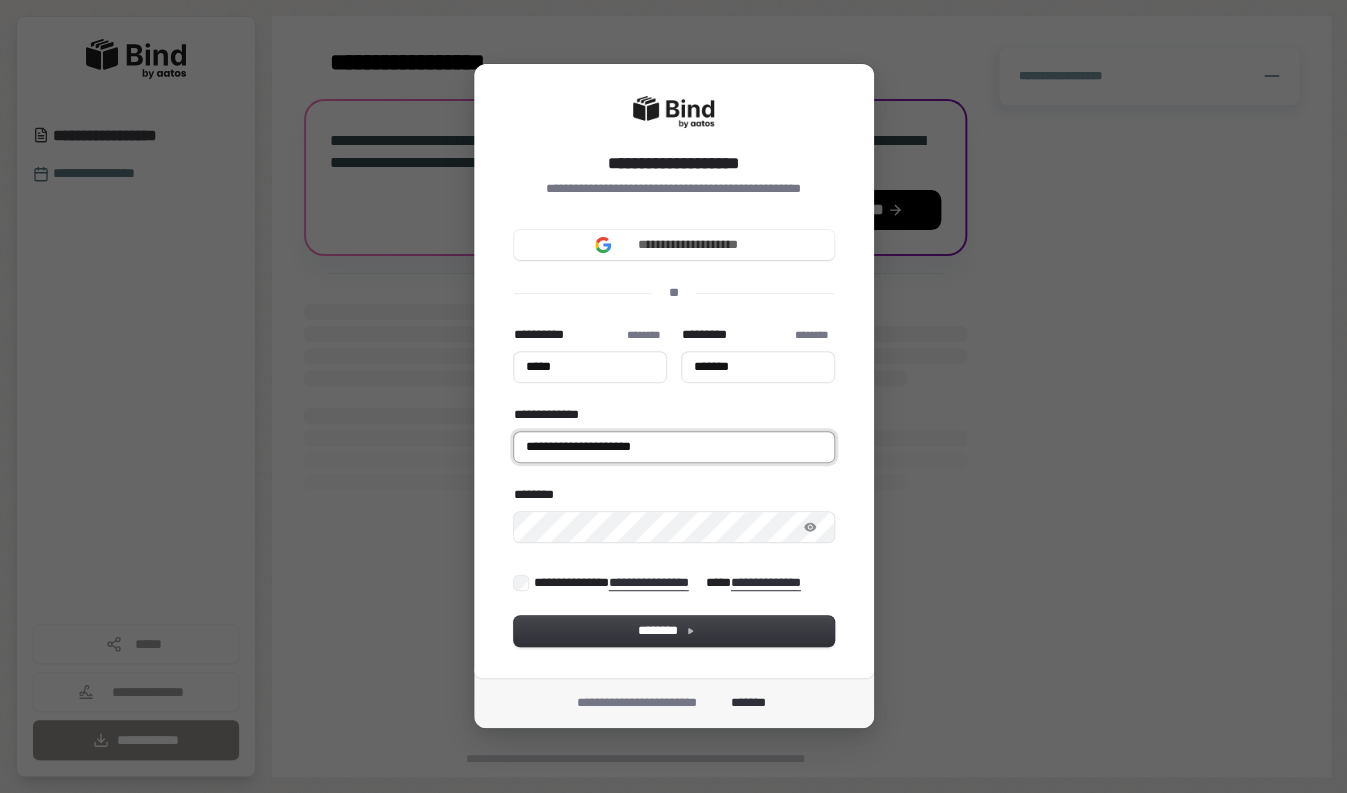 type on "*****" 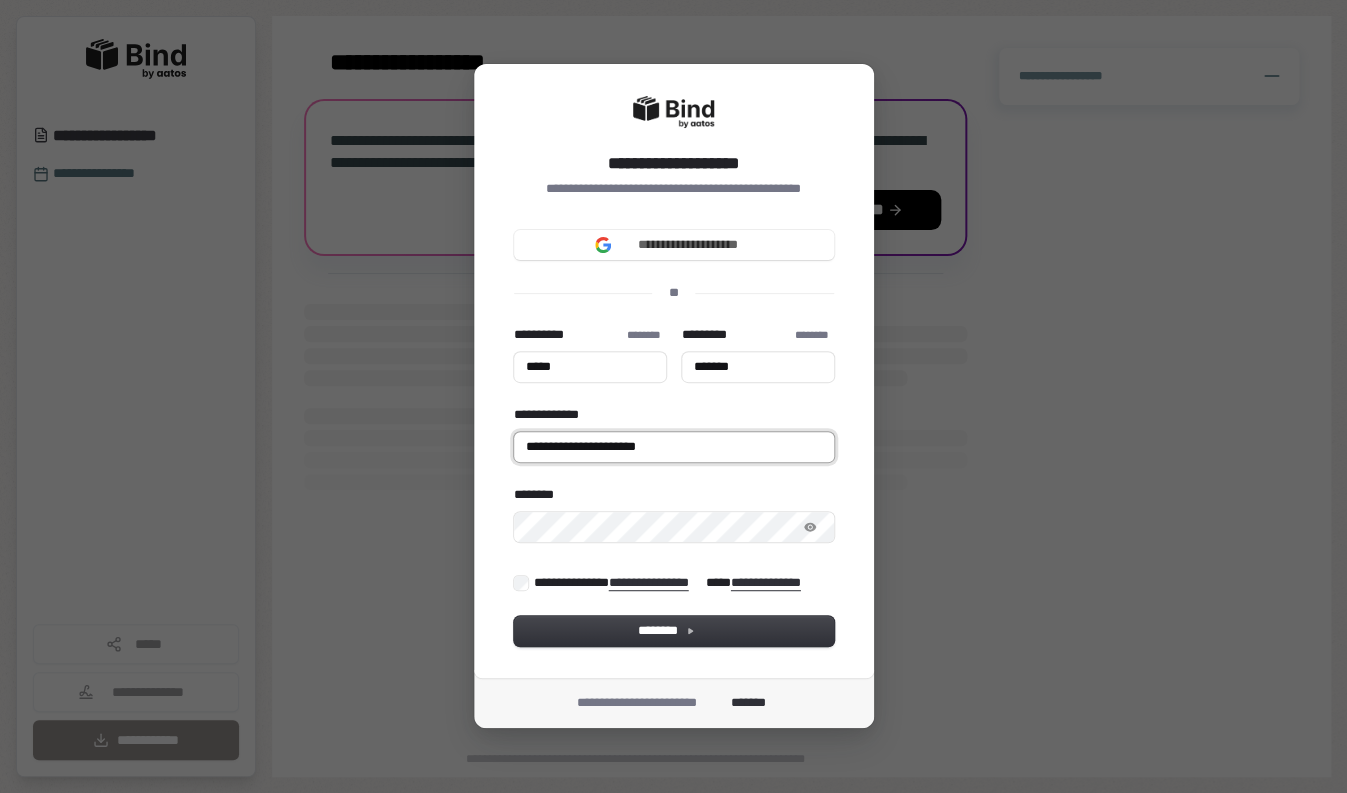 type on "**********" 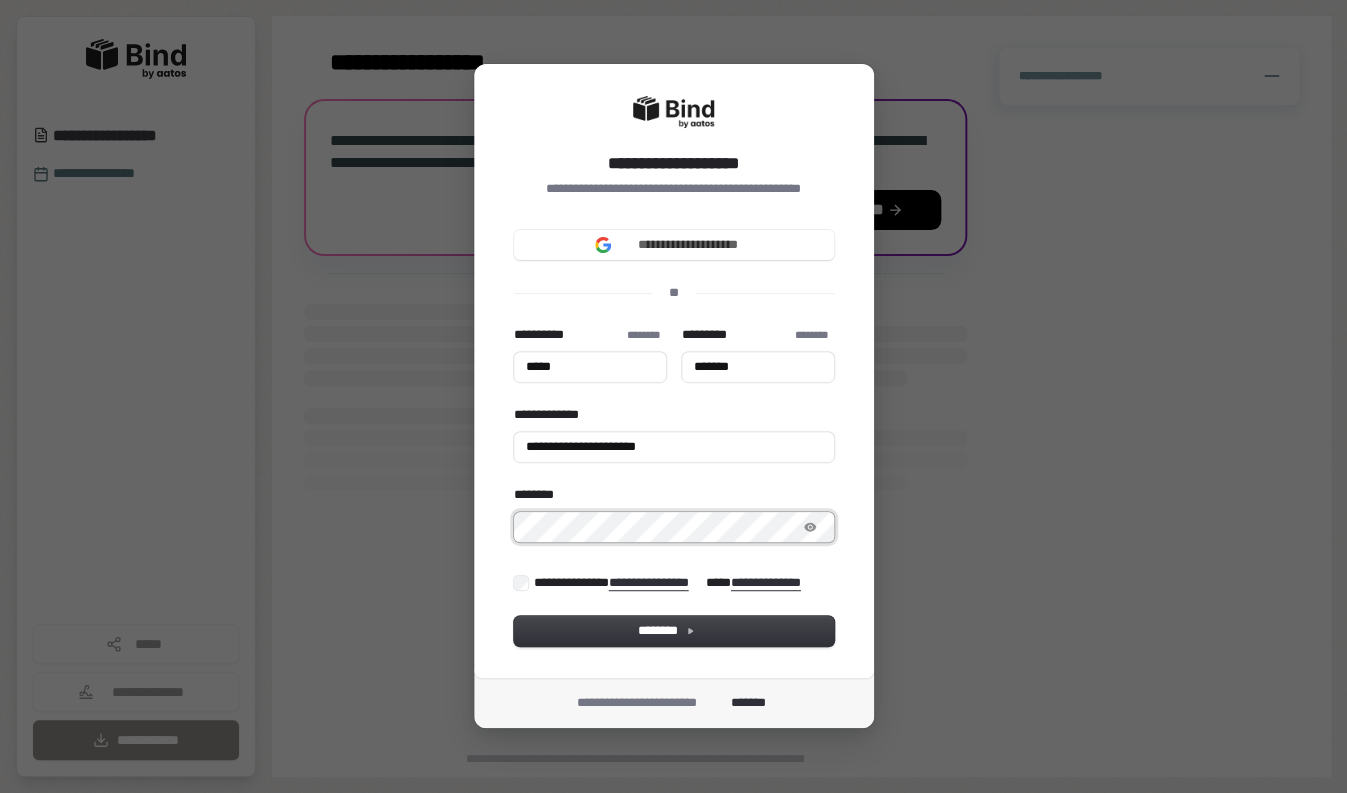 type on "*****" 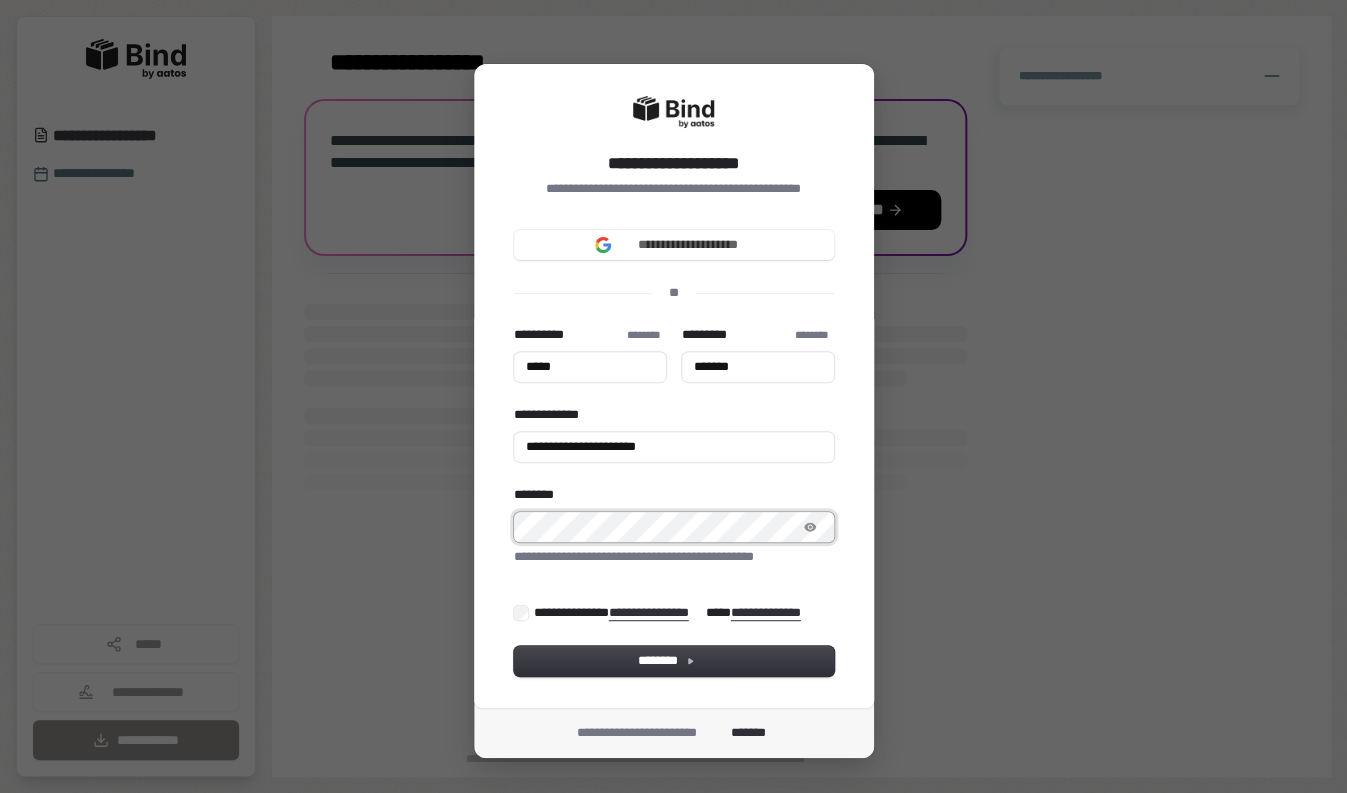 type on "*****" 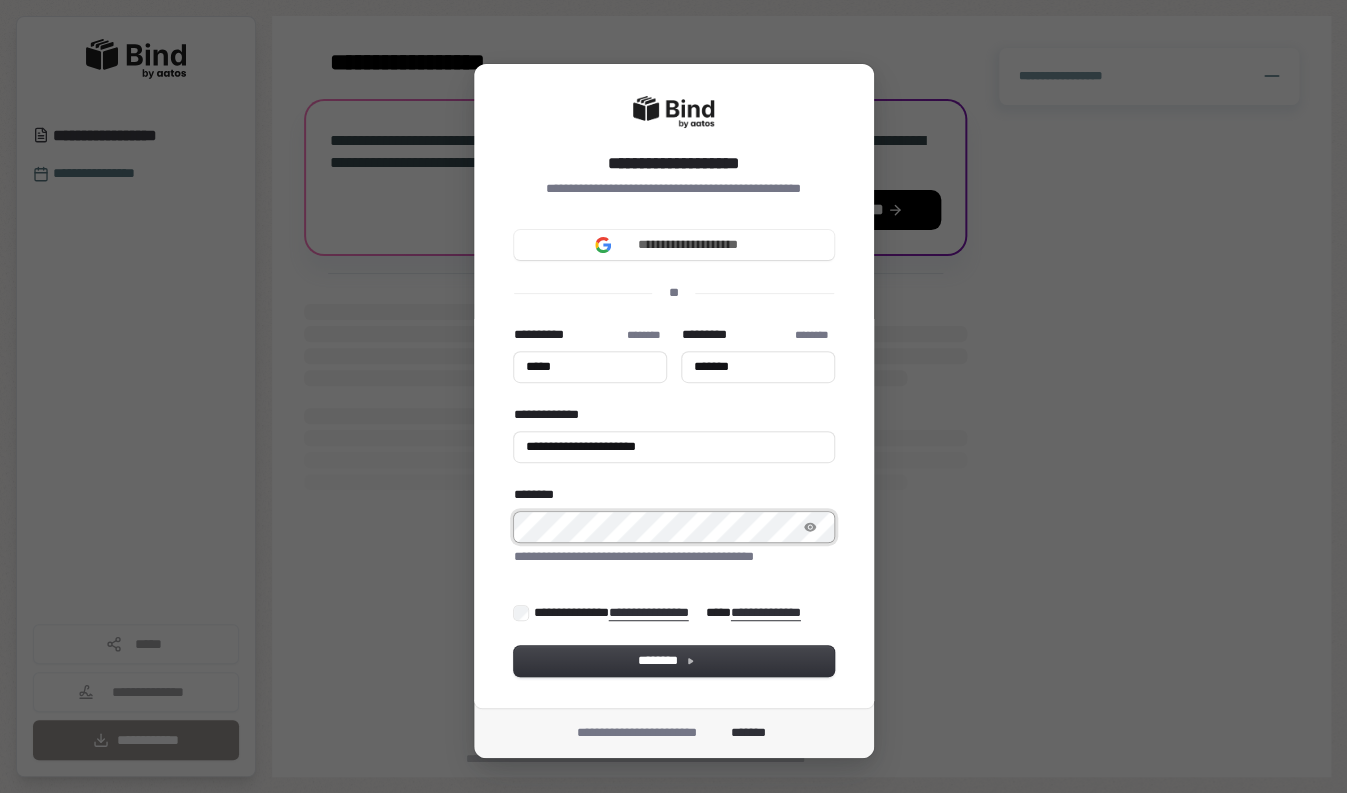 type on "*******" 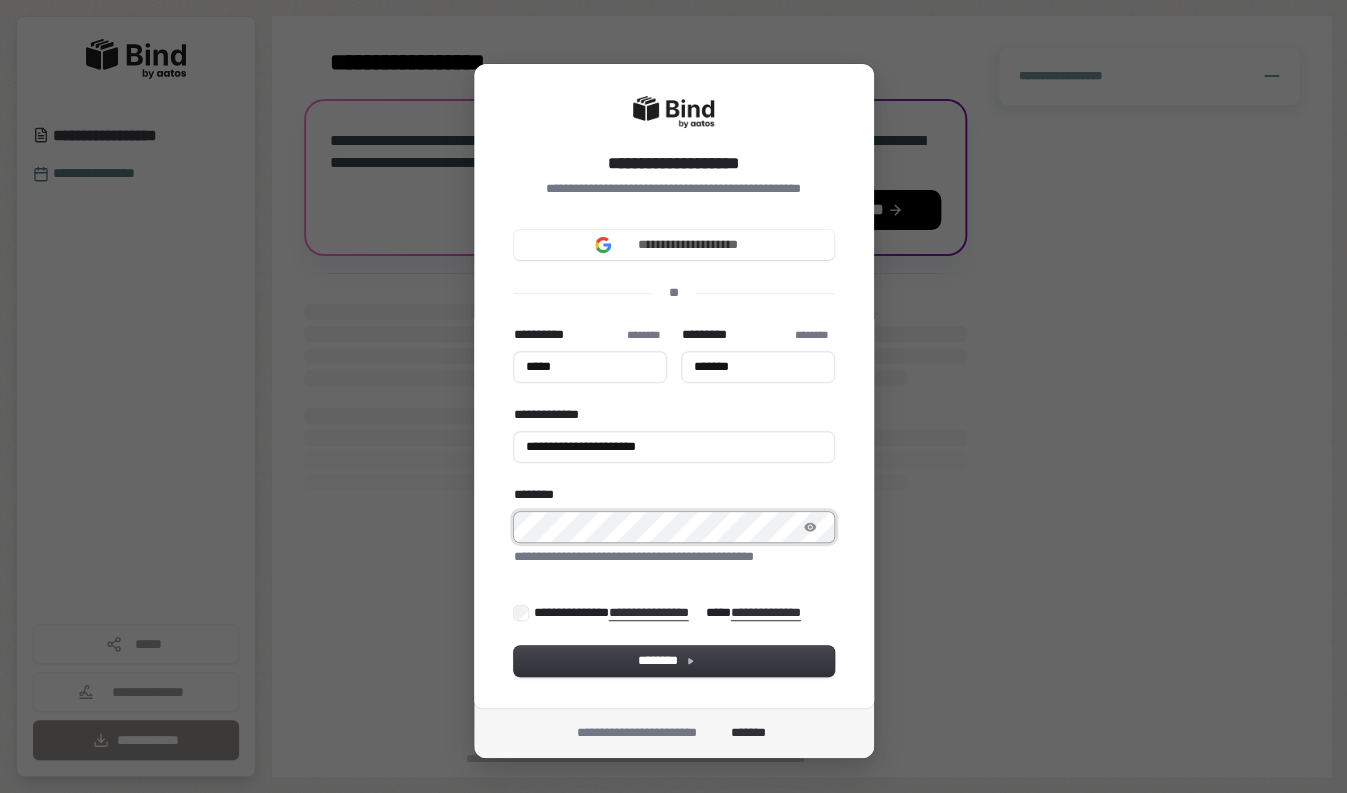 type on "*****" 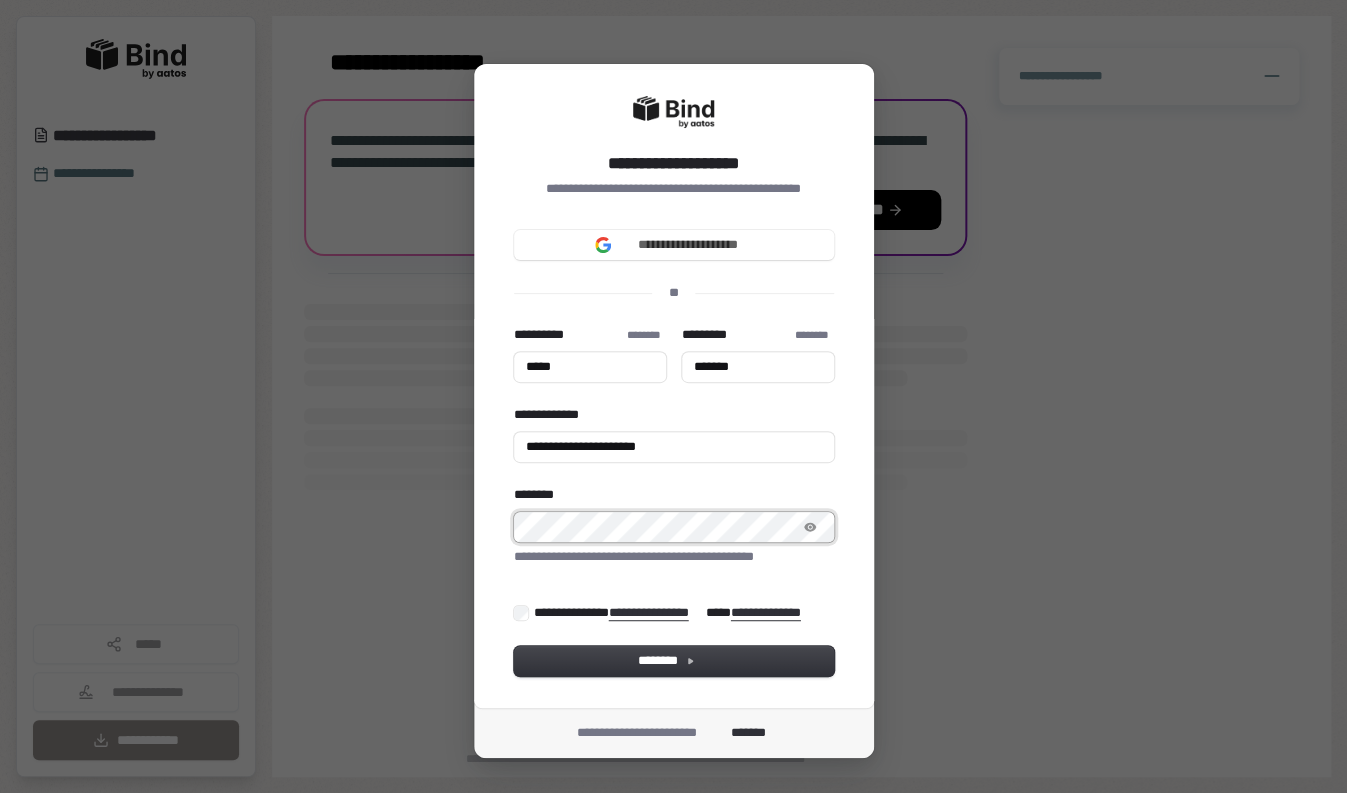 type on "*******" 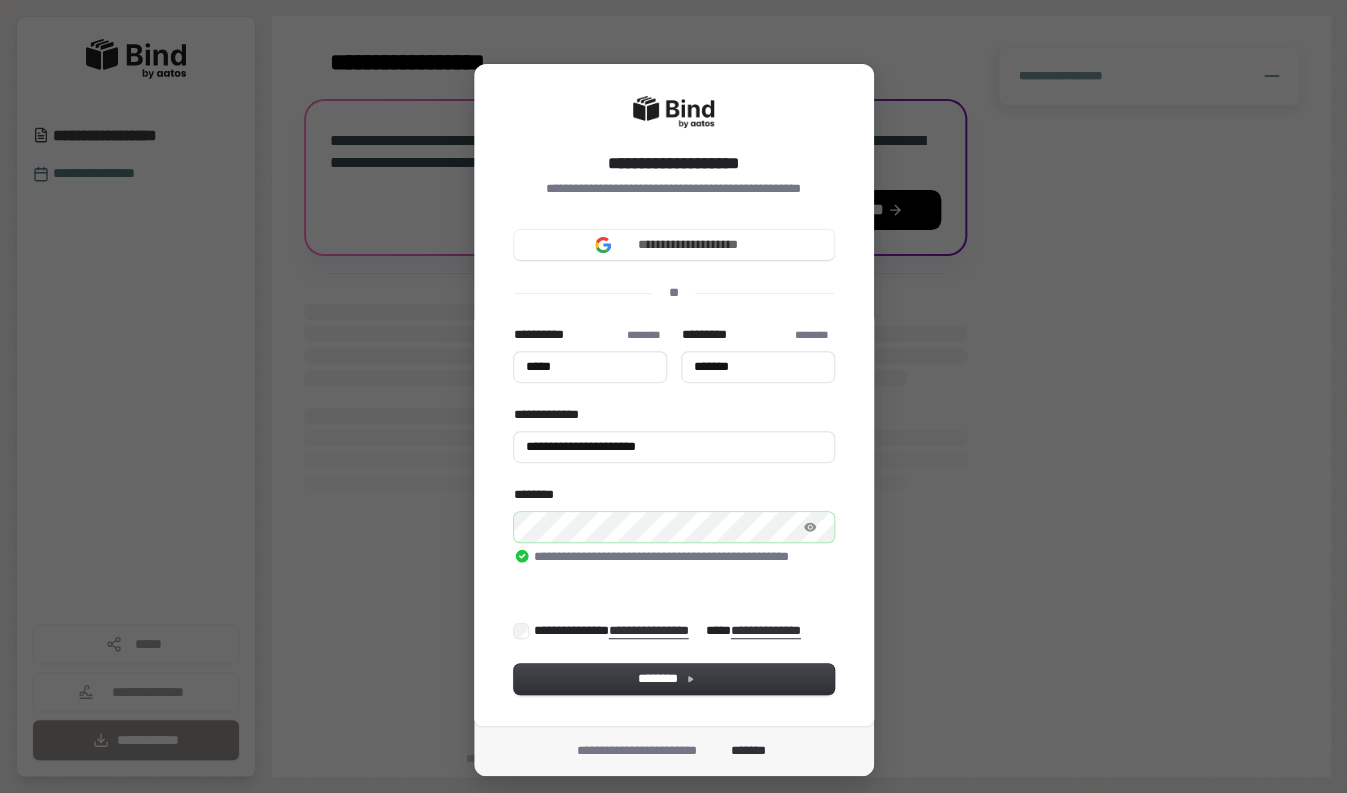 type on "*****" 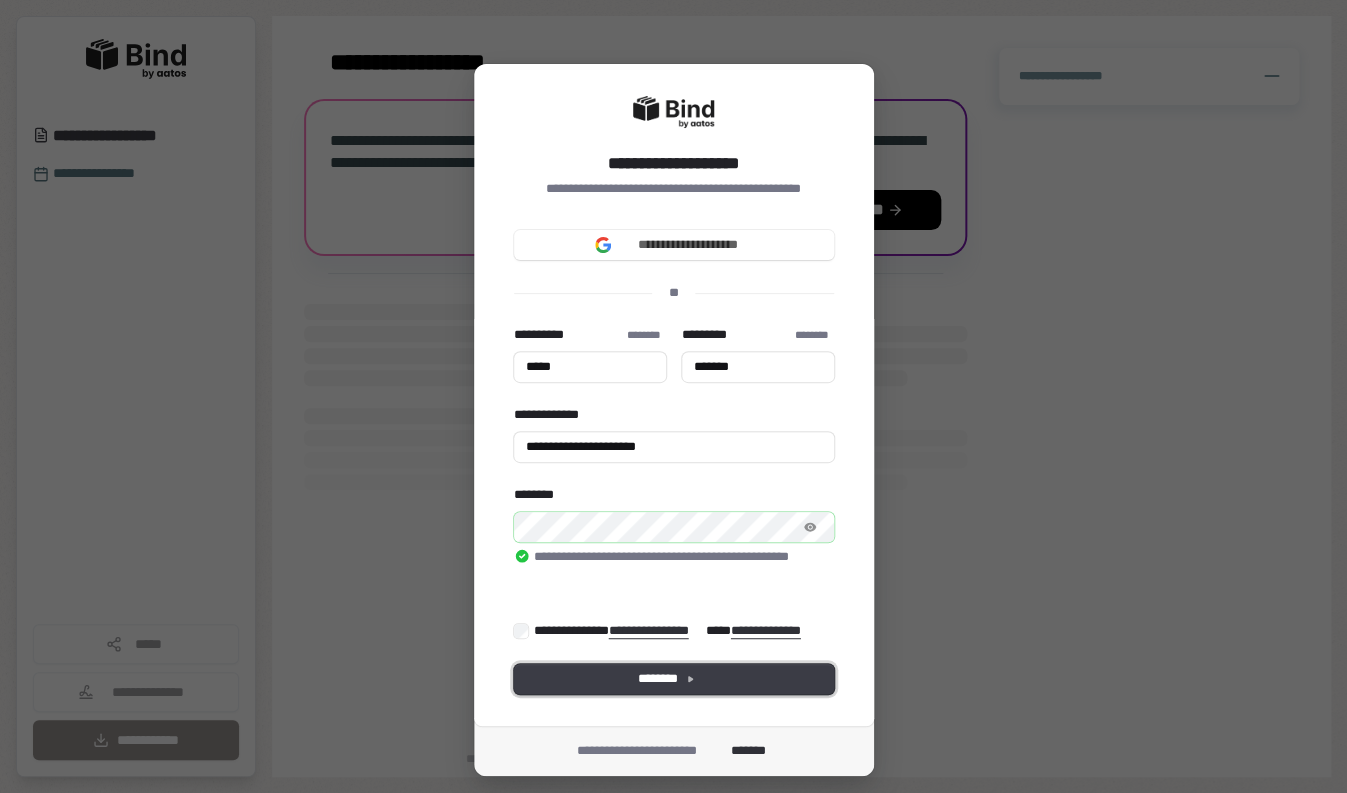 click on "********" at bounding box center (674, 679) 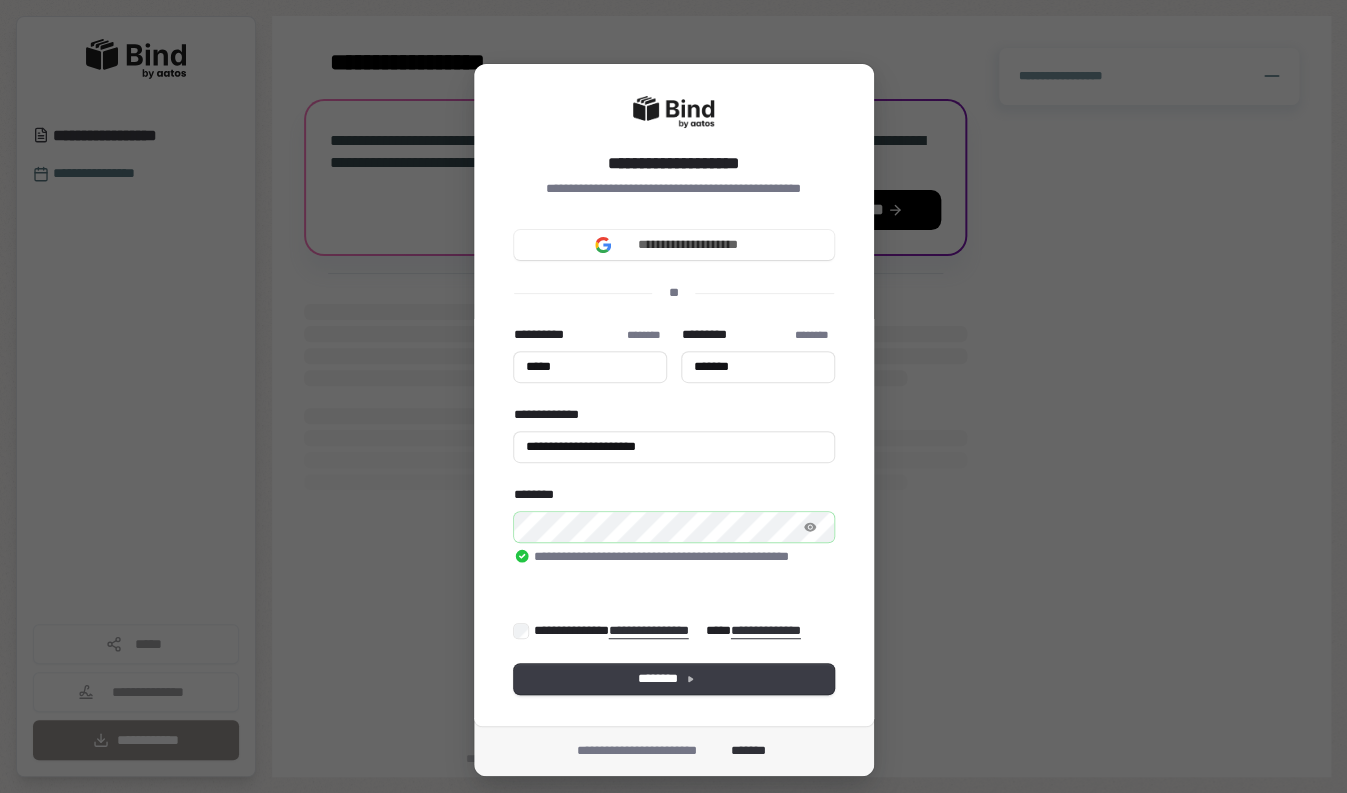 type on "*****" 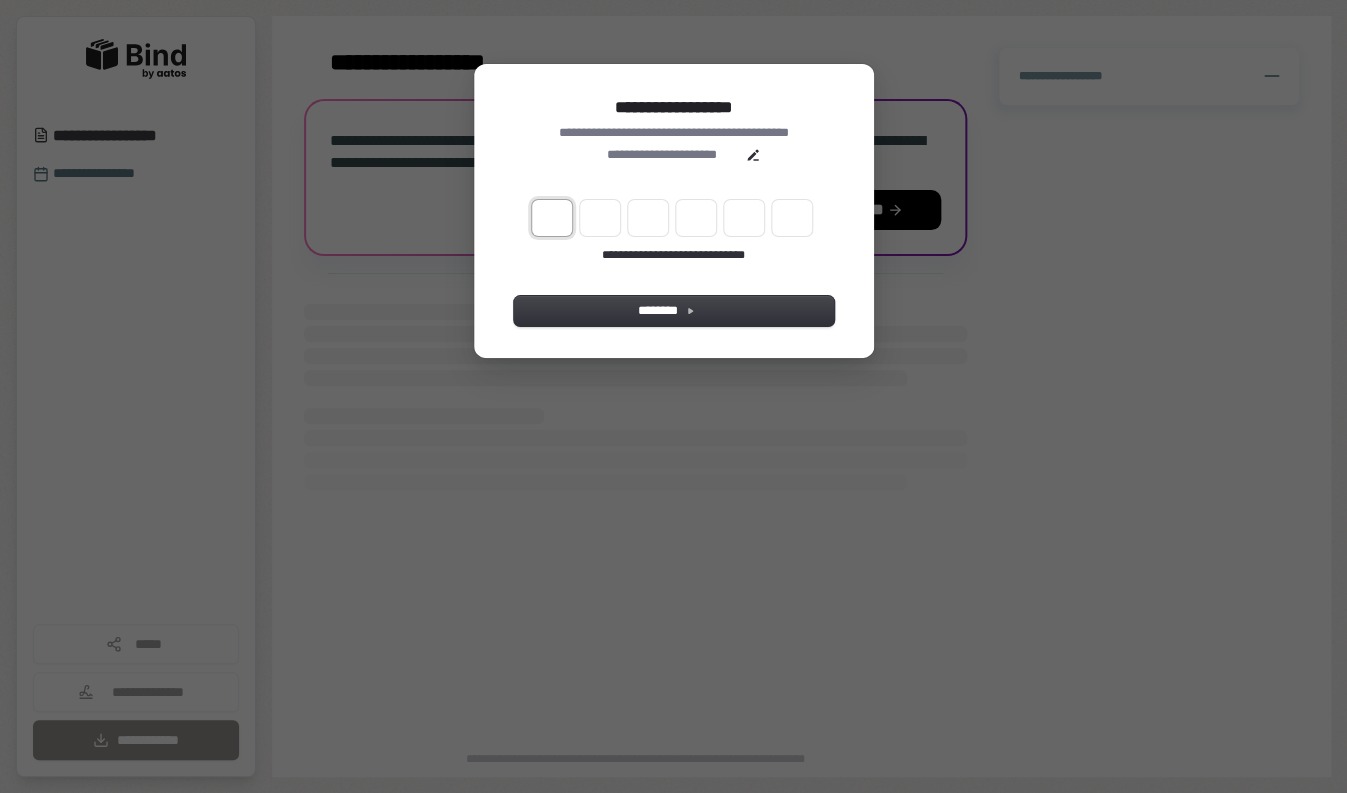 click at bounding box center (552, 218) 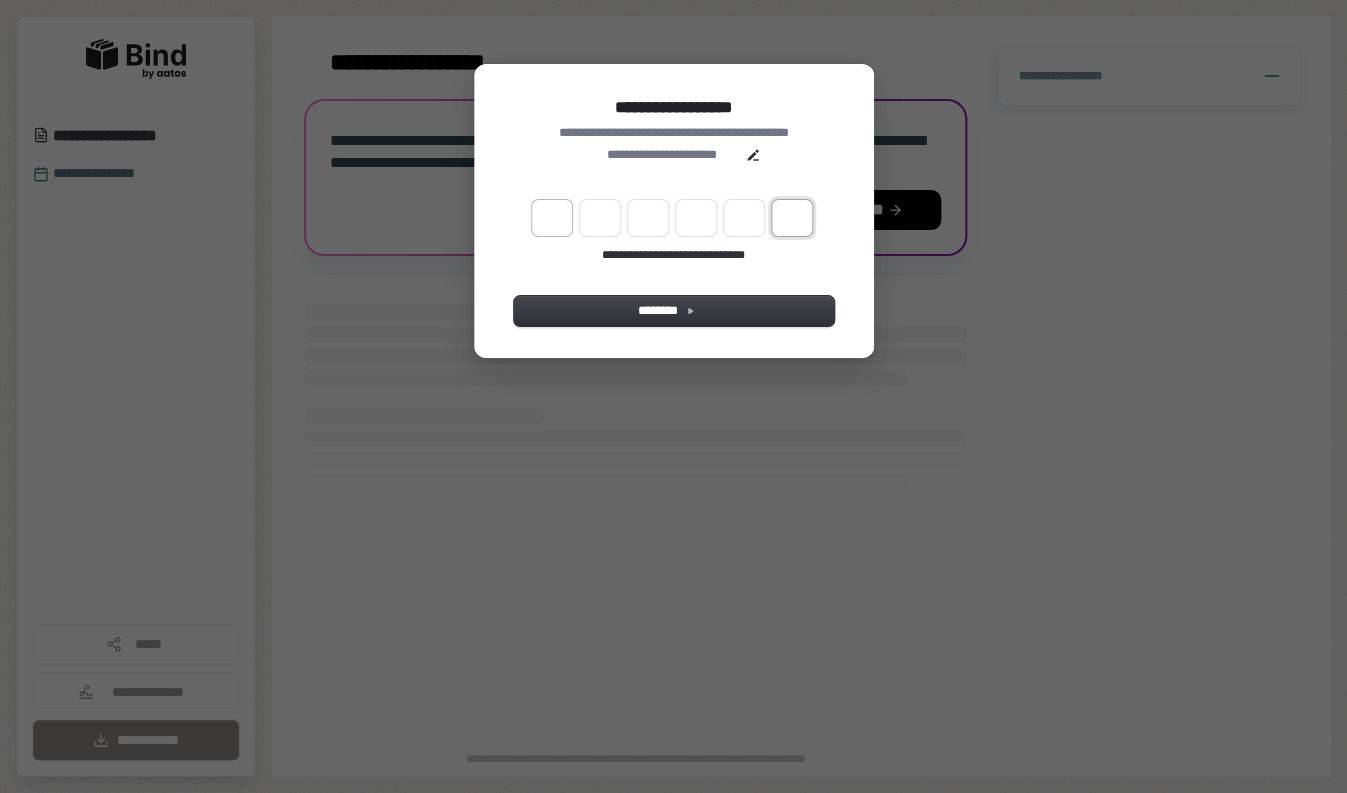 paste on "*" 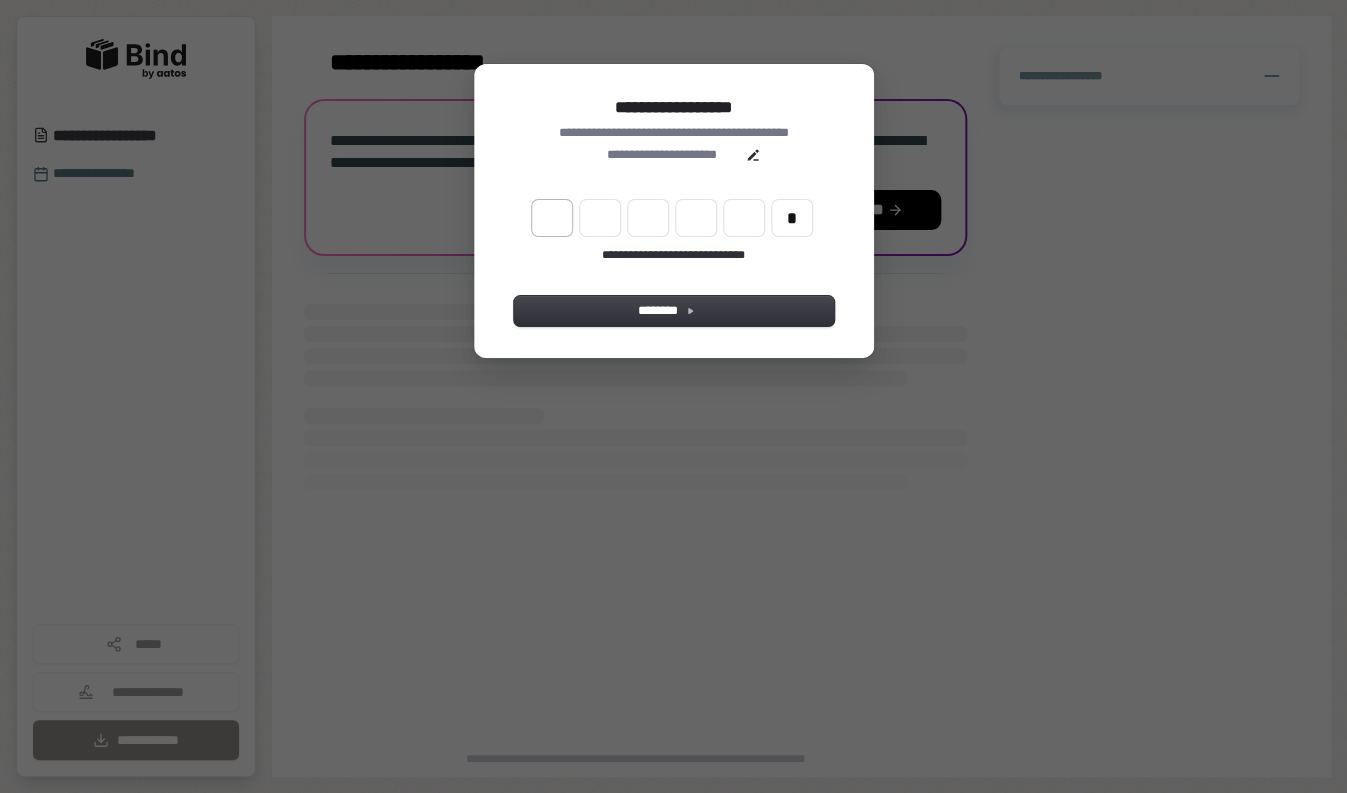 type 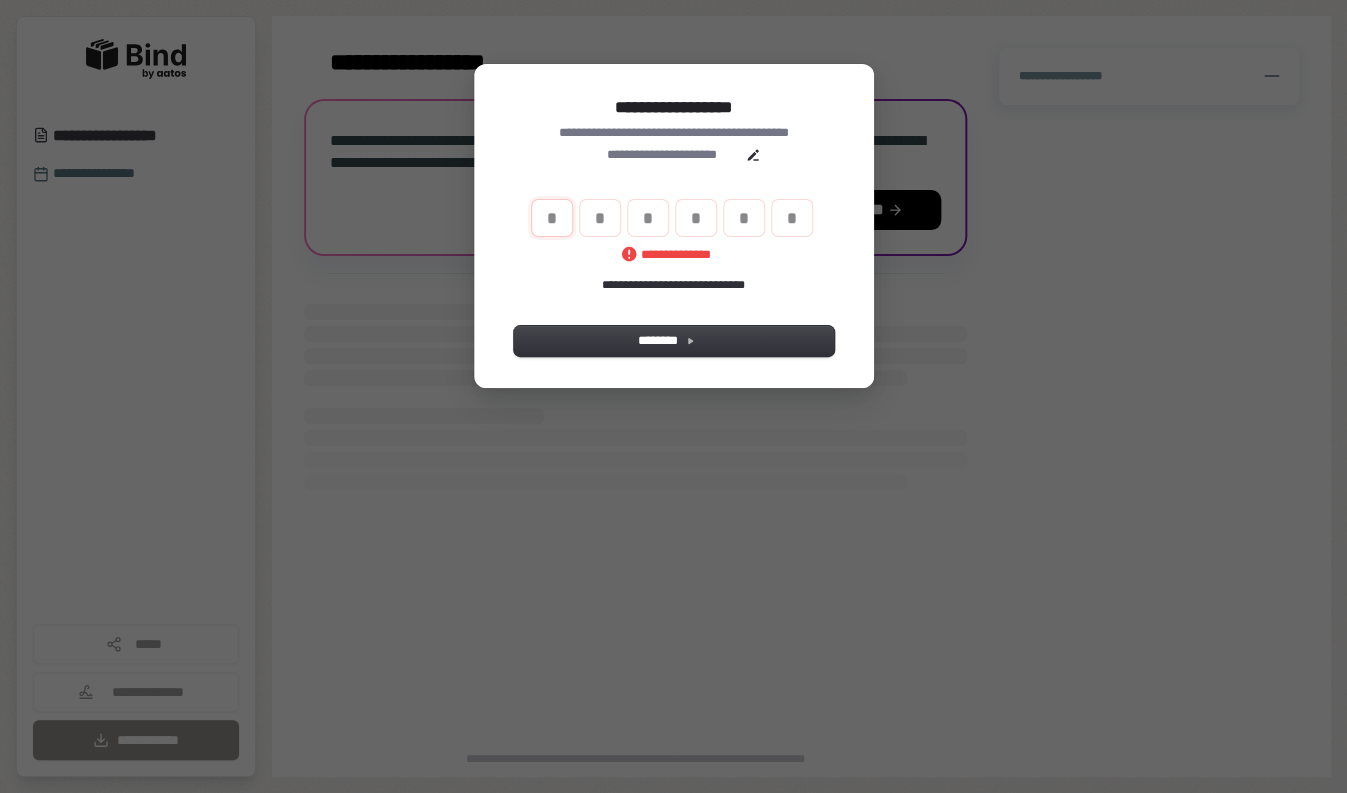 type 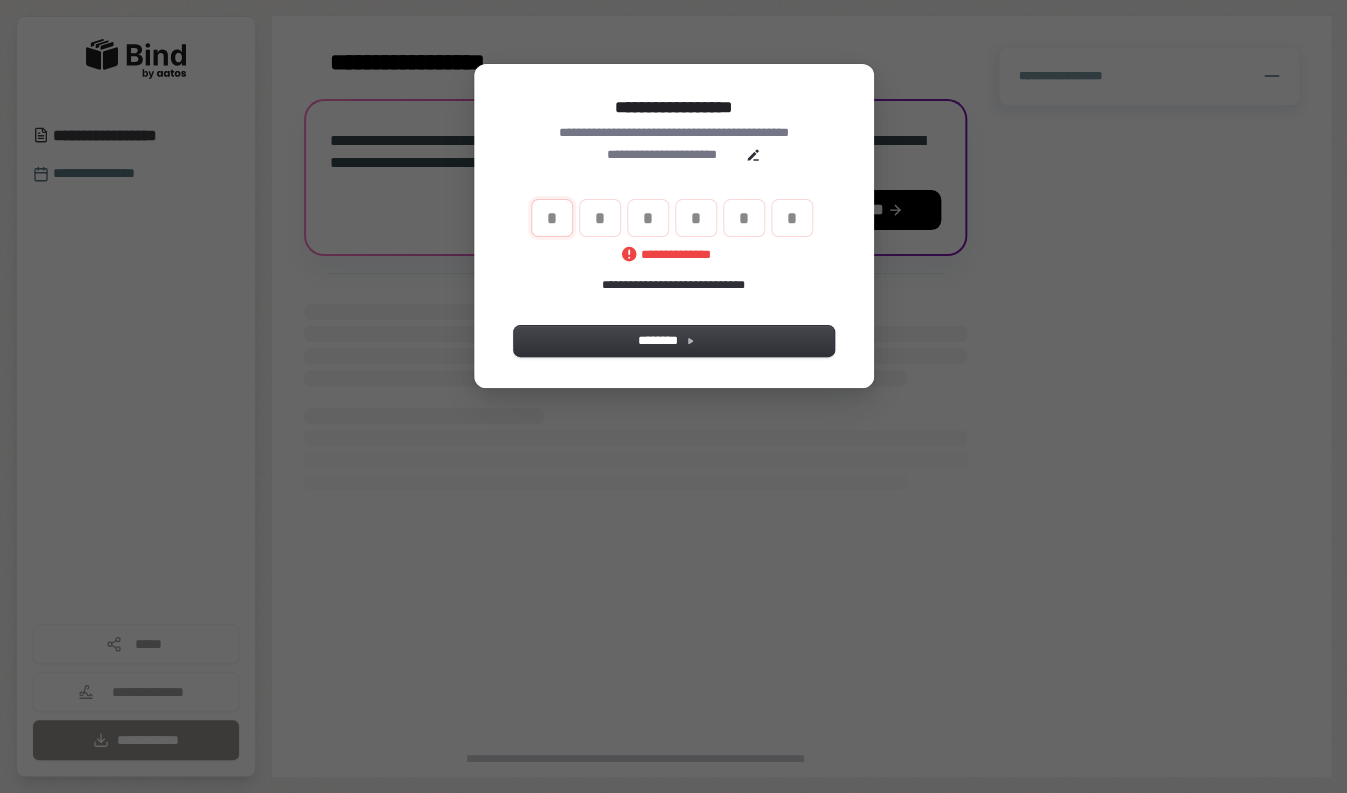 type 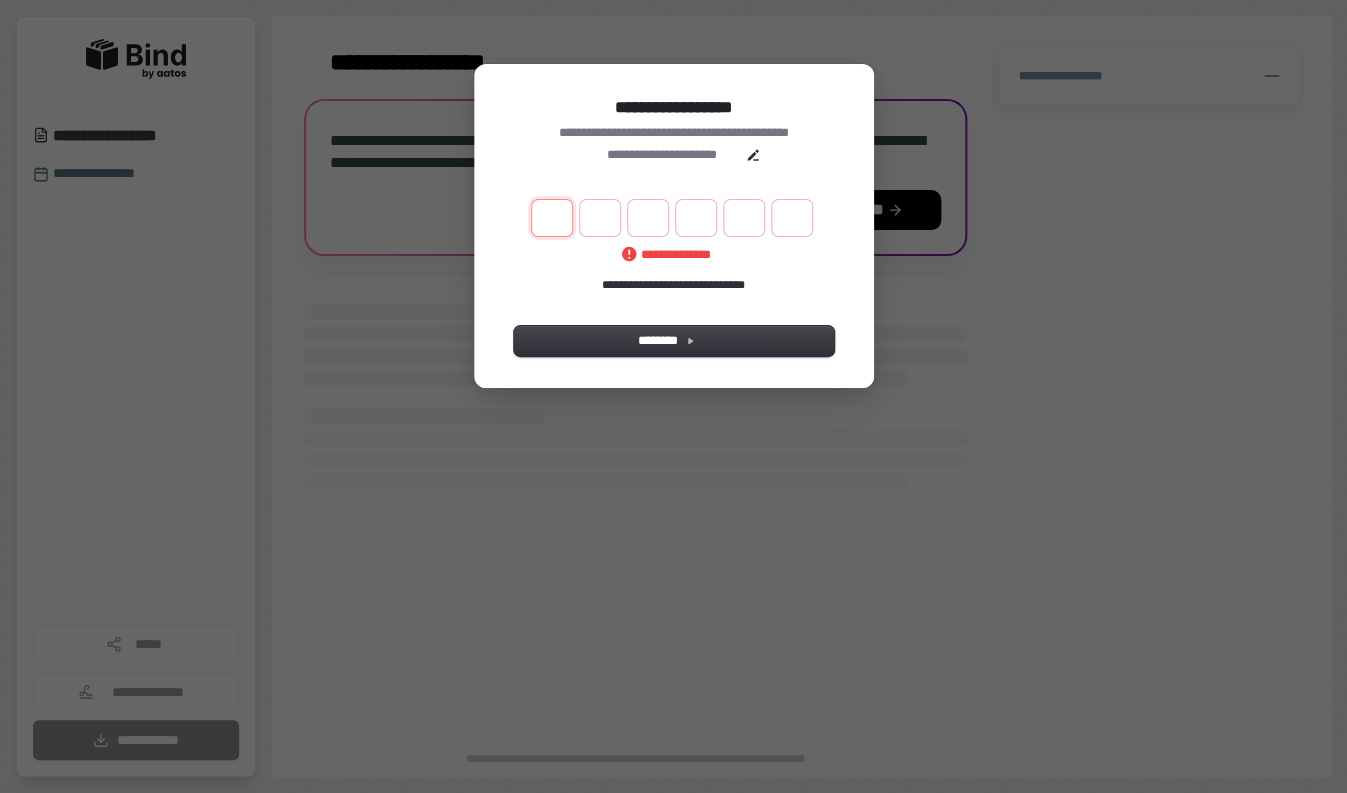 type on "*" 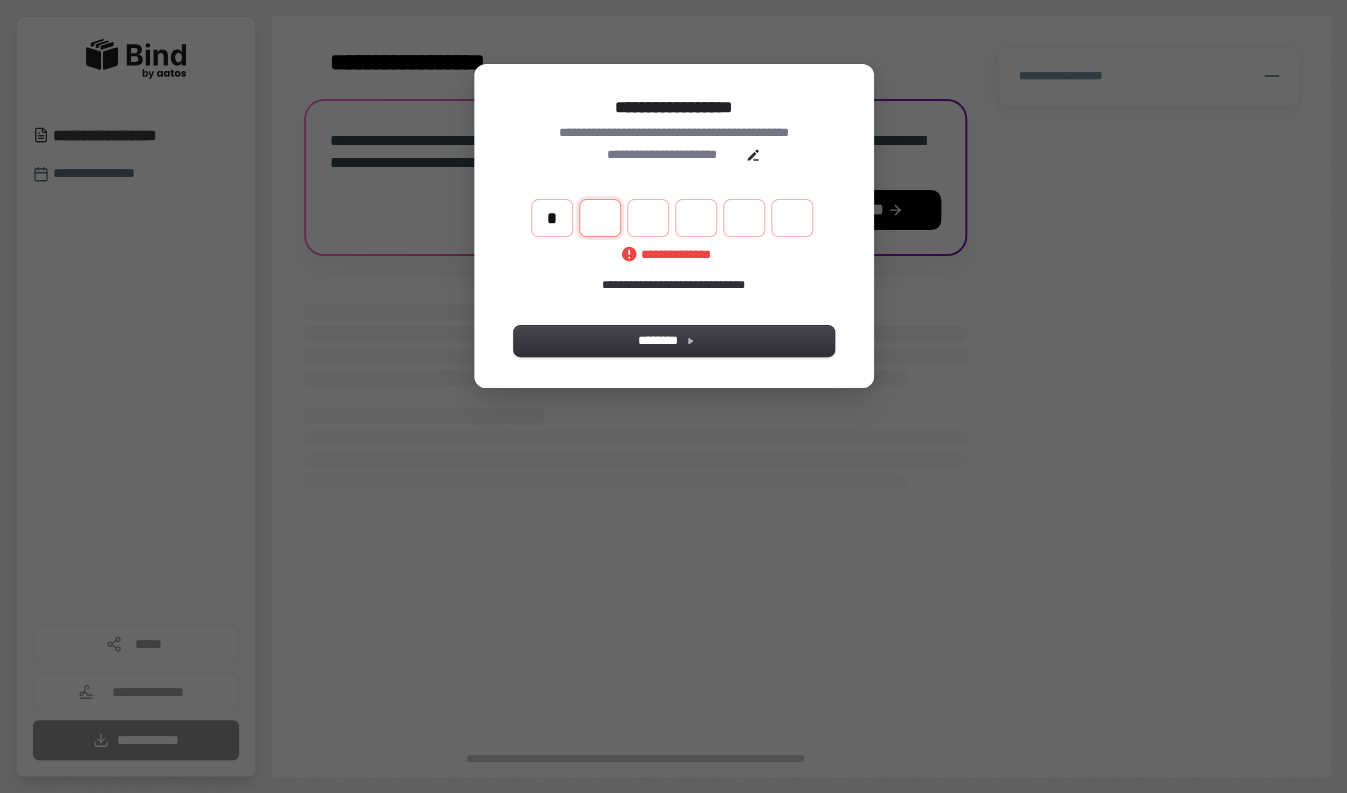type 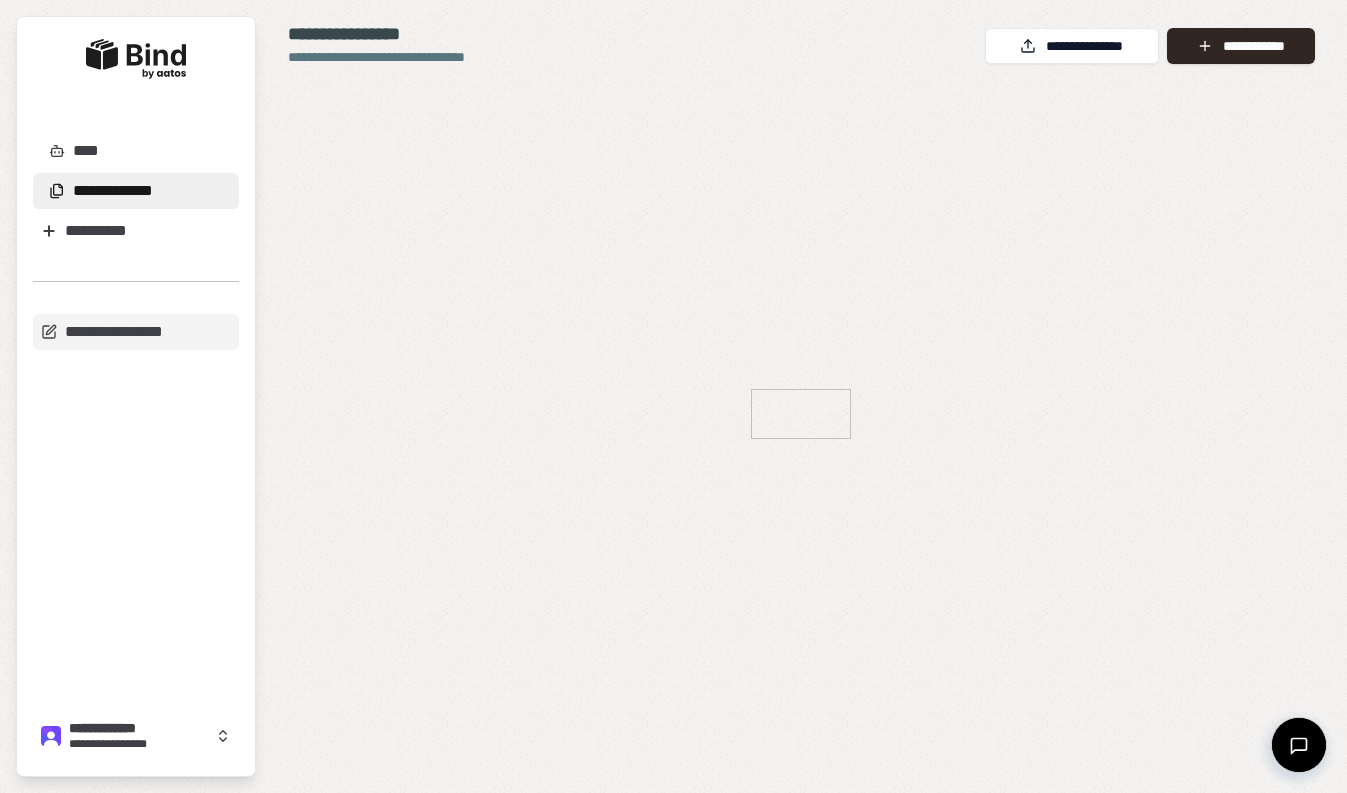 scroll, scrollTop: 0, scrollLeft: 0, axis: both 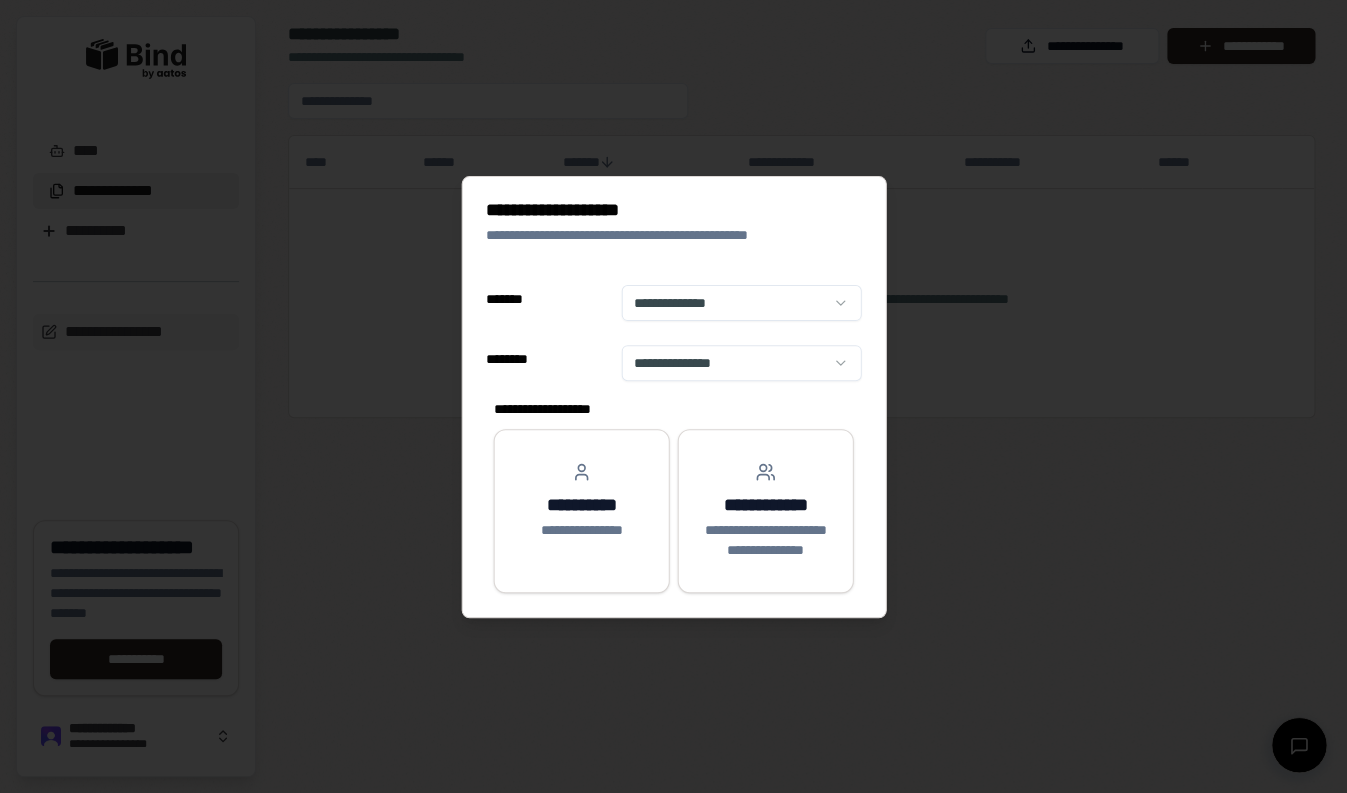 select on "**" 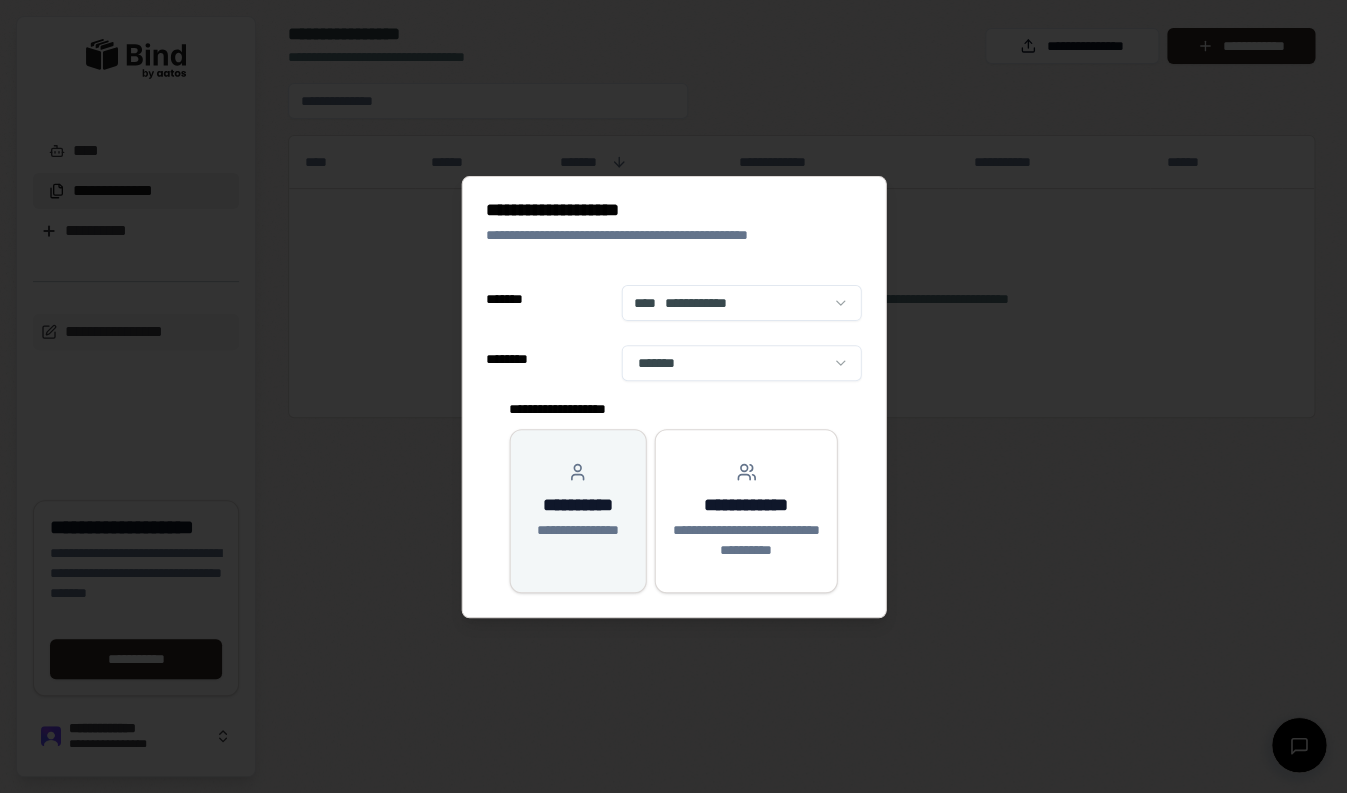 click on "**********" at bounding box center (577, 511) 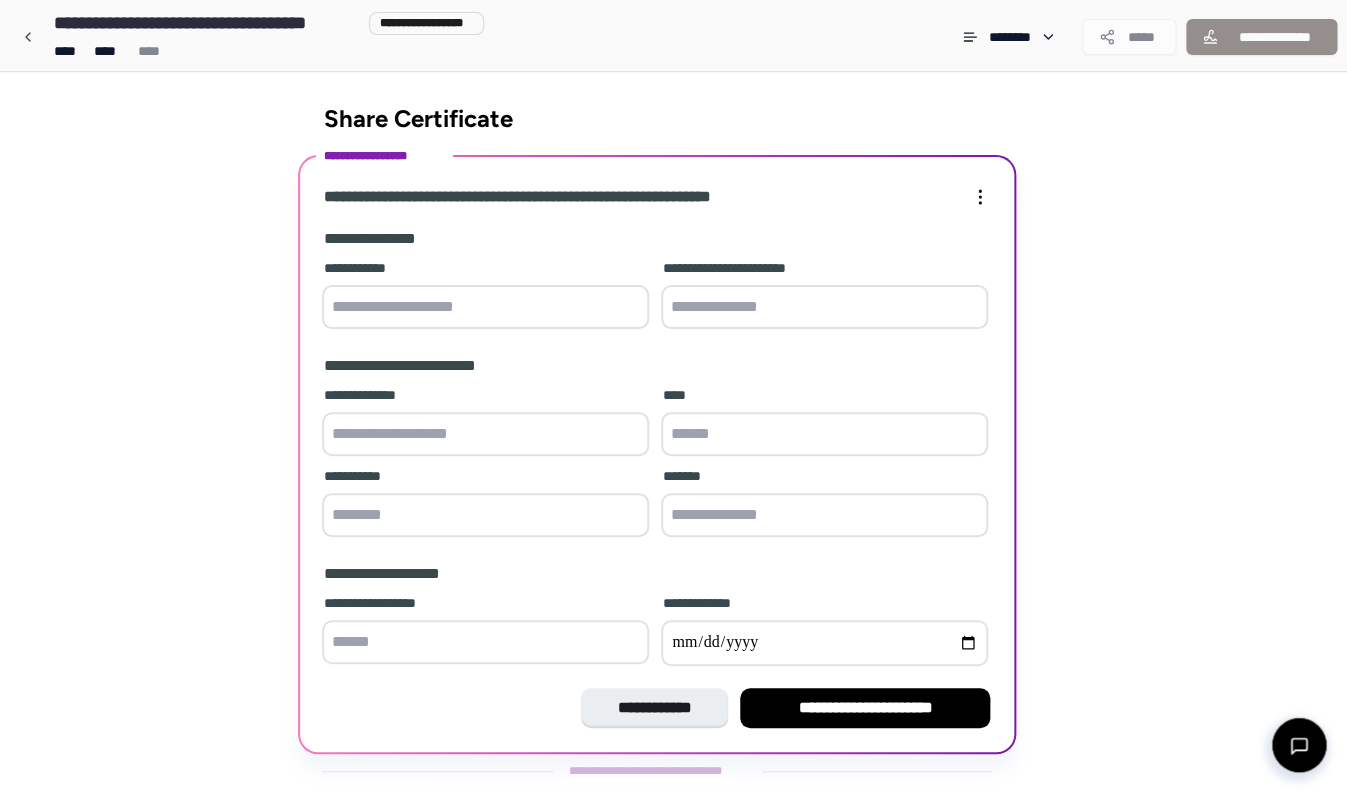 scroll, scrollTop: 37, scrollLeft: 0, axis: vertical 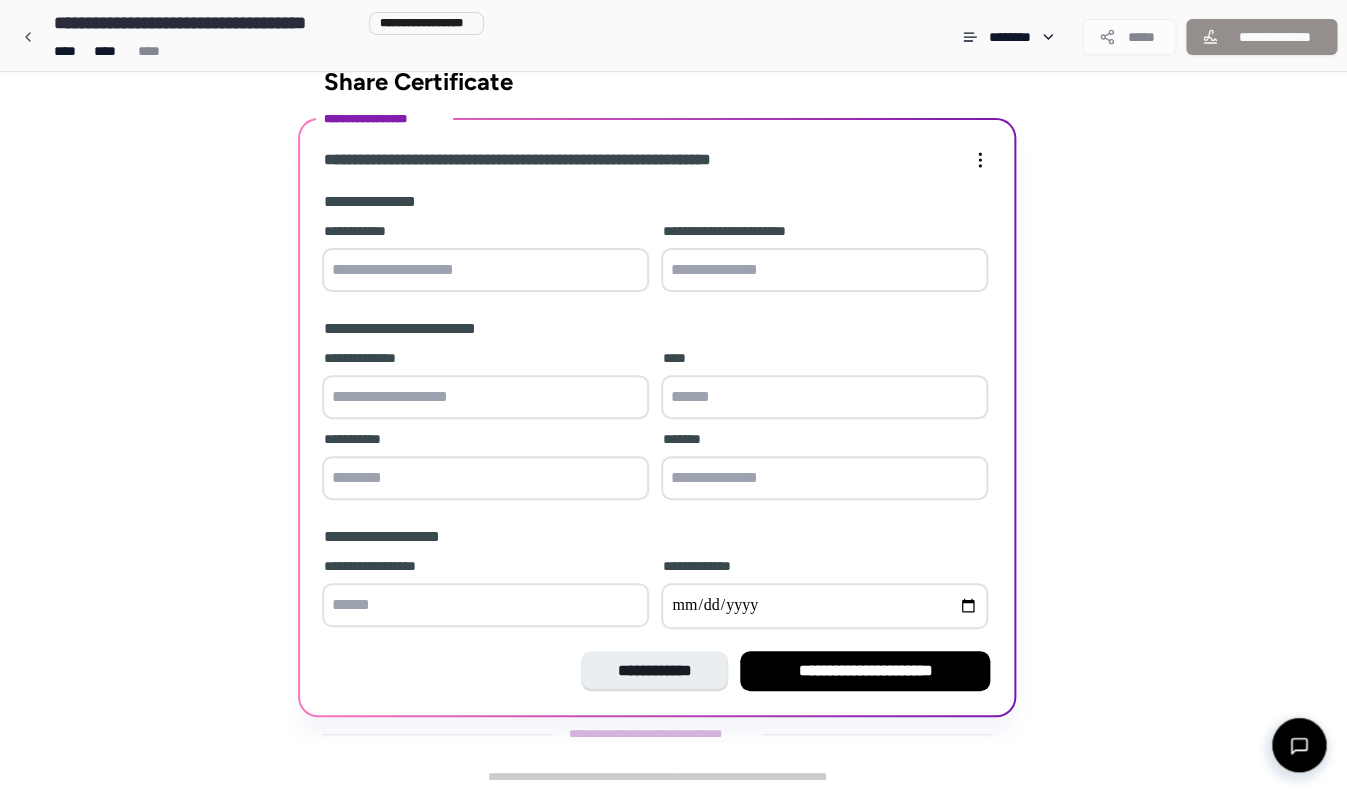 click at bounding box center (485, 270) 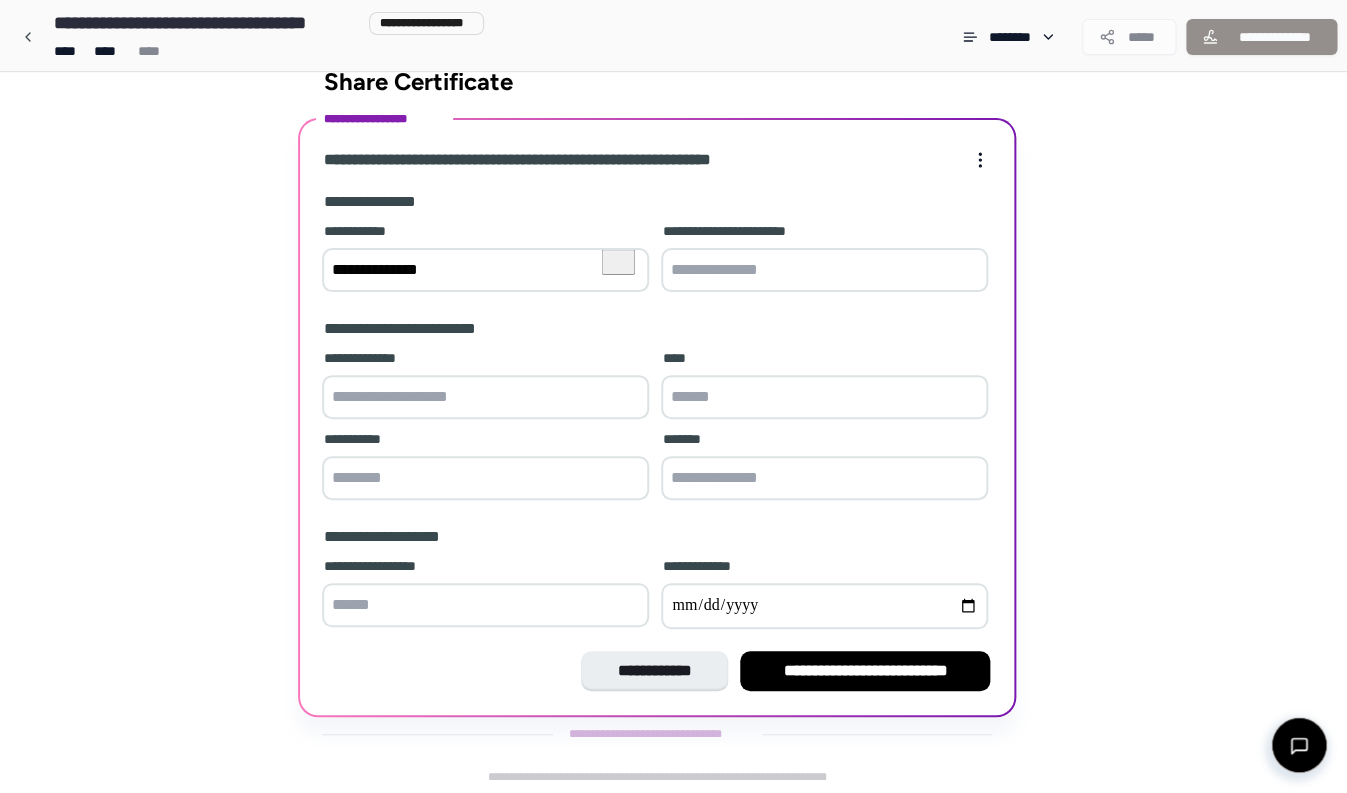 click on "**********" at bounding box center (485, 270) 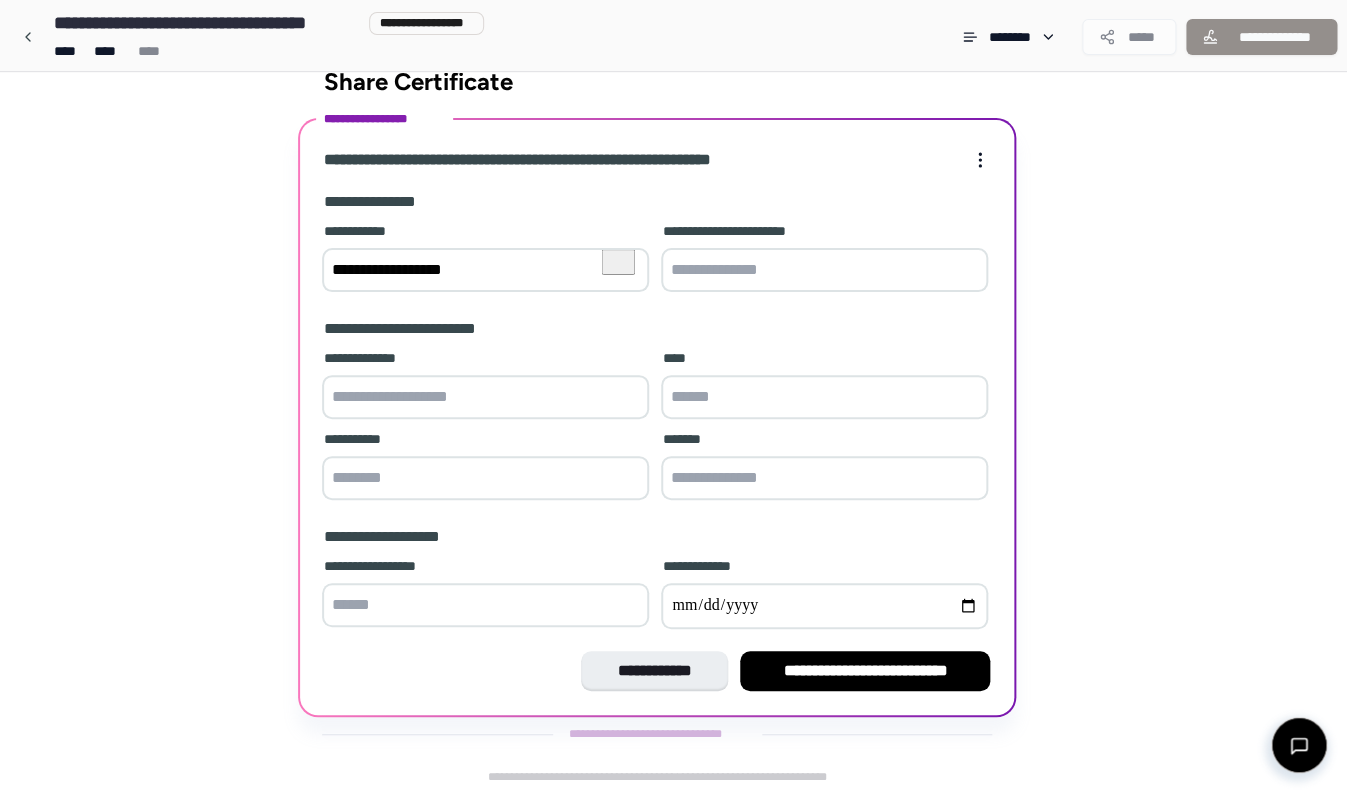 type on "**********" 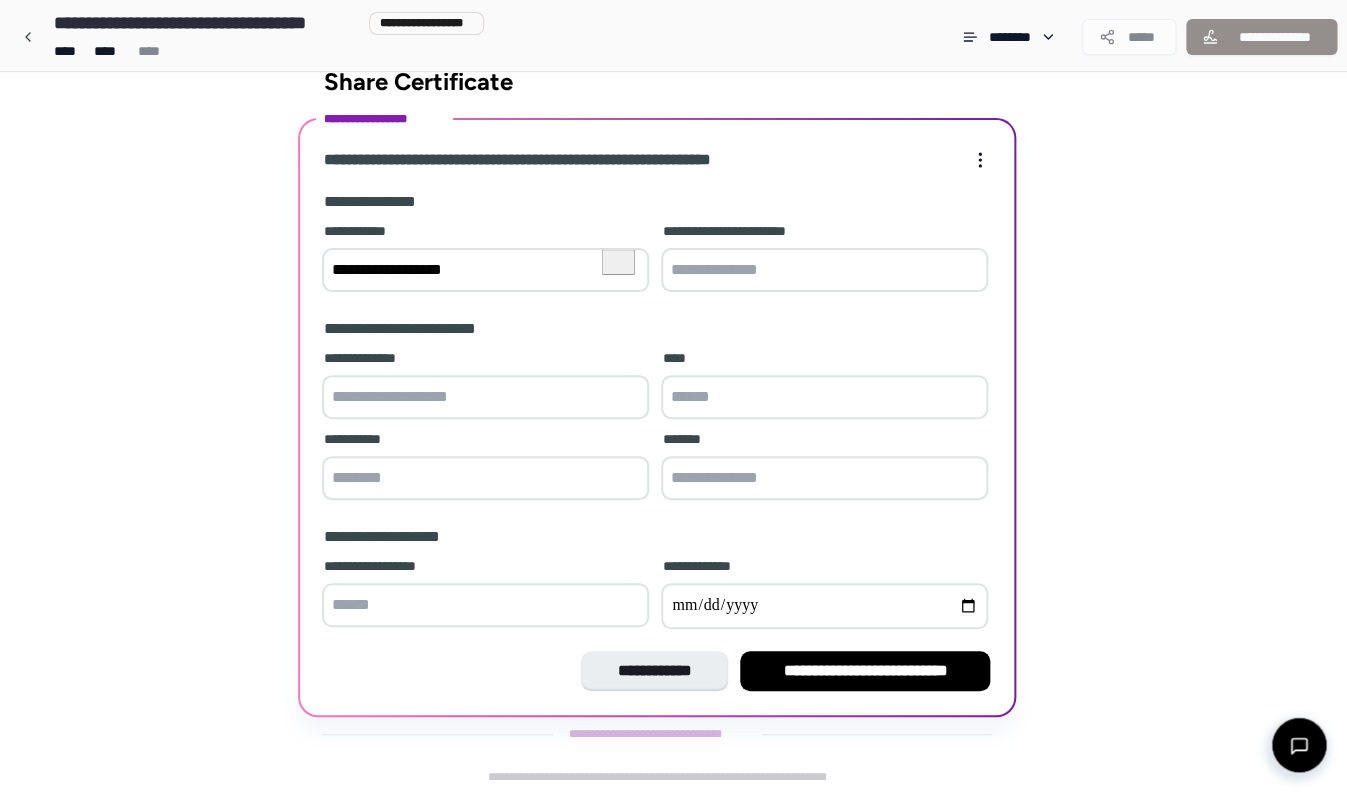click at bounding box center (824, 270) 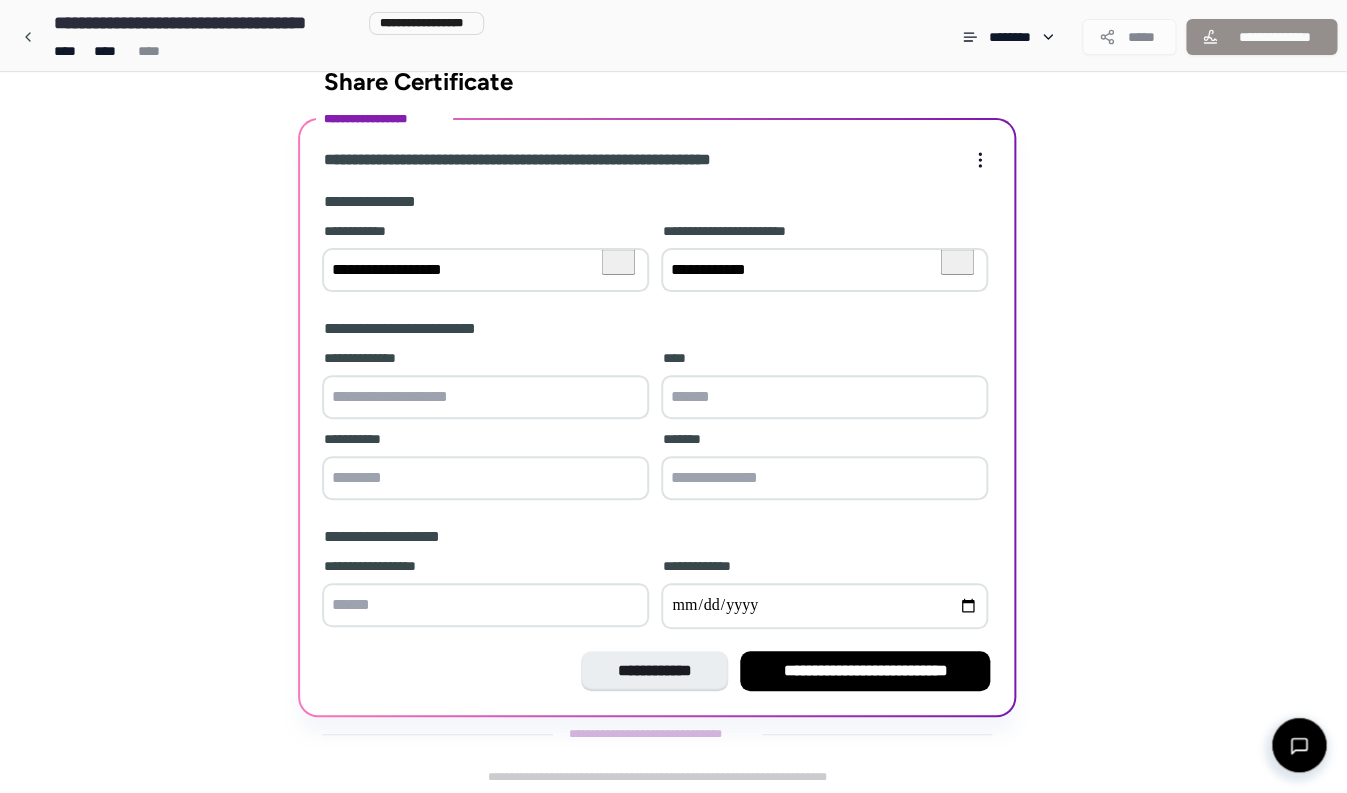 type on "**********" 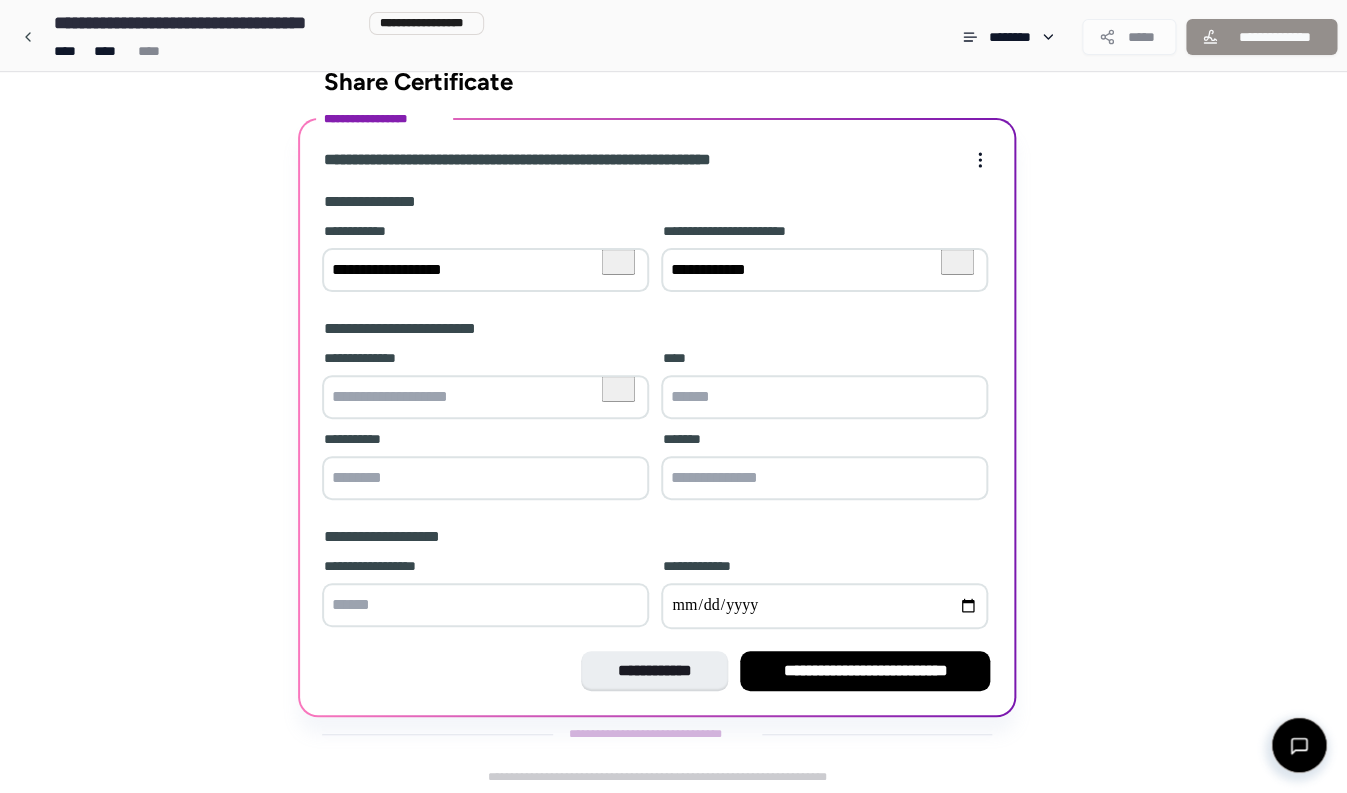 click at bounding box center (824, 397) 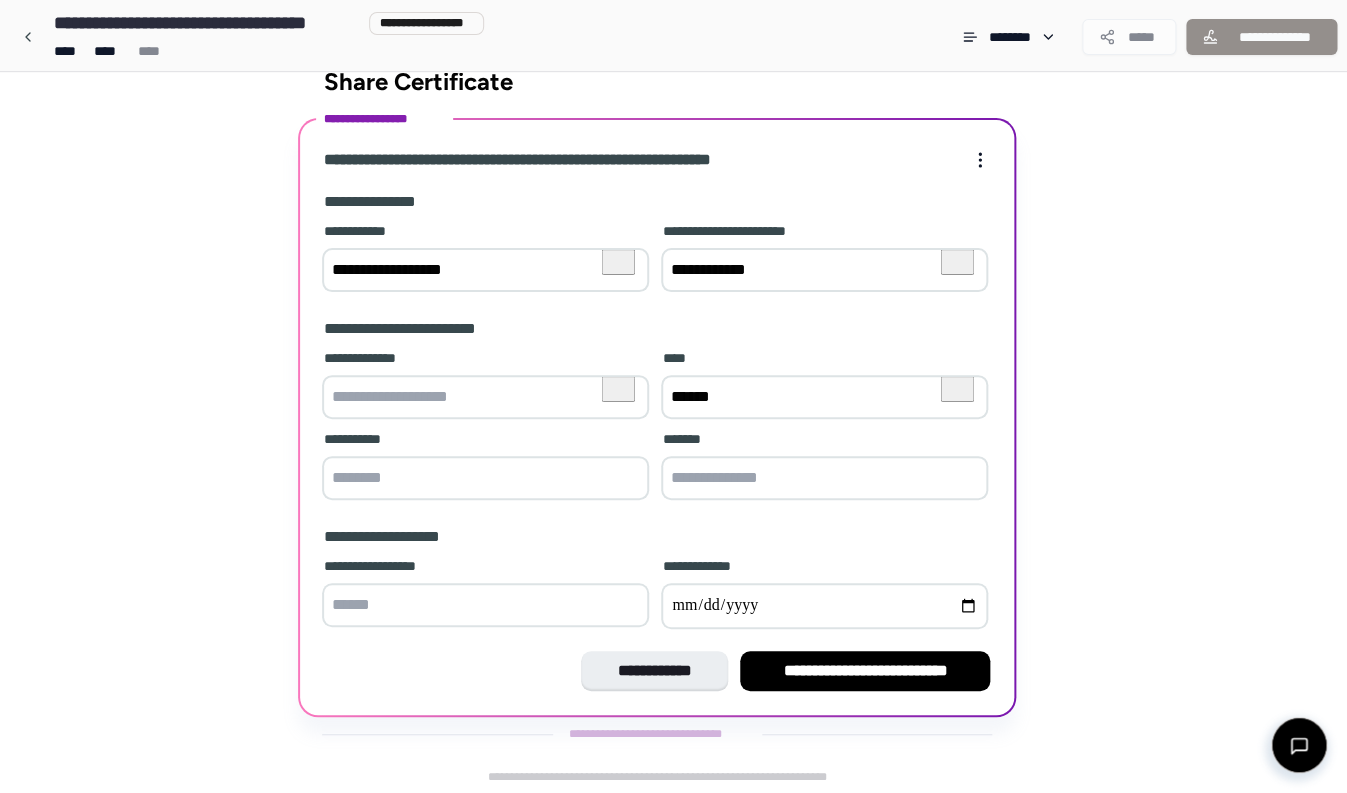 type on "******" 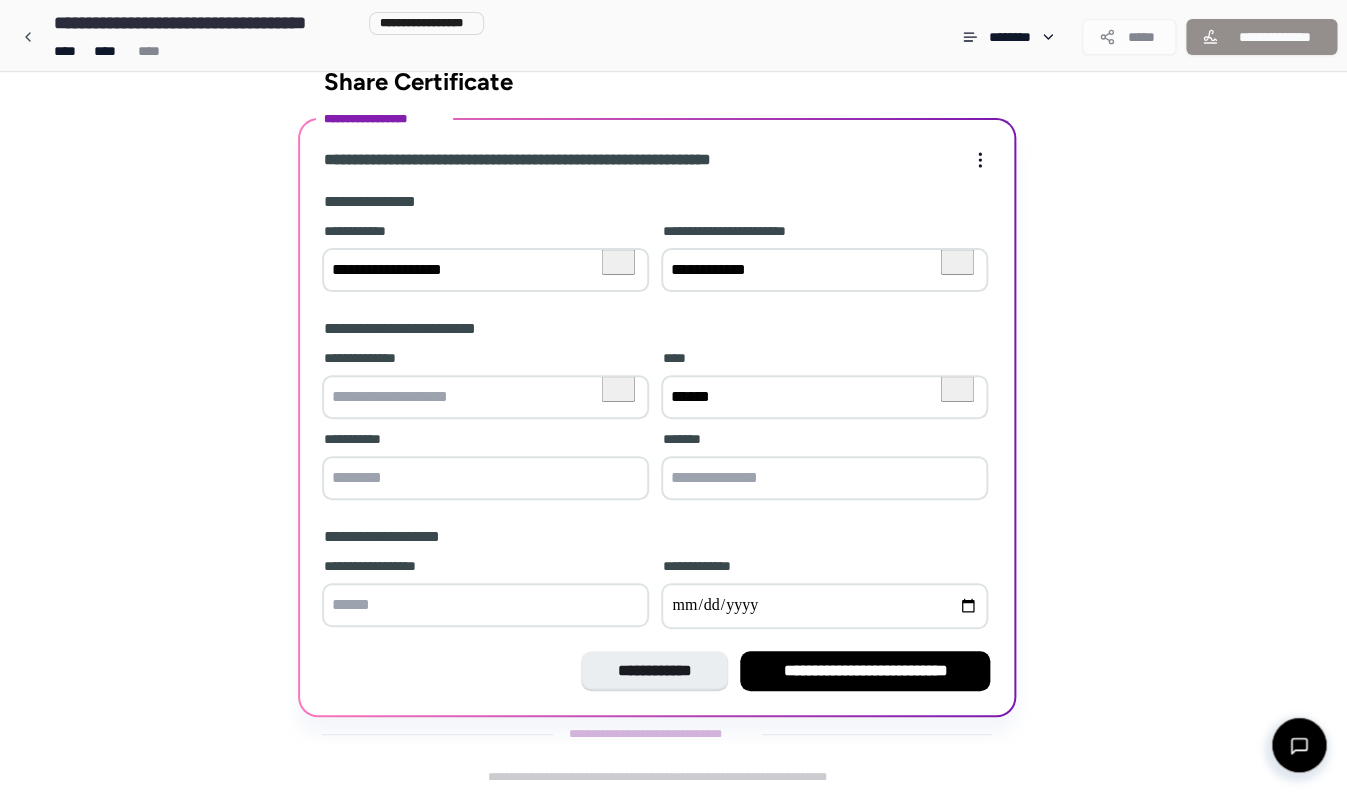 click at bounding box center (824, 478) 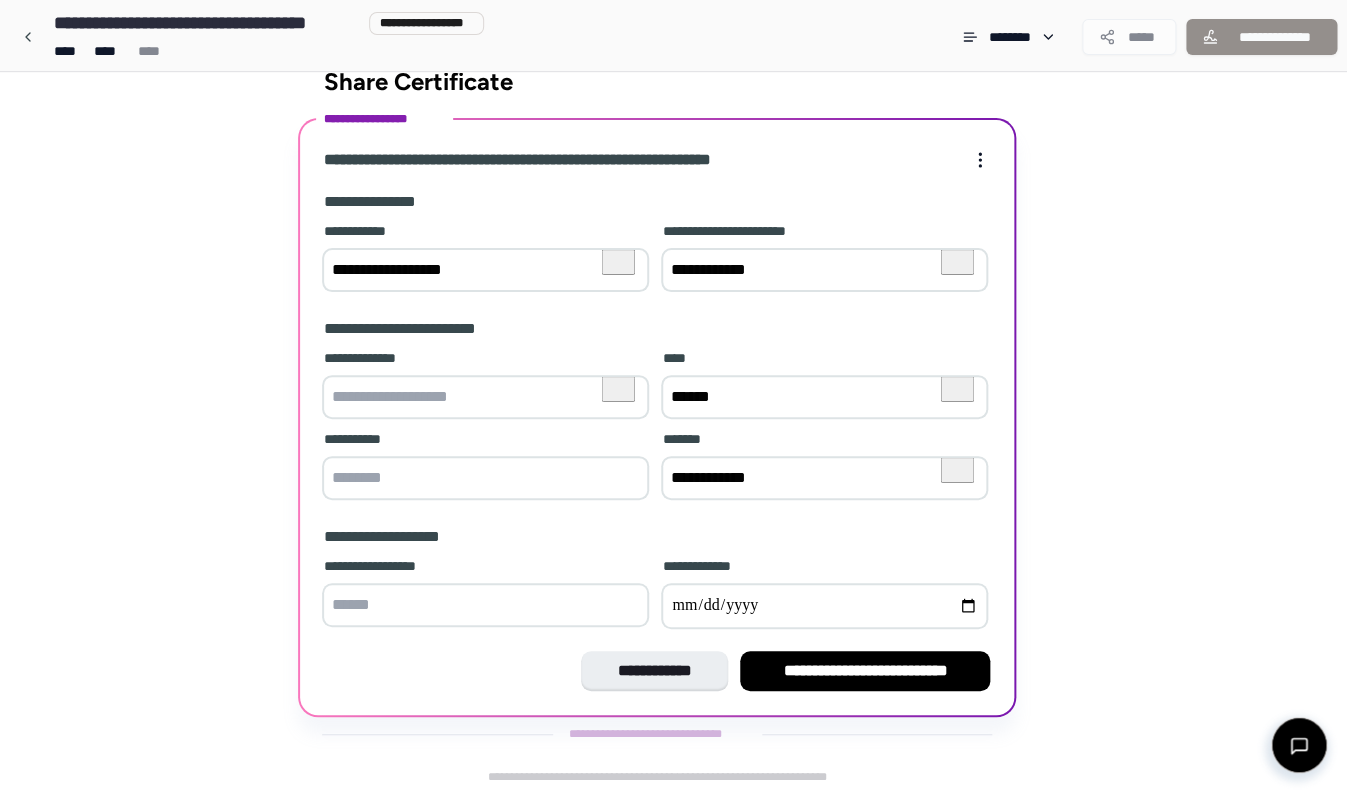 type on "**********" 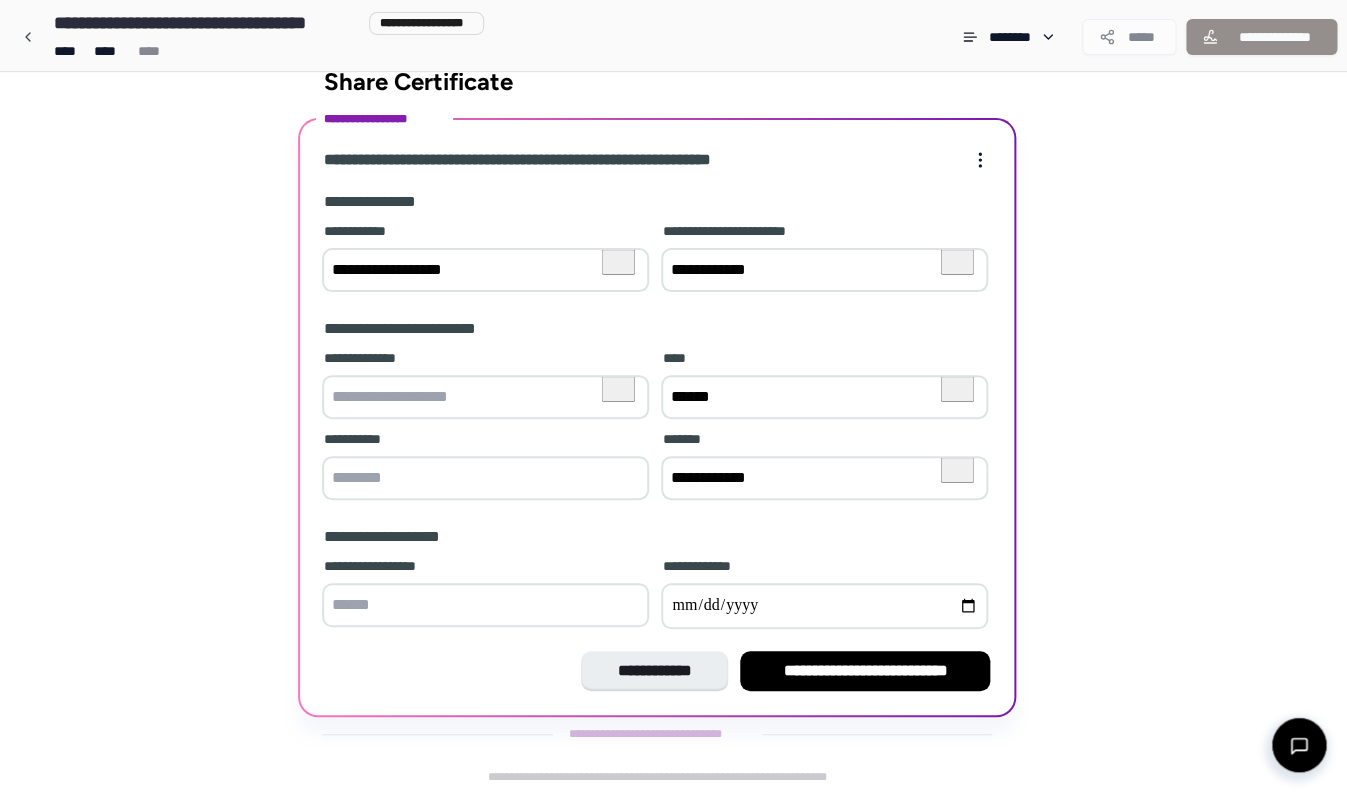 click at bounding box center [485, 397] 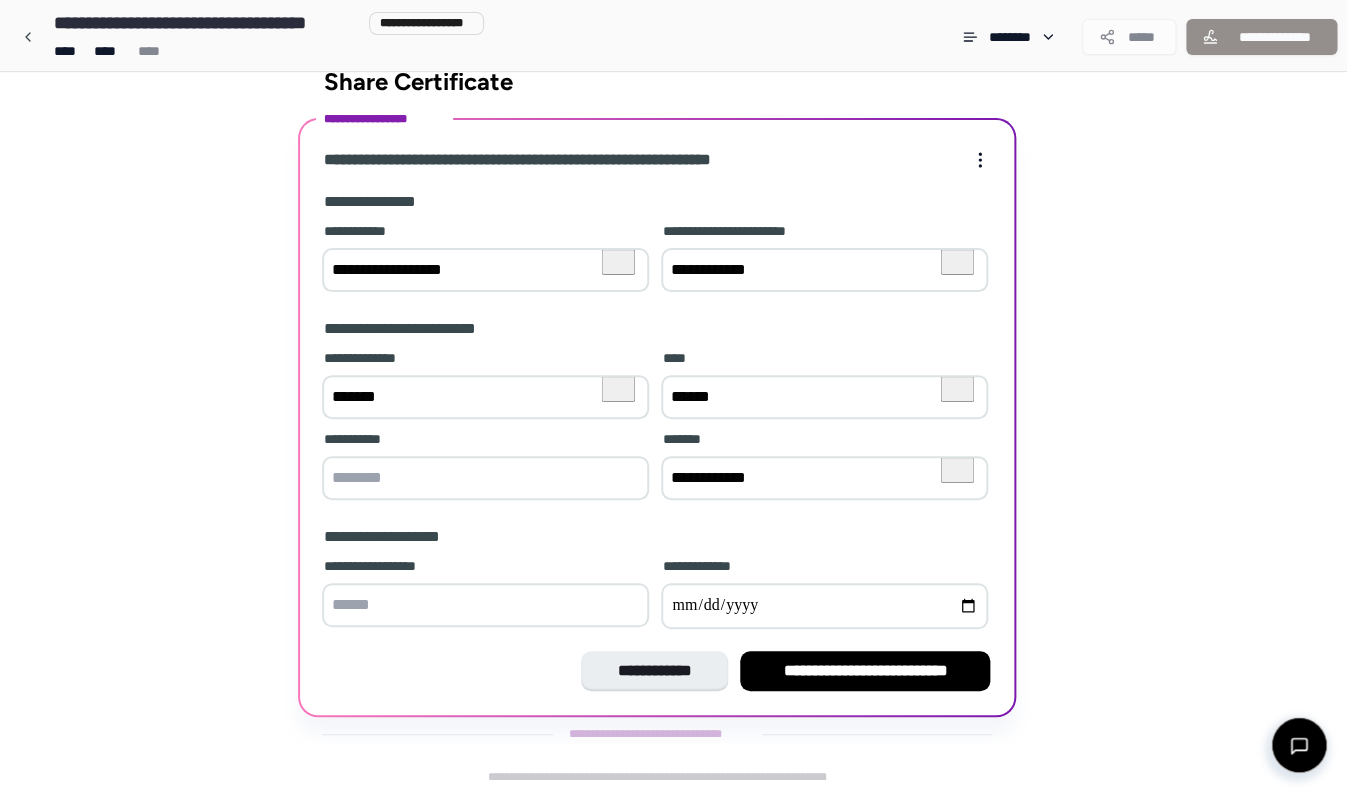 type on "*******" 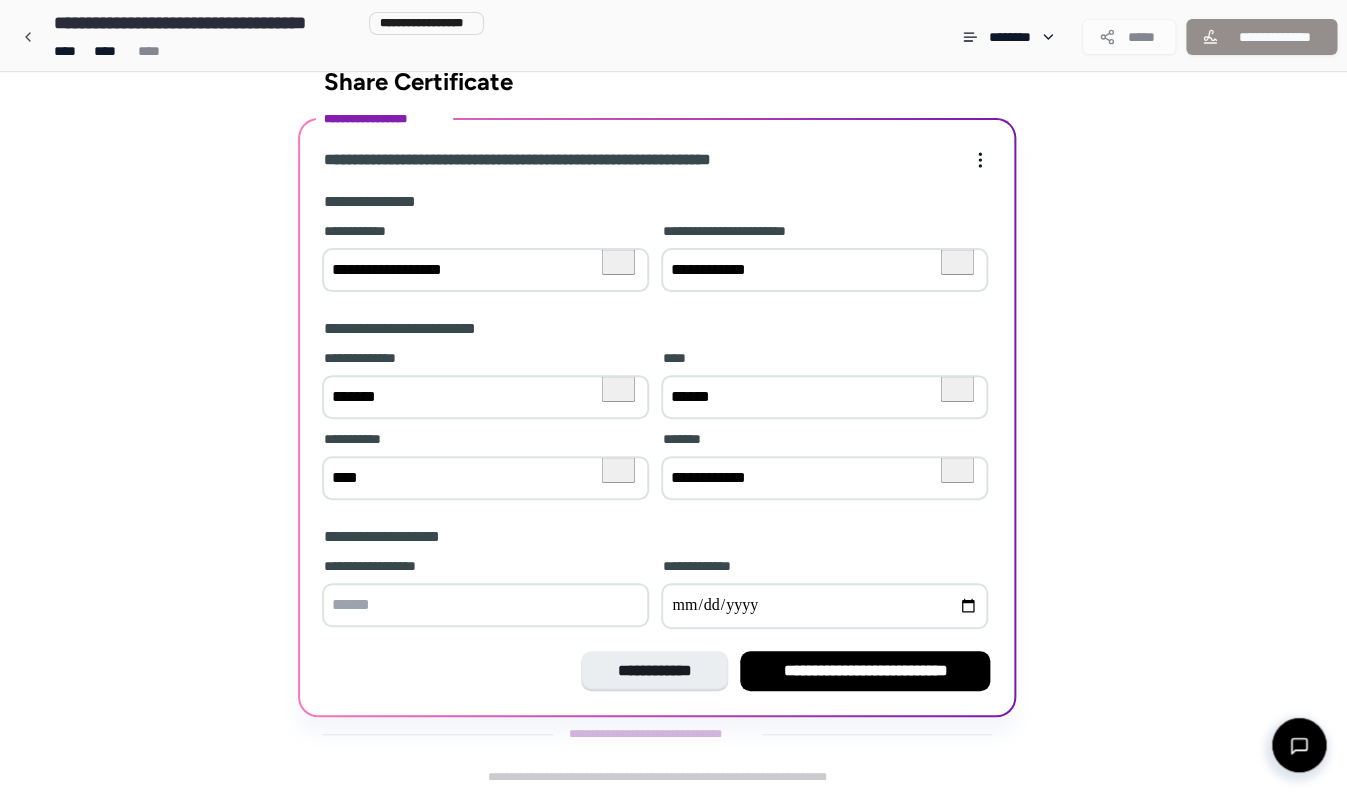 type on "****" 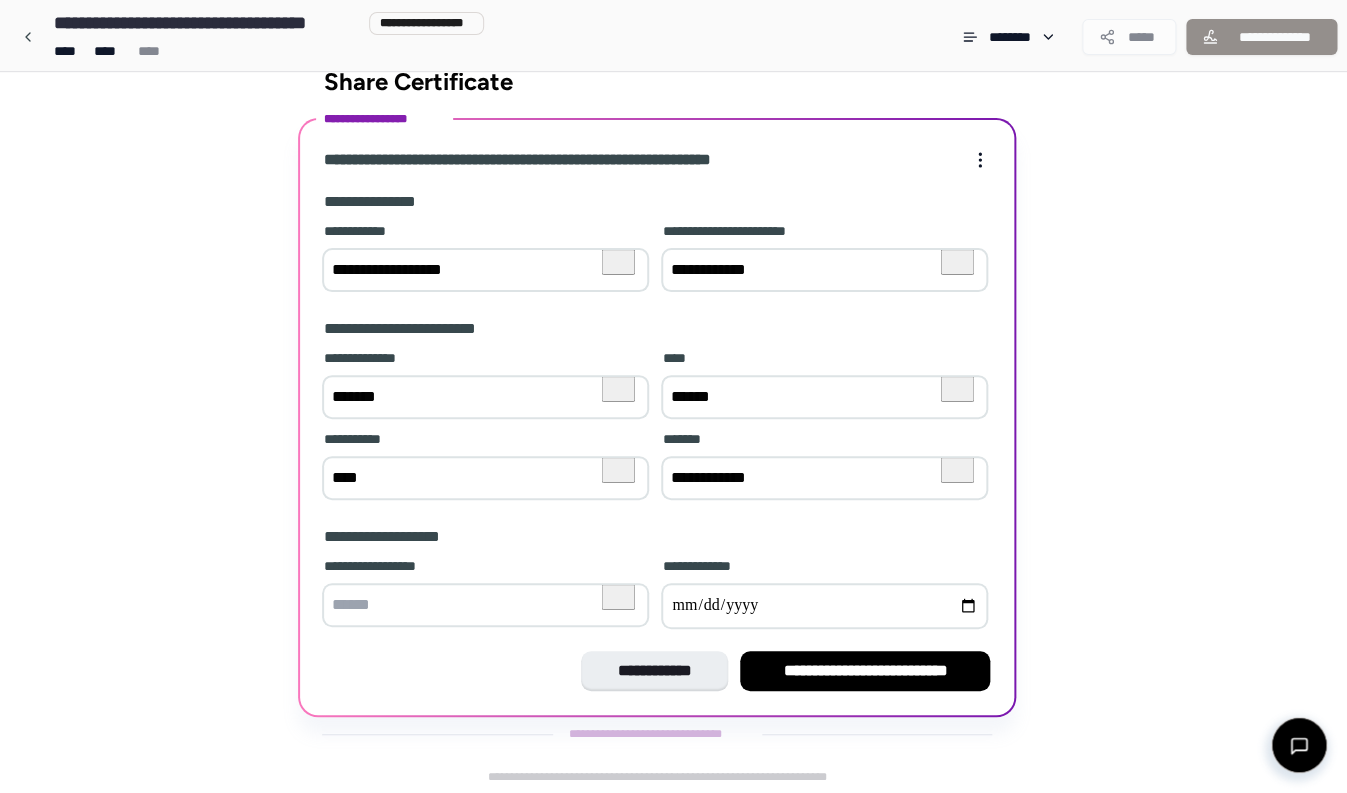 type on "*" 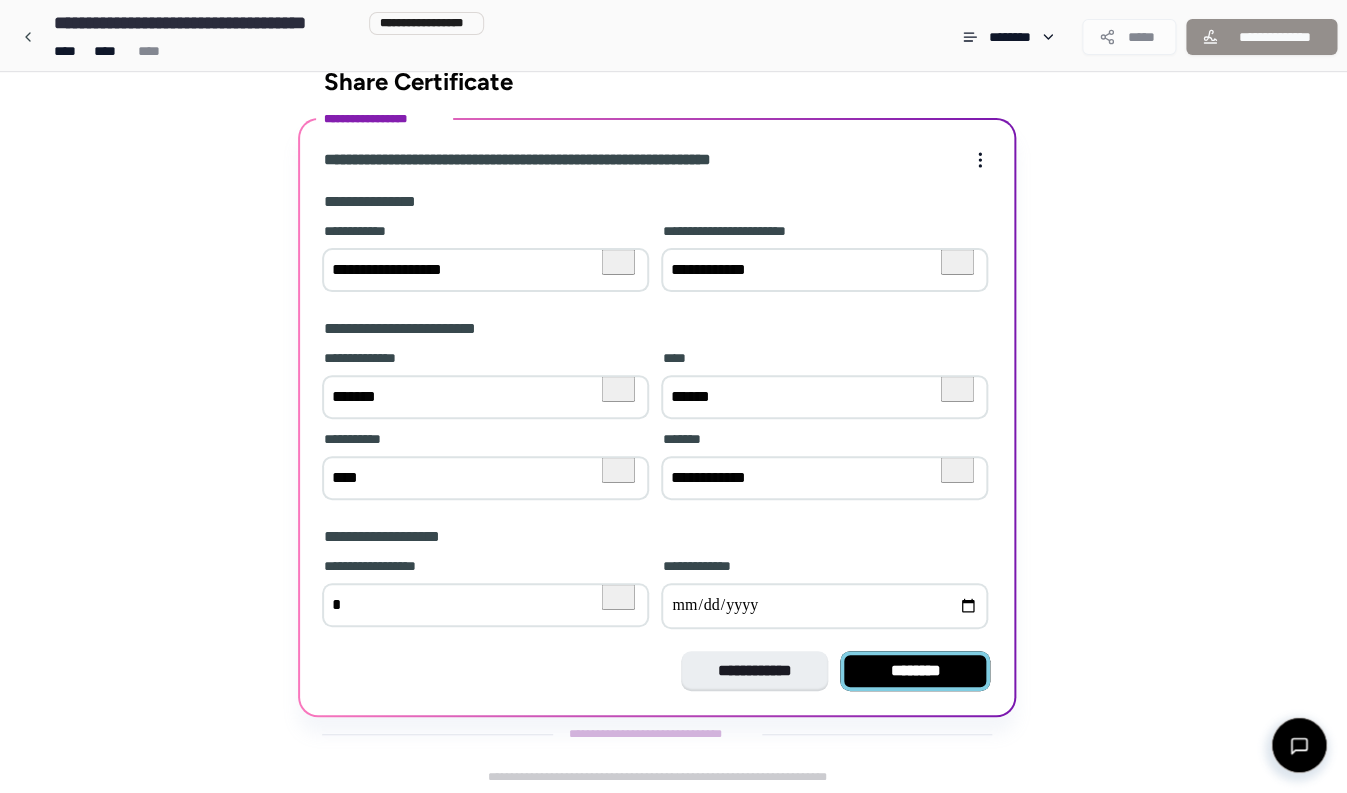 click on "********" at bounding box center [915, 671] 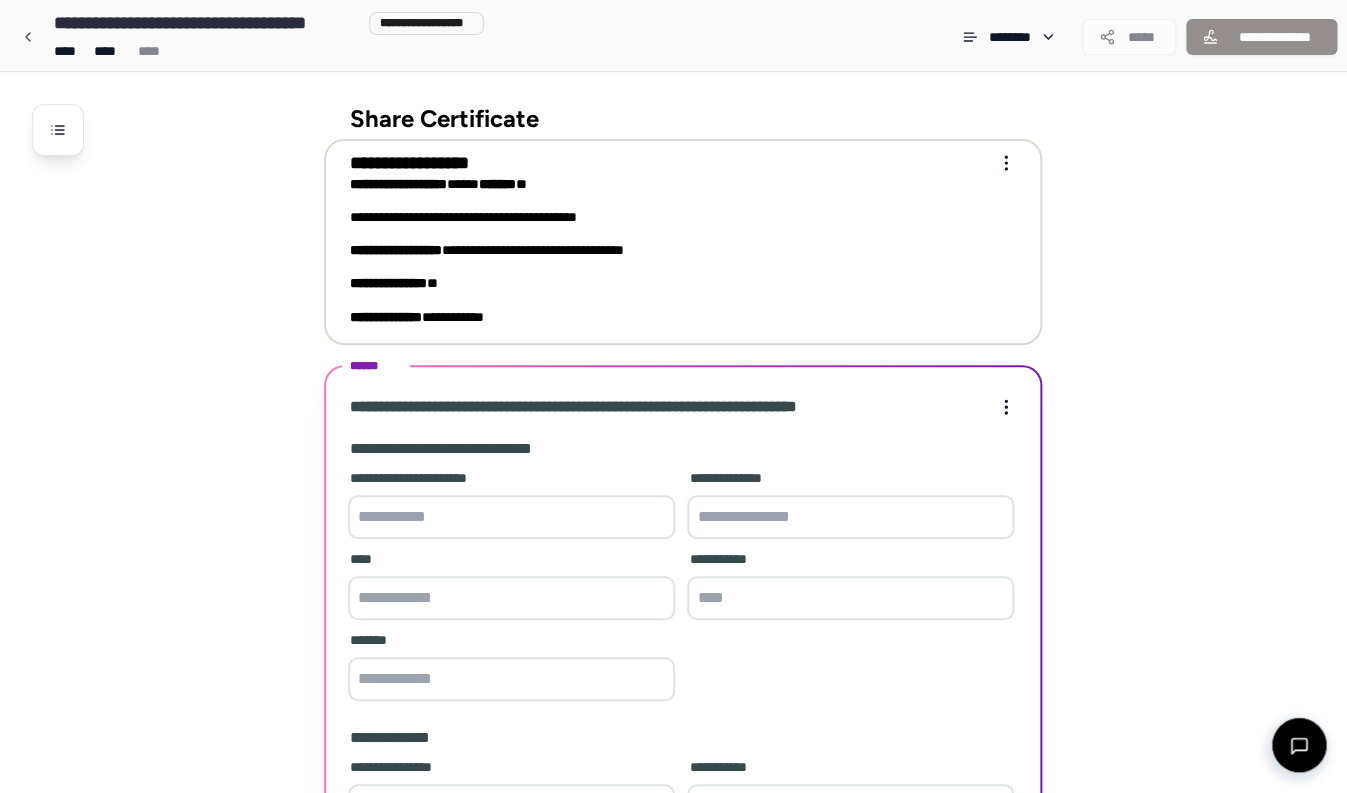 scroll, scrollTop: 201, scrollLeft: 0, axis: vertical 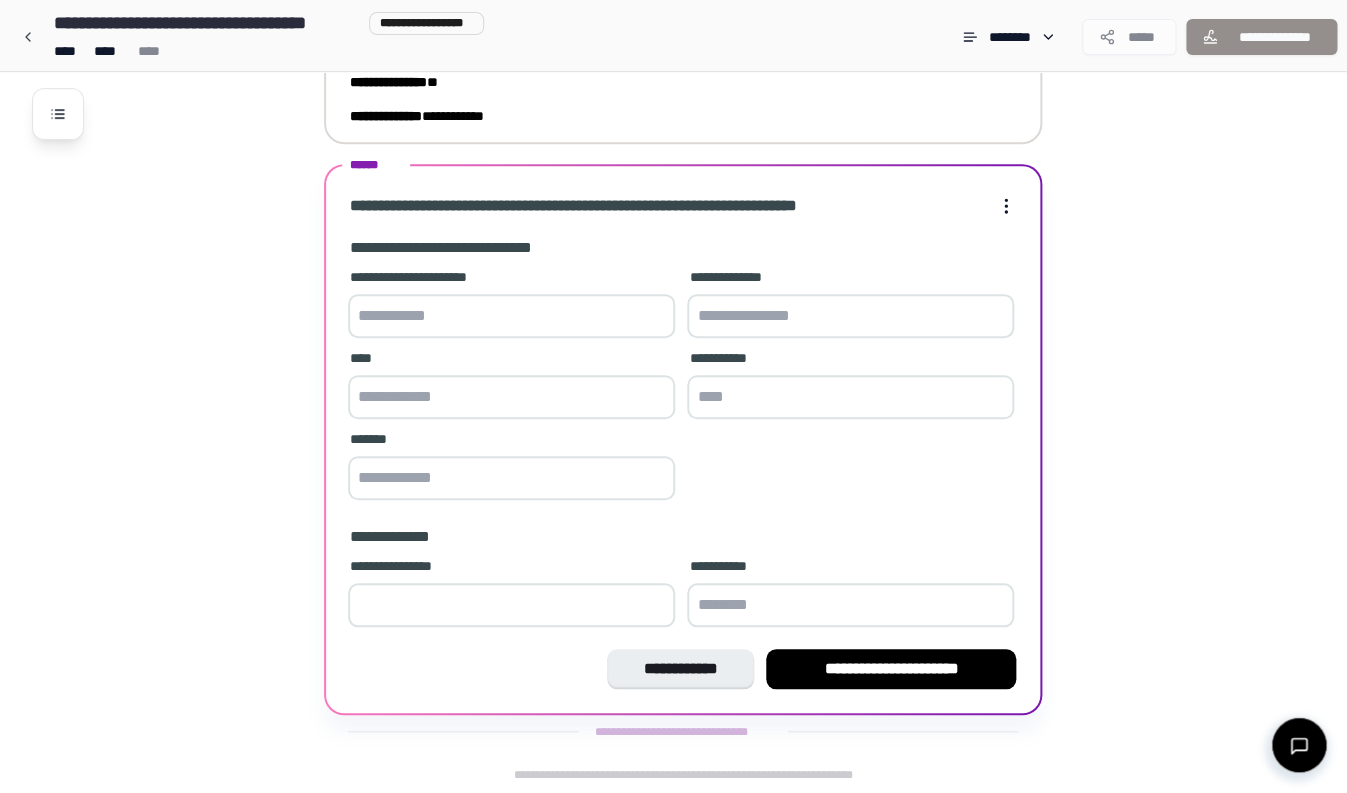 click at bounding box center [511, 316] 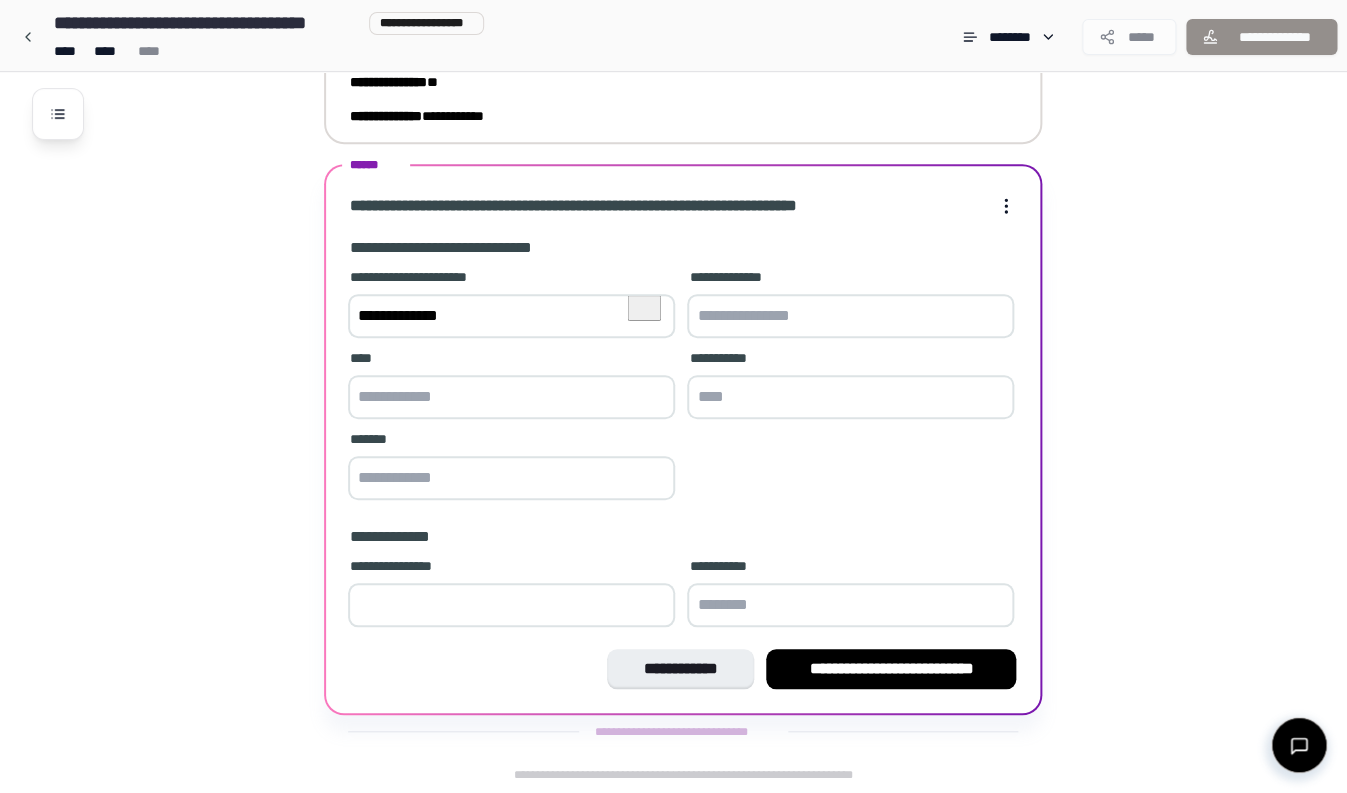 type on "**********" 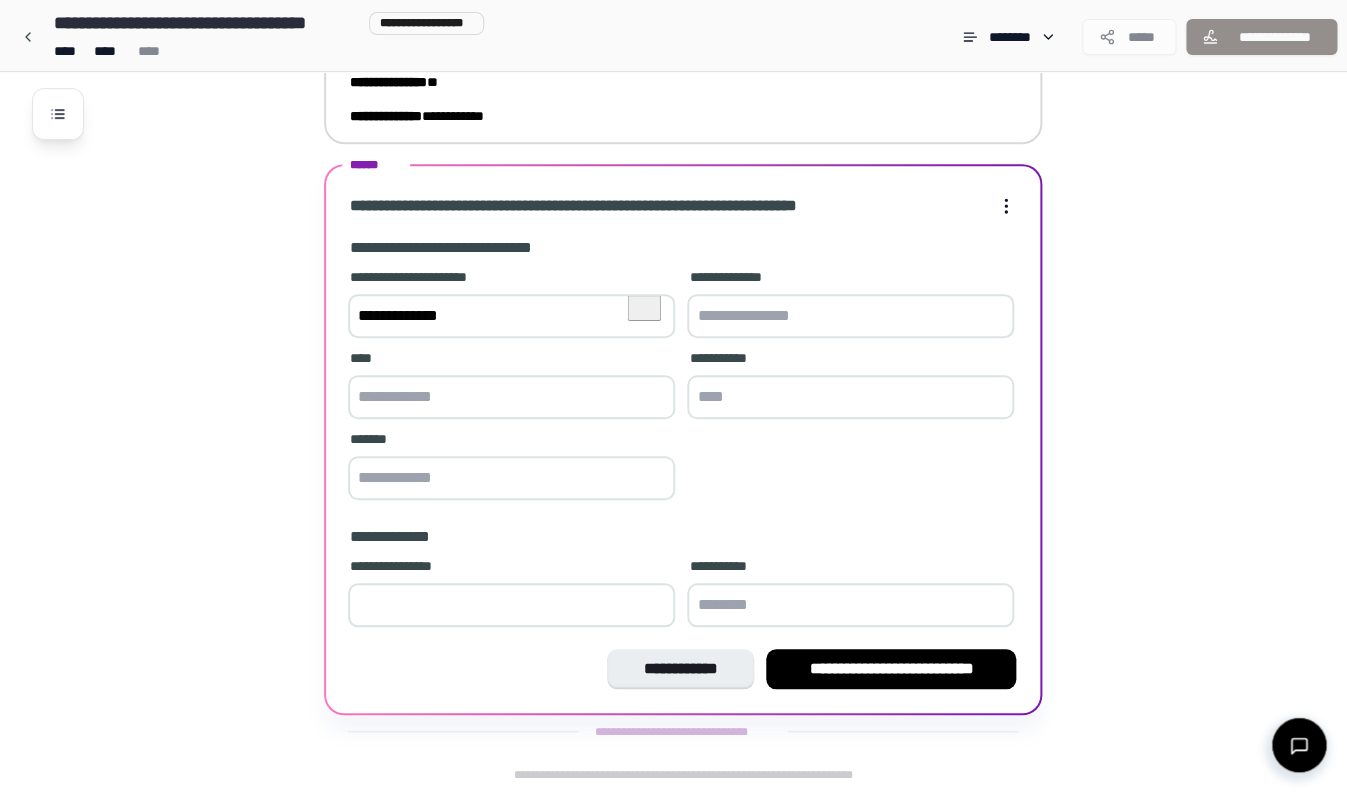 click at bounding box center [850, 316] 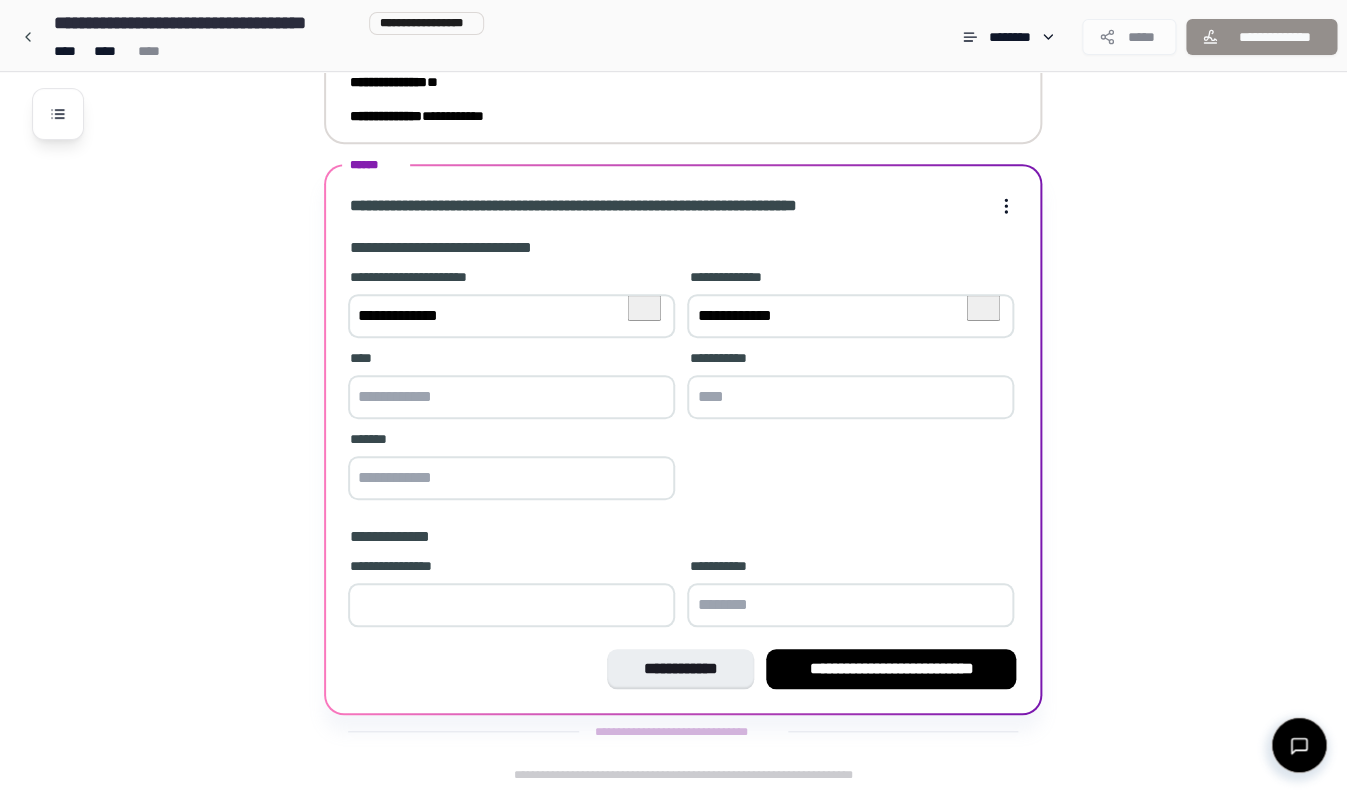 type on "**********" 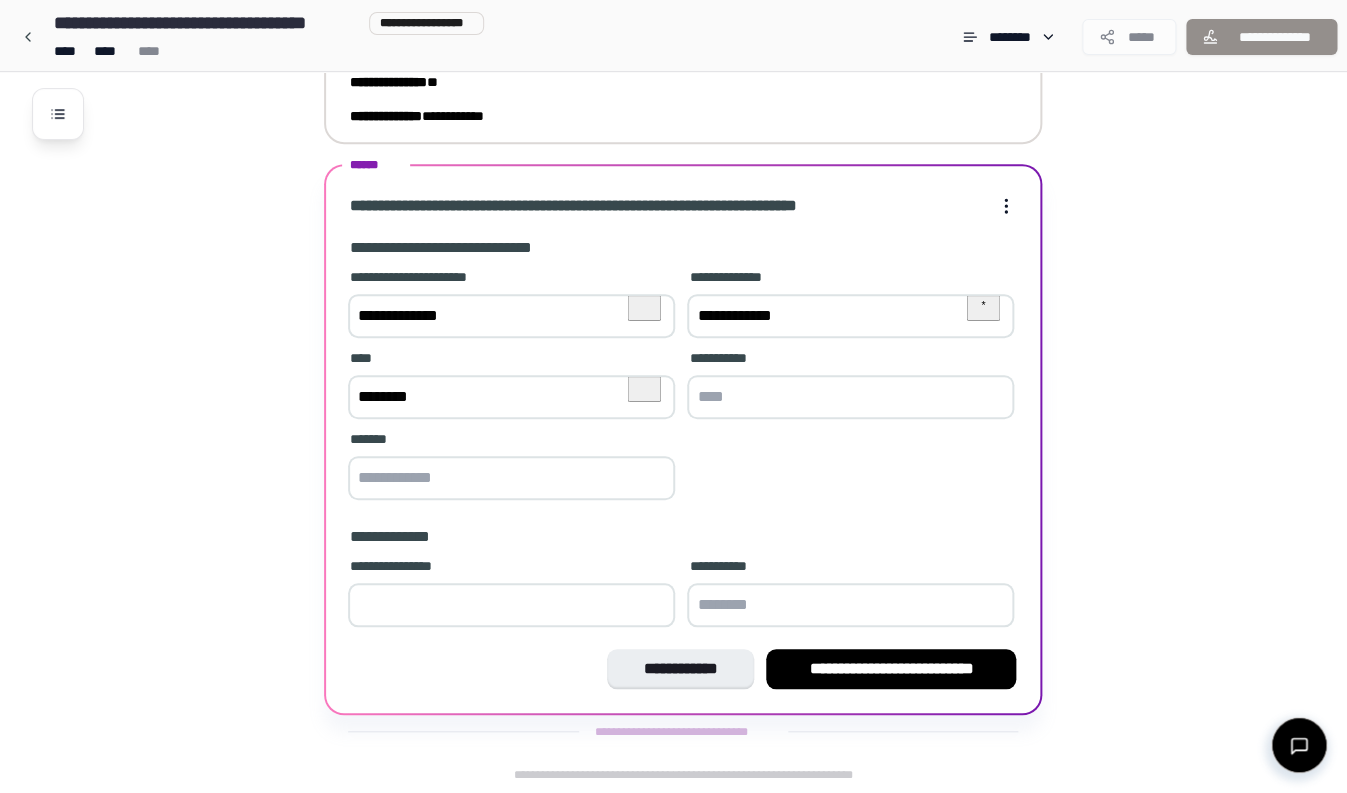 type on "********" 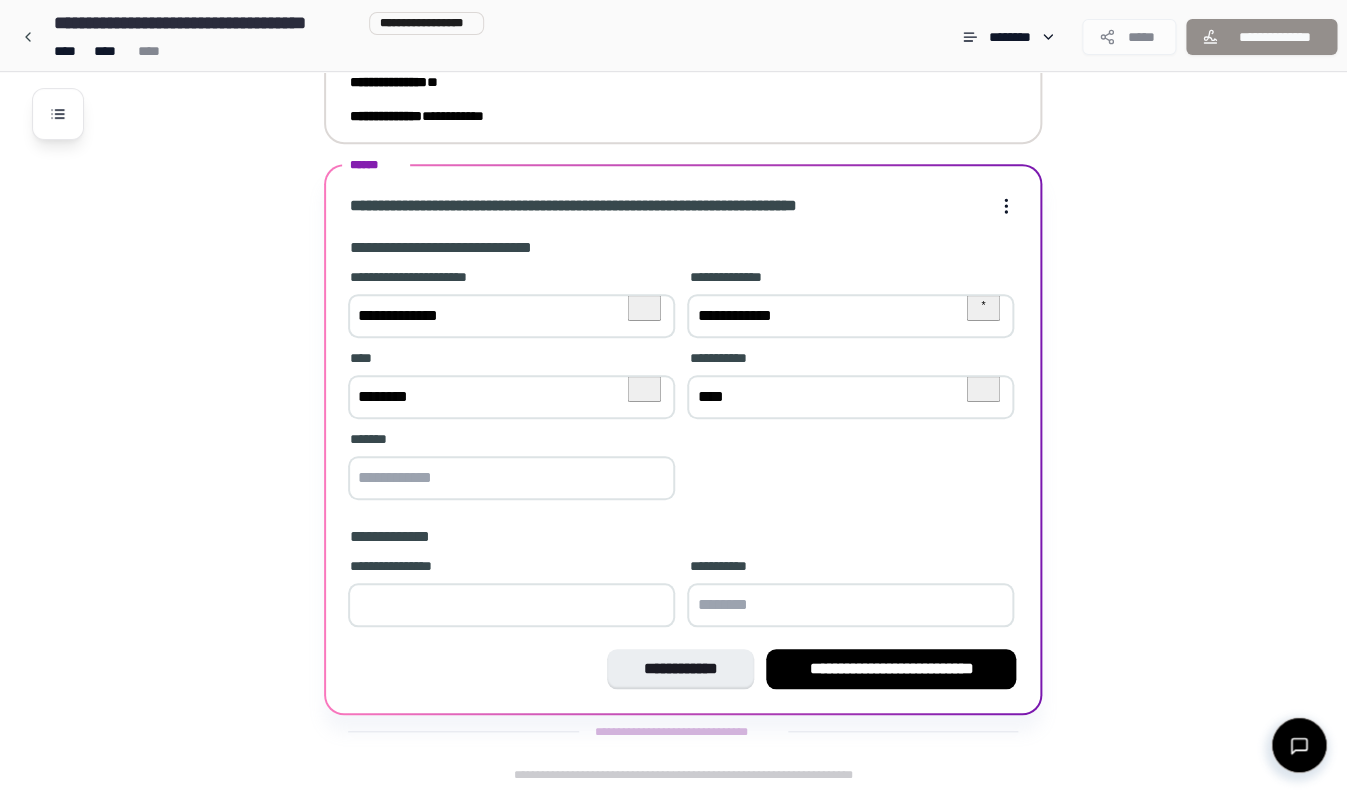 type on "****" 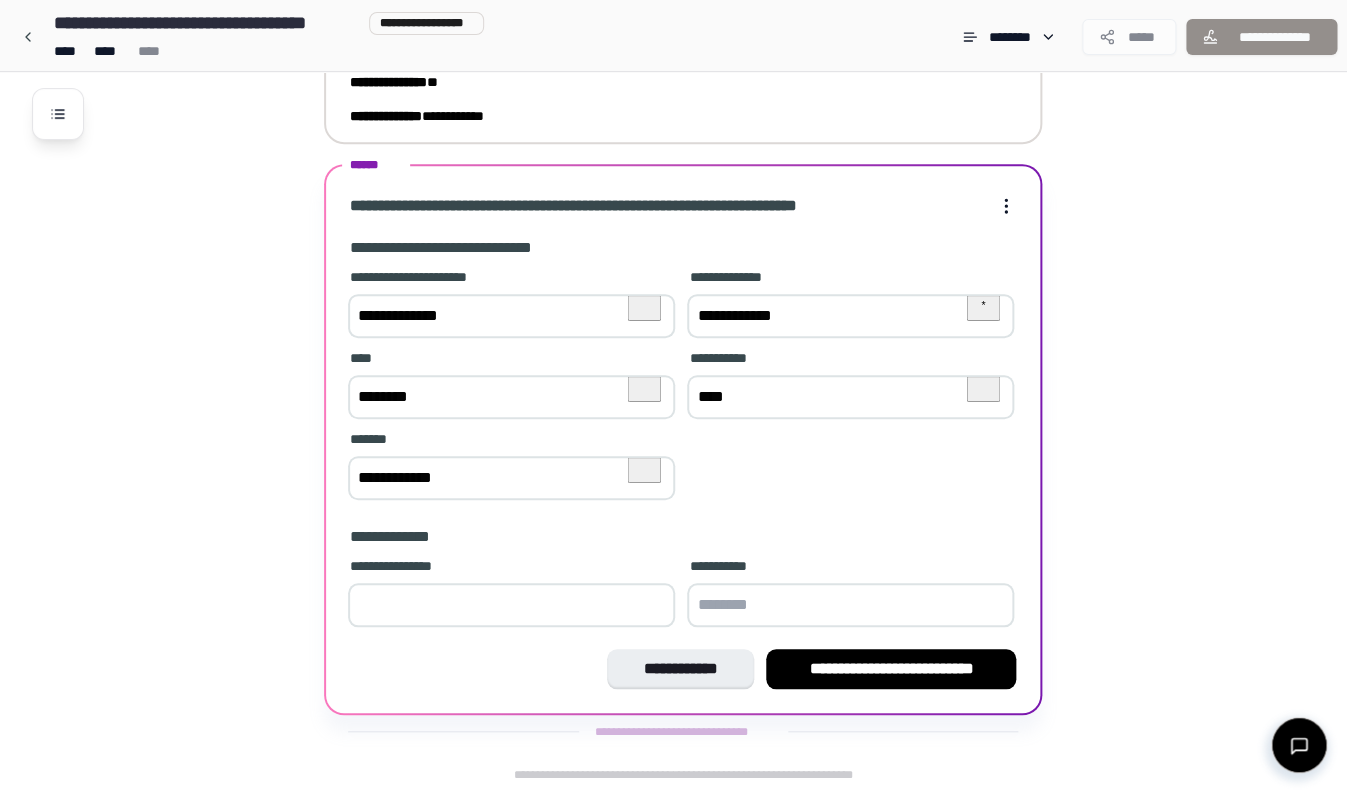 type on "**********" 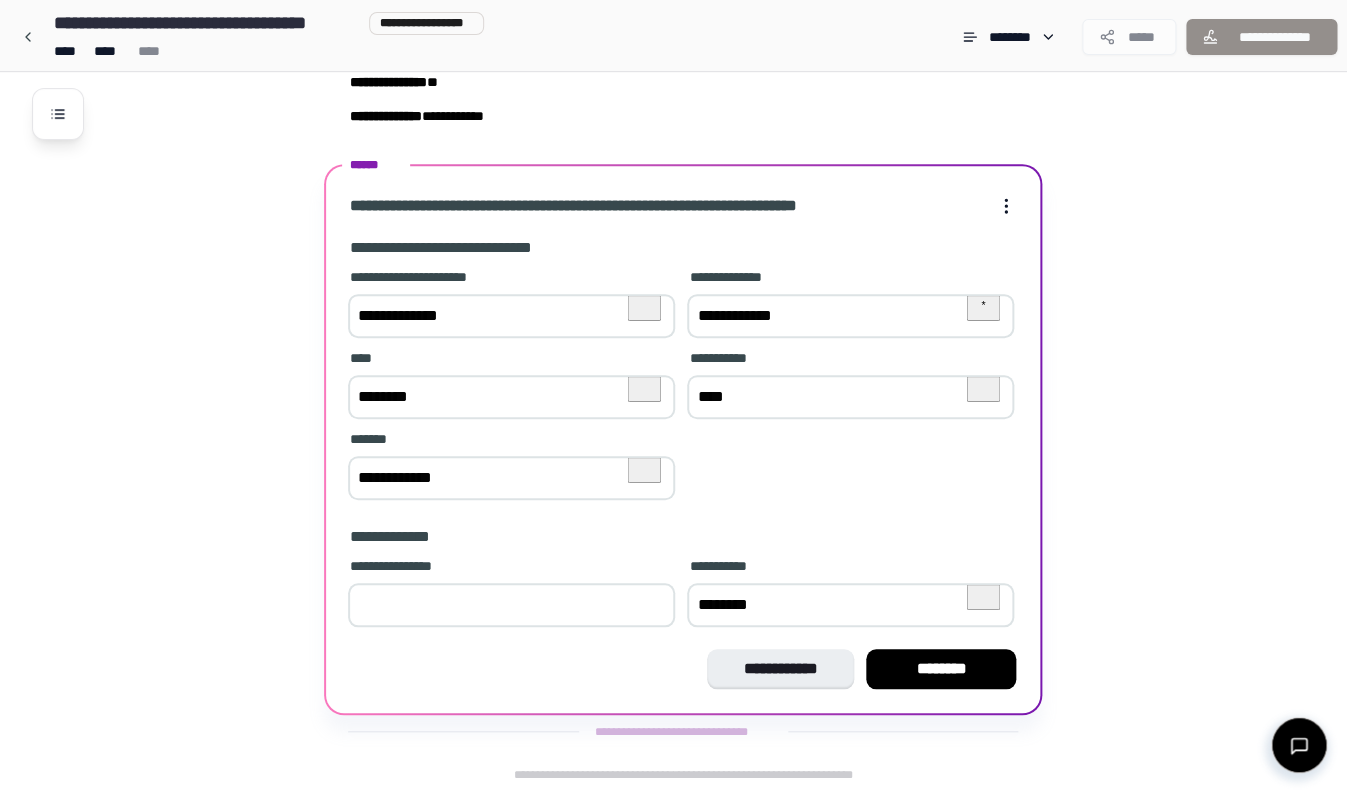 type on "********" 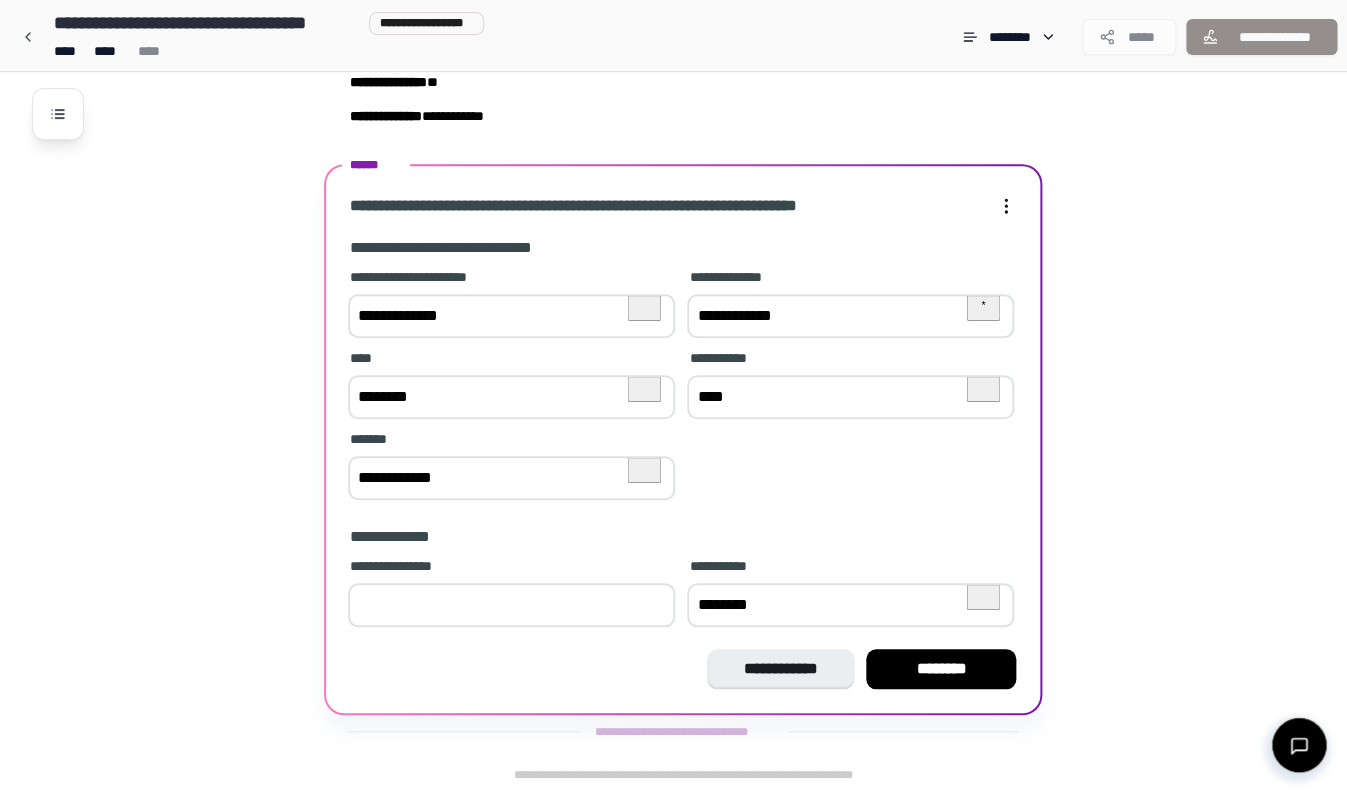 click on "**********" at bounding box center [673, 296] 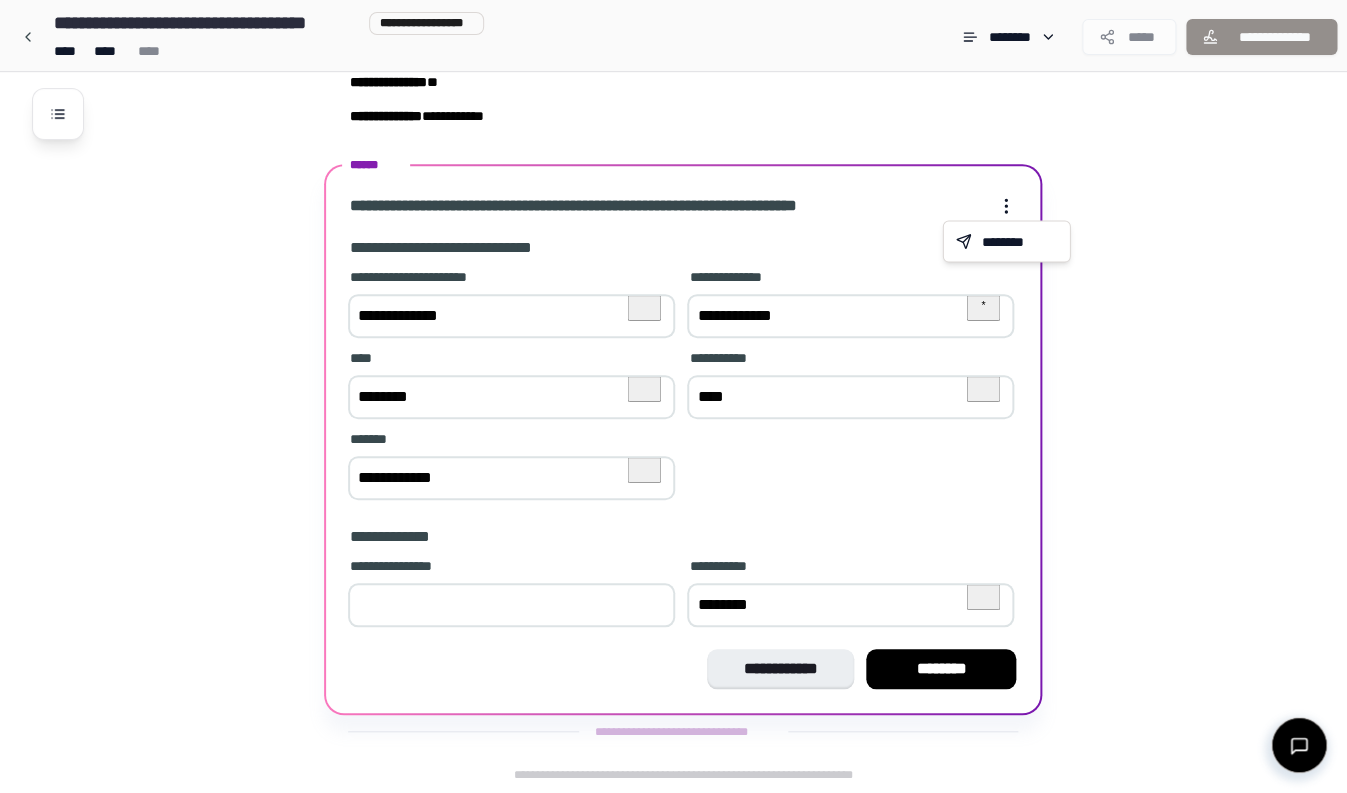 click on "**********" at bounding box center [673, 296] 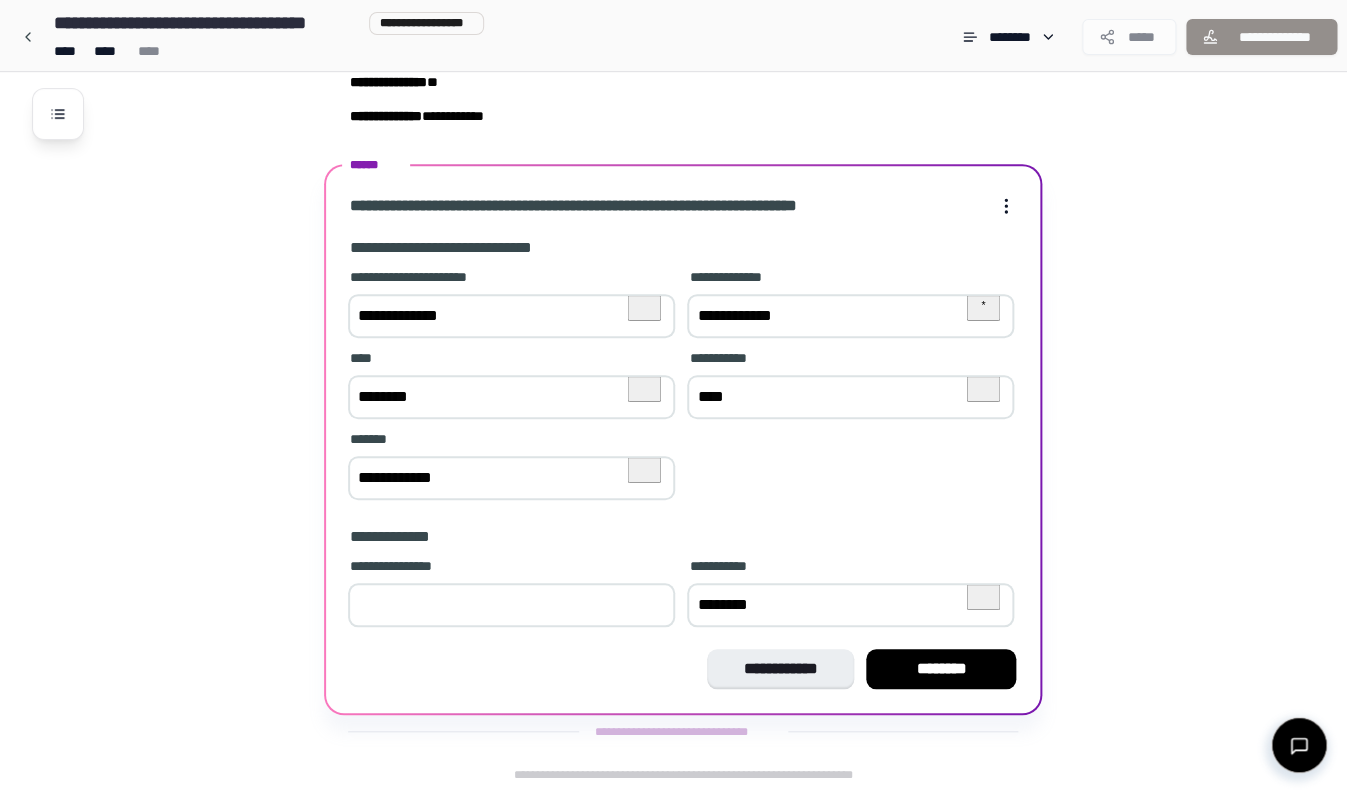 click on "********" at bounding box center [941, 669] 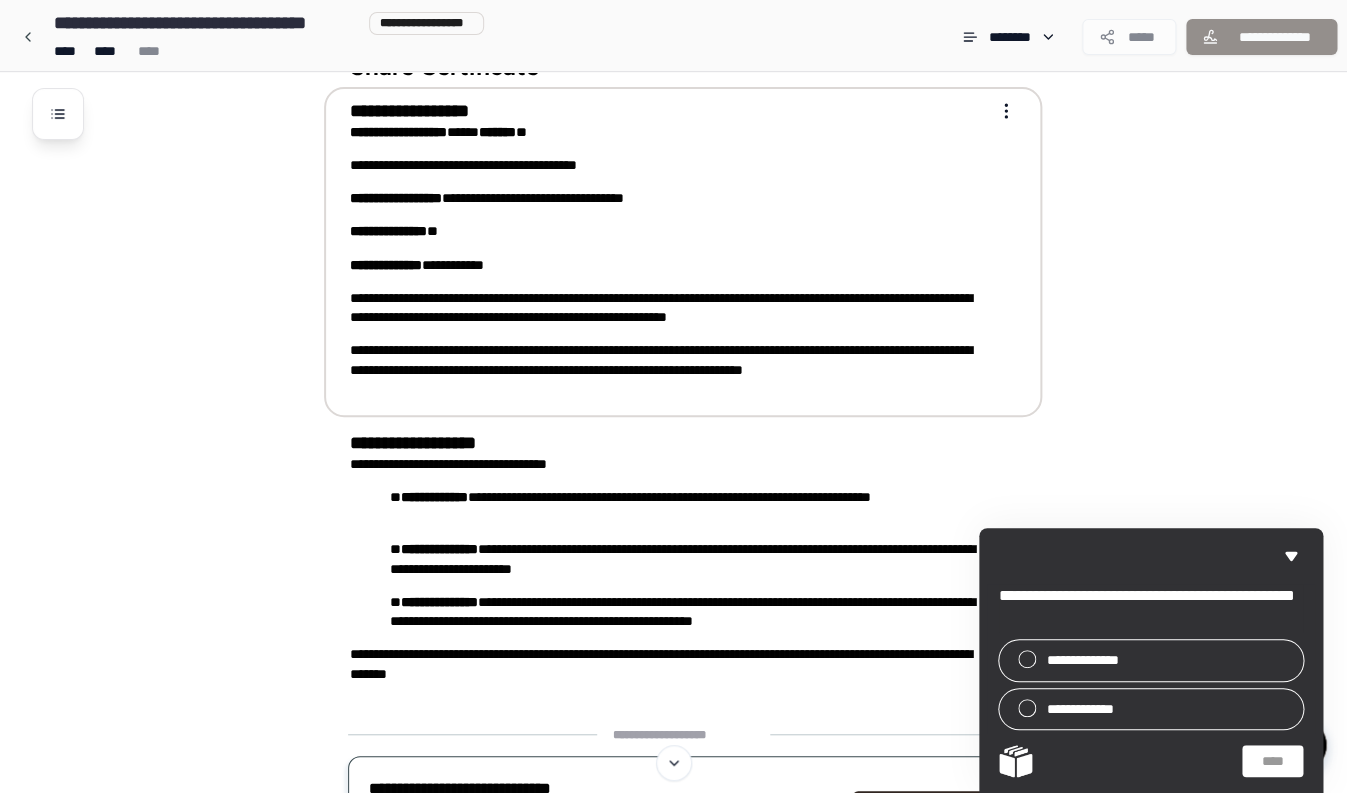 scroll, scrollTop: 0, scrollLeft: 0, axis: both 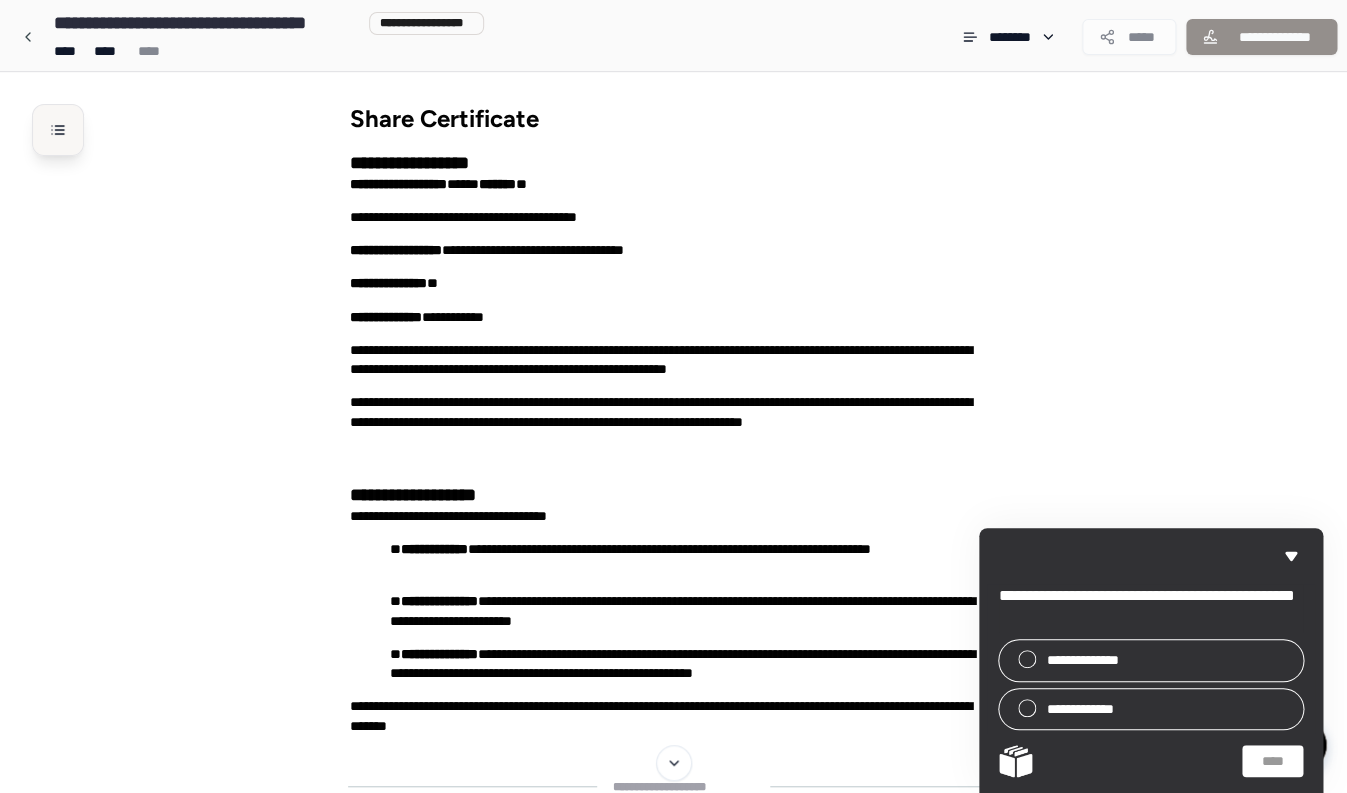 click at bounding box center [58, 130] 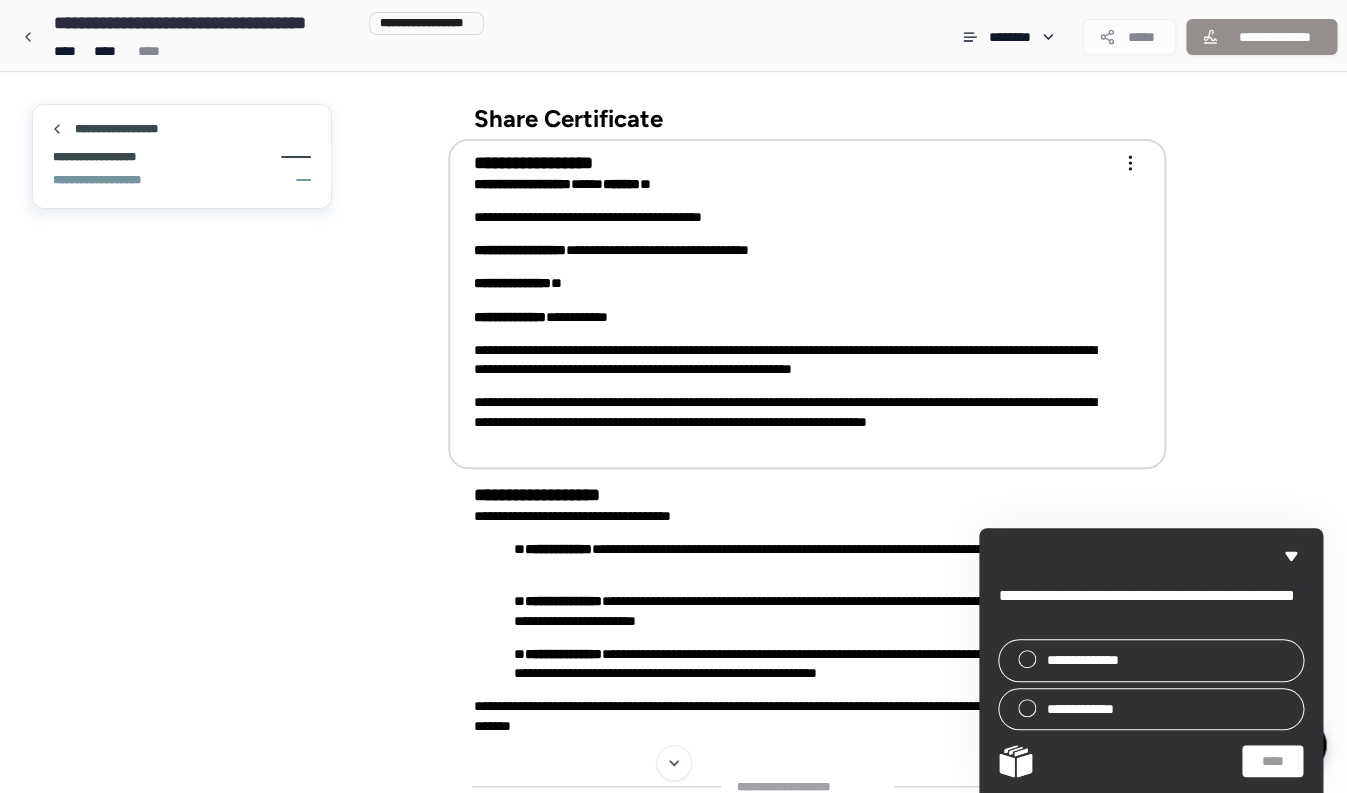 click on "**********" at bounding box center [99, 157] 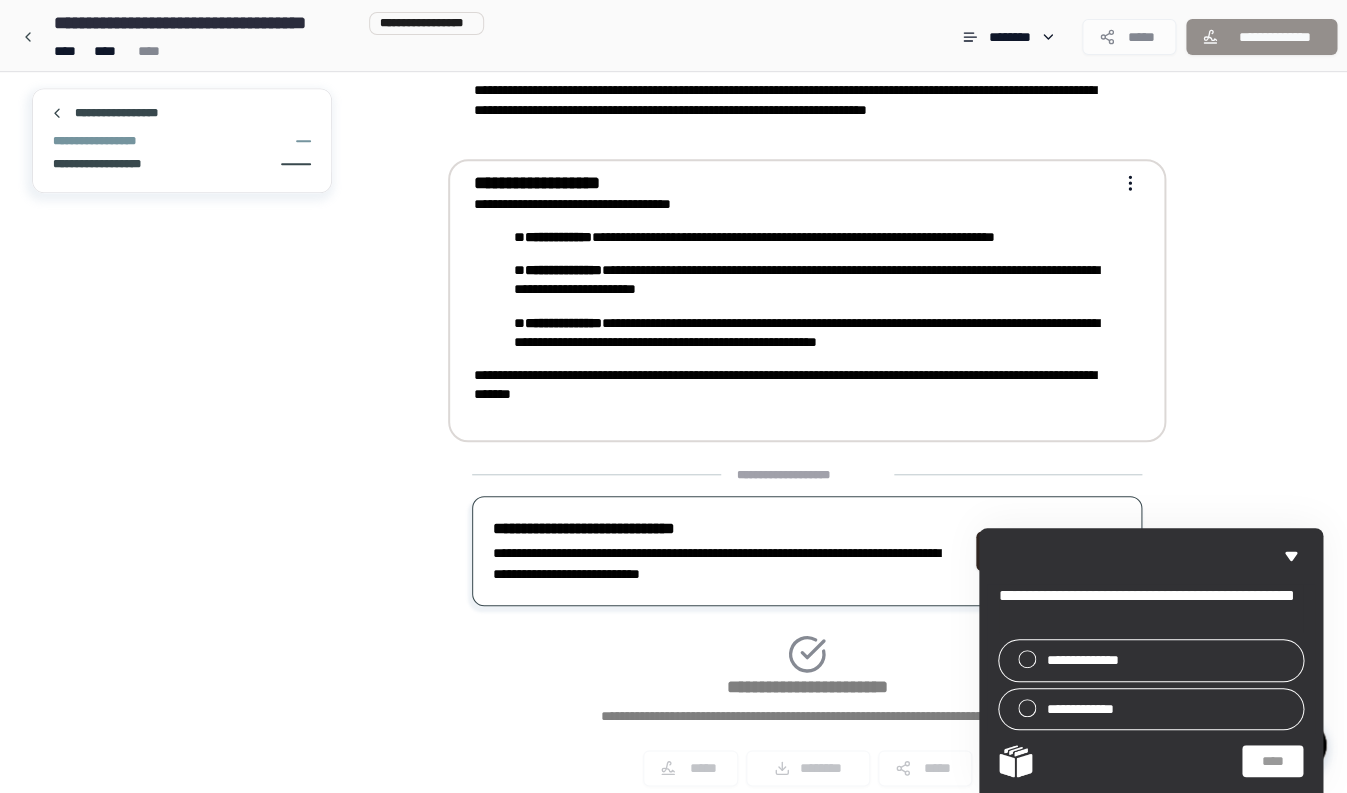 scroll, scrollTop: 389, scrollLeft: 0, axis: vertical 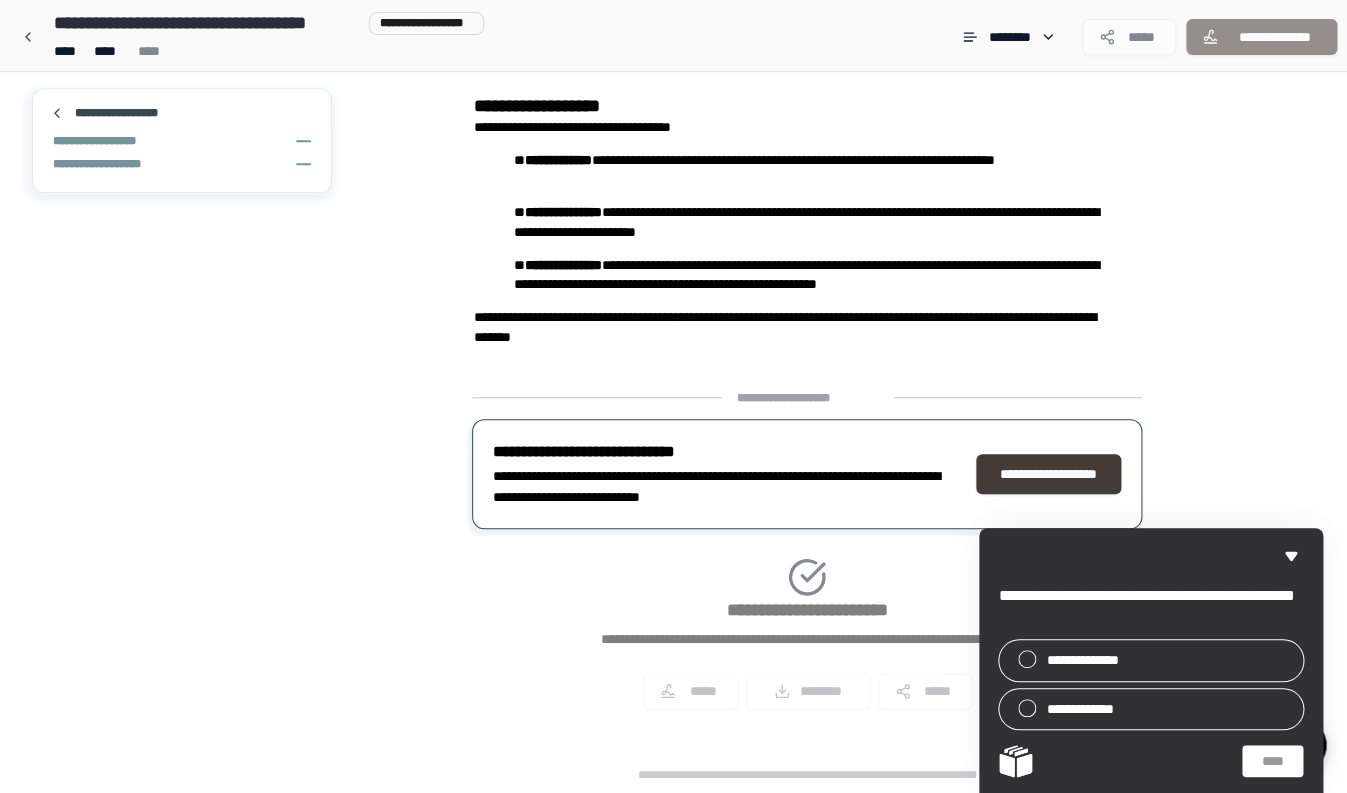 click on "**********" at bounding box center (1049, 474) 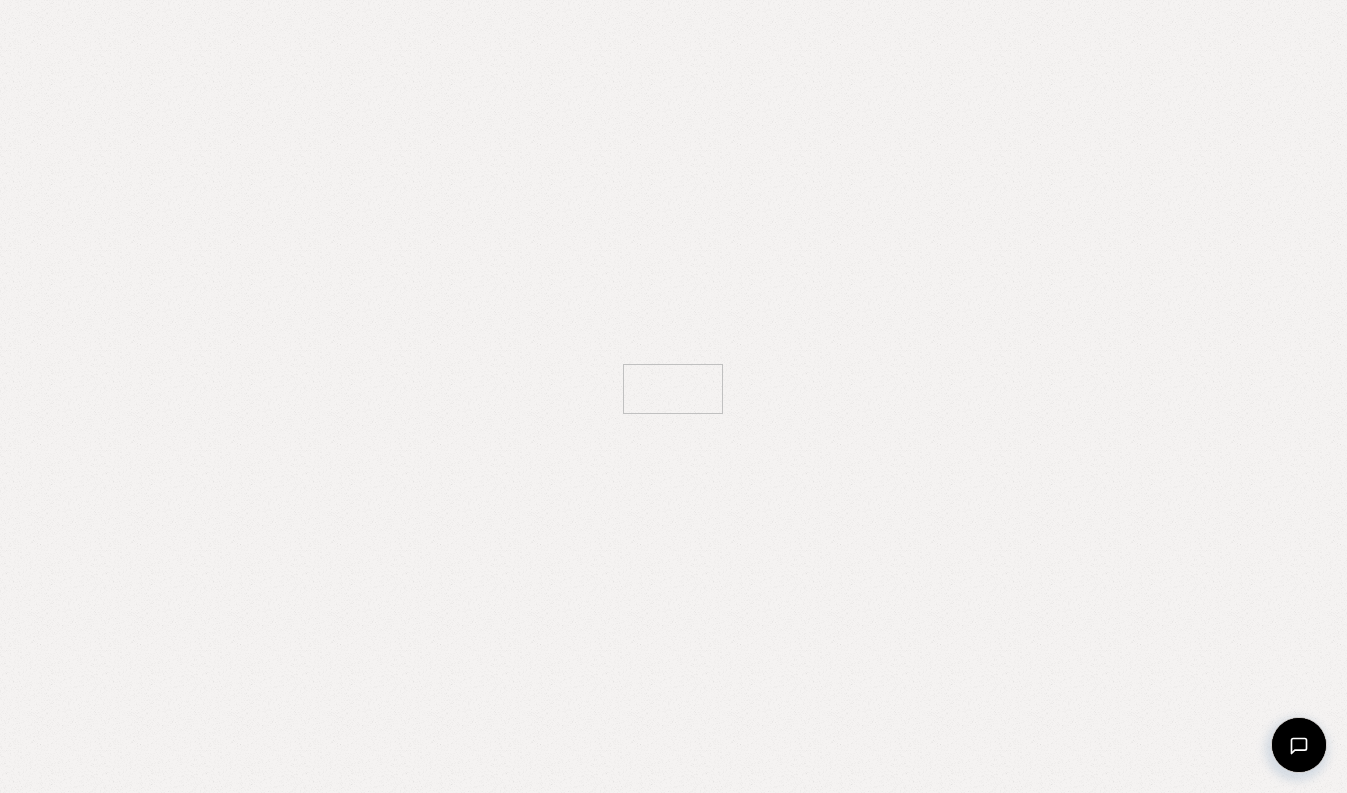 scroll, scrollTop: 0, scrollLeft: 0, axis: both 